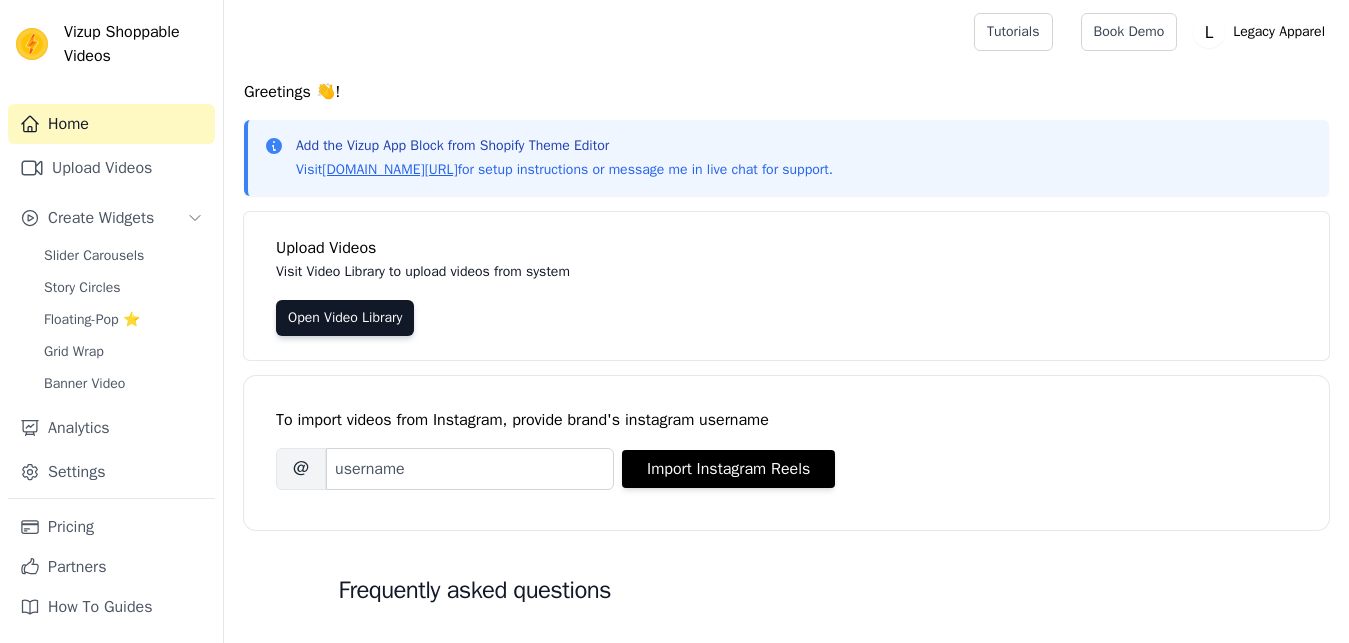scroll, scrollTop: 0, scrollLeft: 0, axis: both 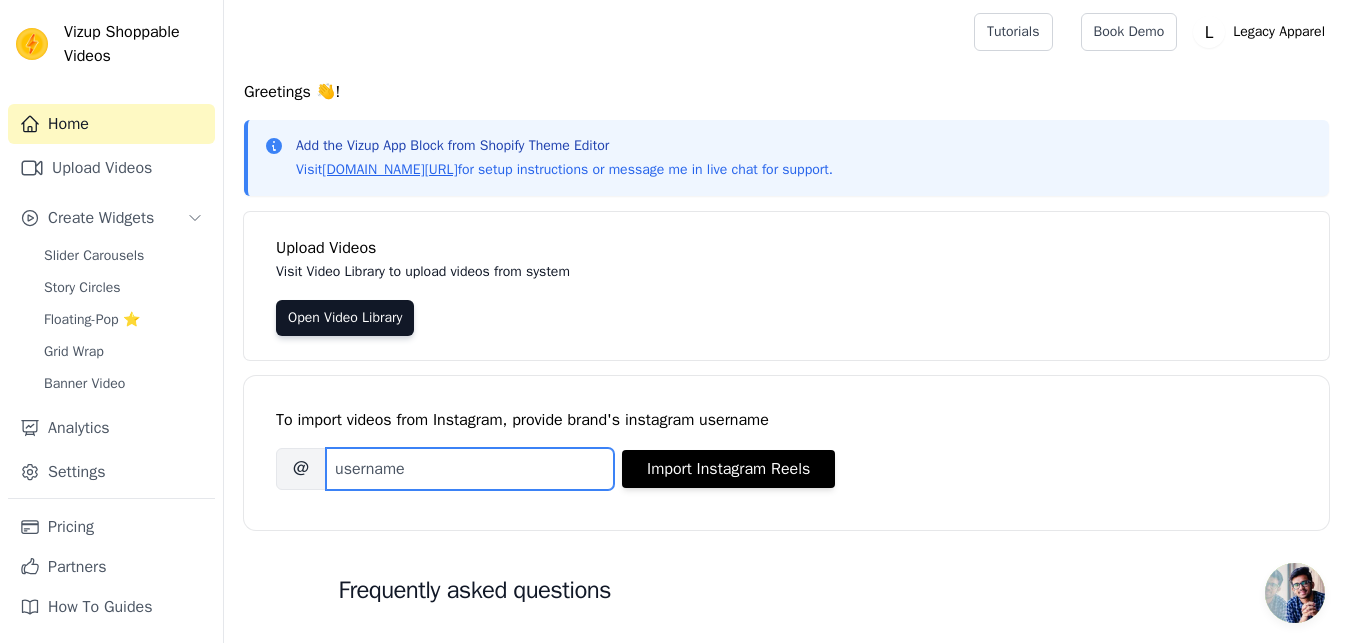click on "Brand's Instagram Username" at bounding box center (470, 469) 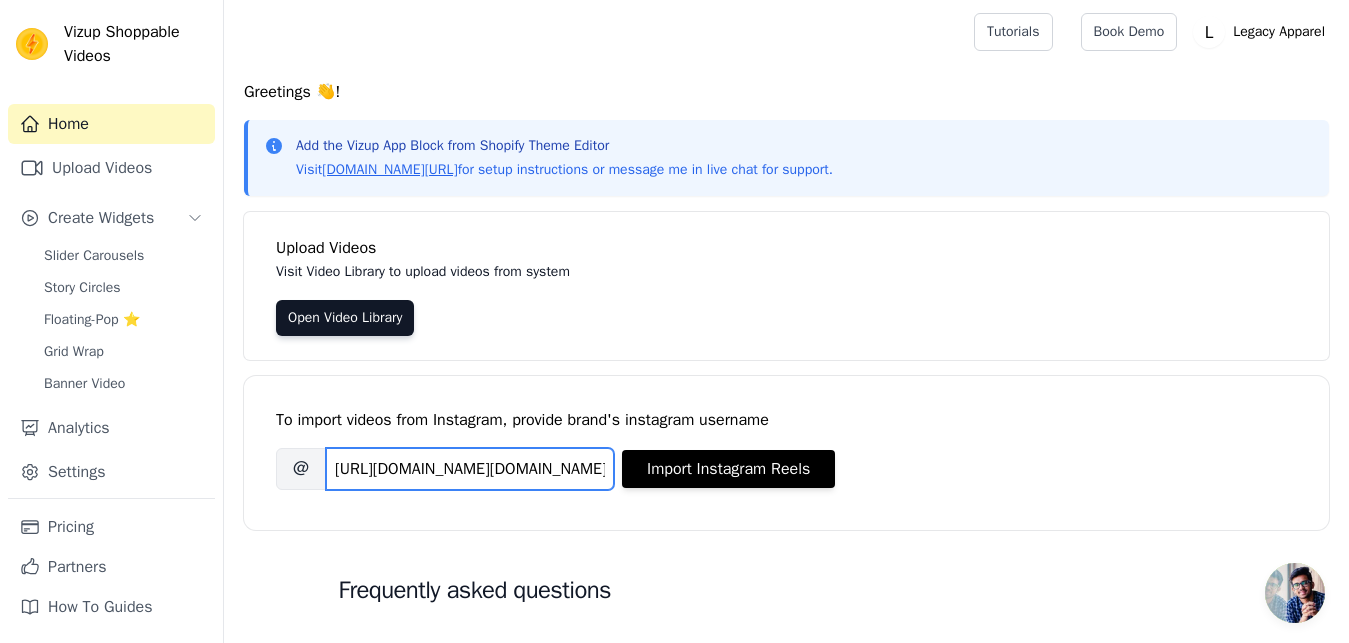 scroll, scrollTop: 0, scrollLeft: 51, axis: horizontal 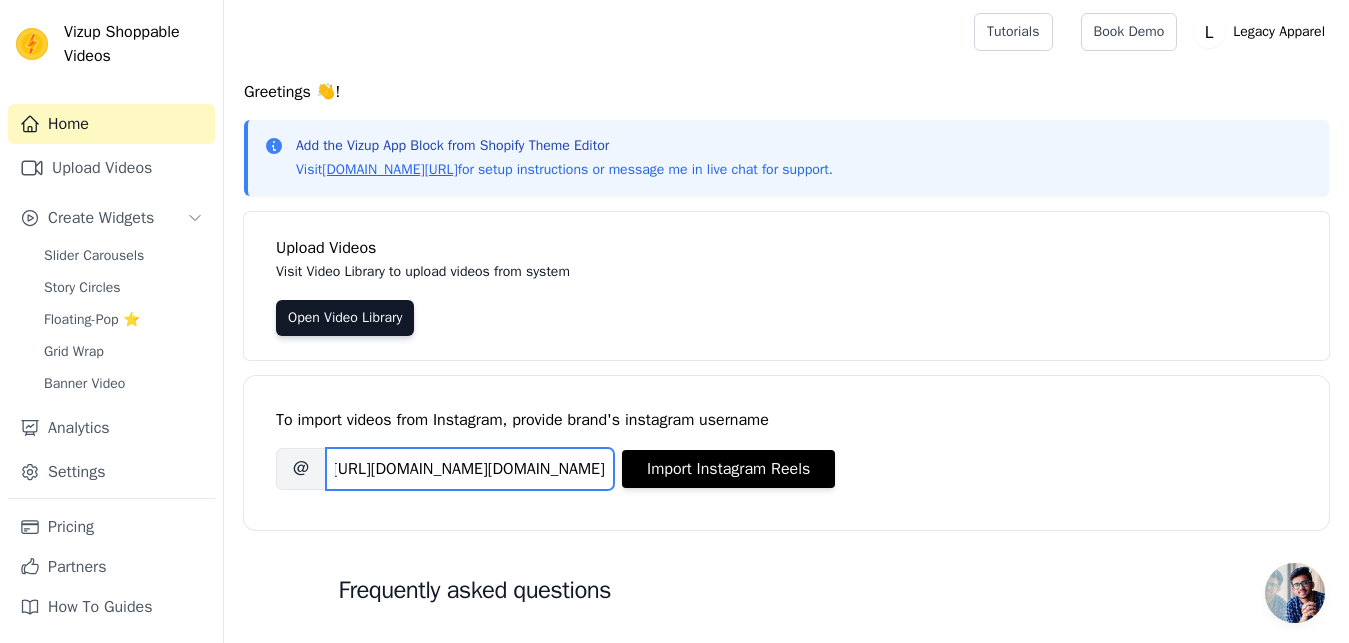click on "https://www.instagram.com/legacyapparel.in/" at bounding box center (470, 469) 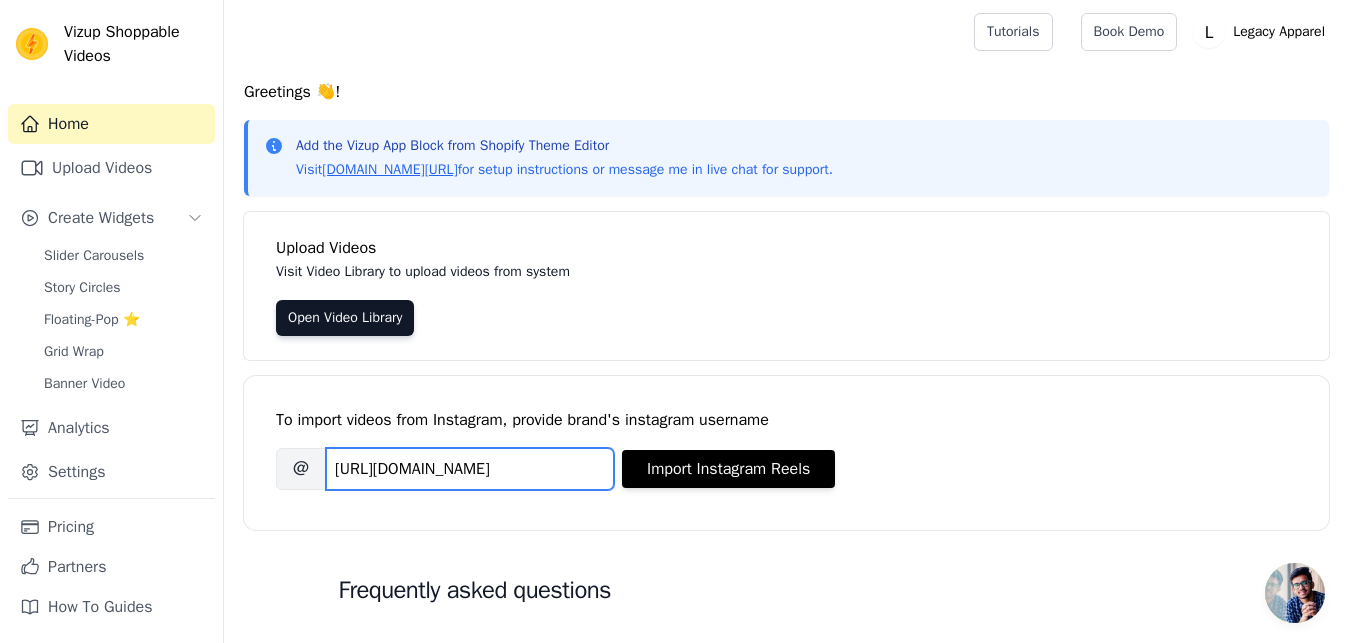 scroll, scrollTop: 0, scrollLeft: 0, axis: both 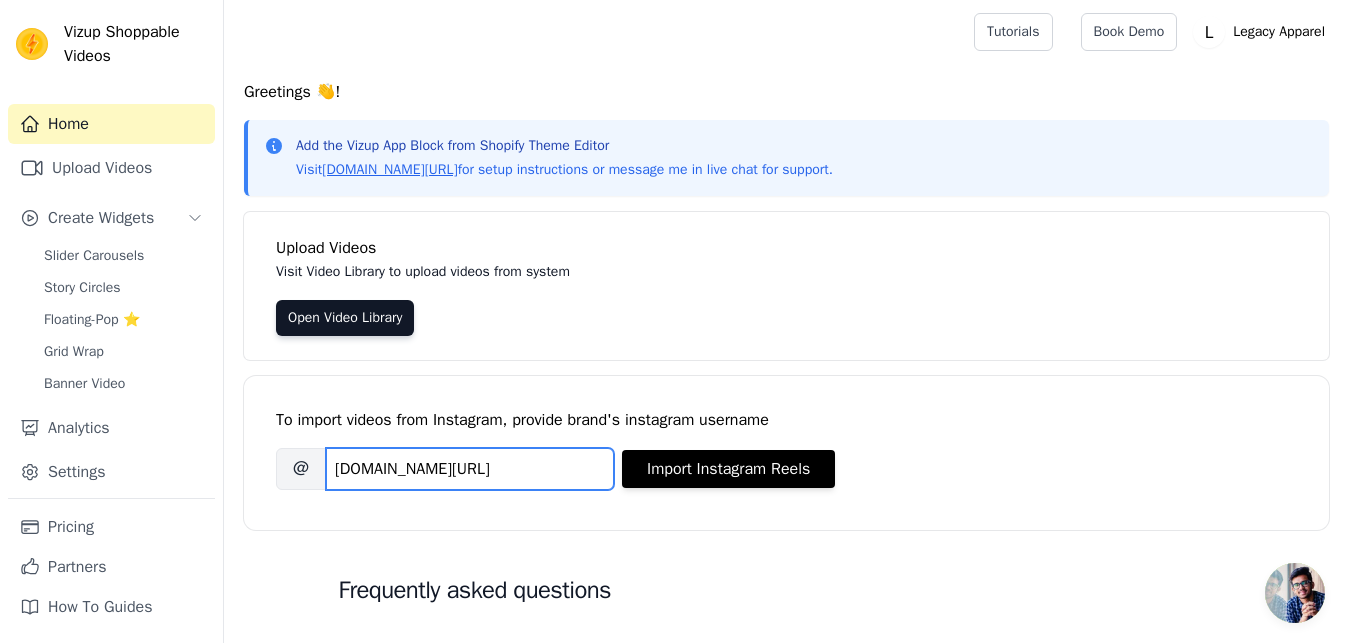 click on "legacyapparel.in/" at bounding box center (470, 469) 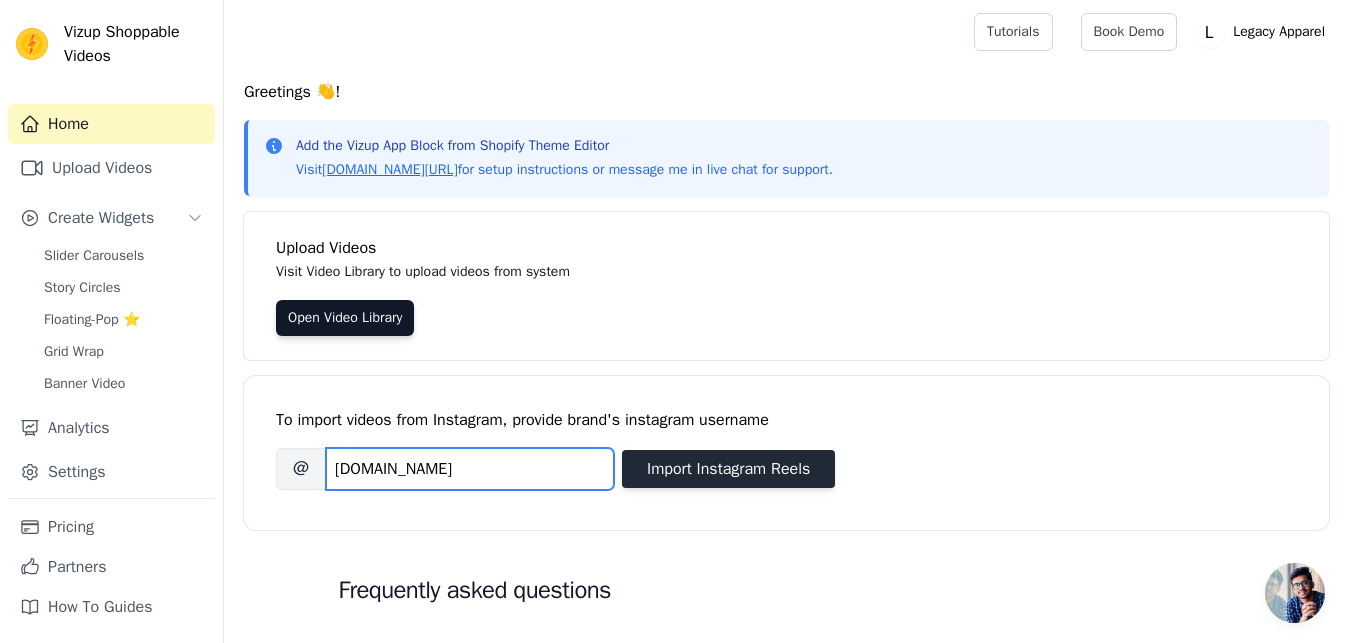 type on "legacyapparel.in" 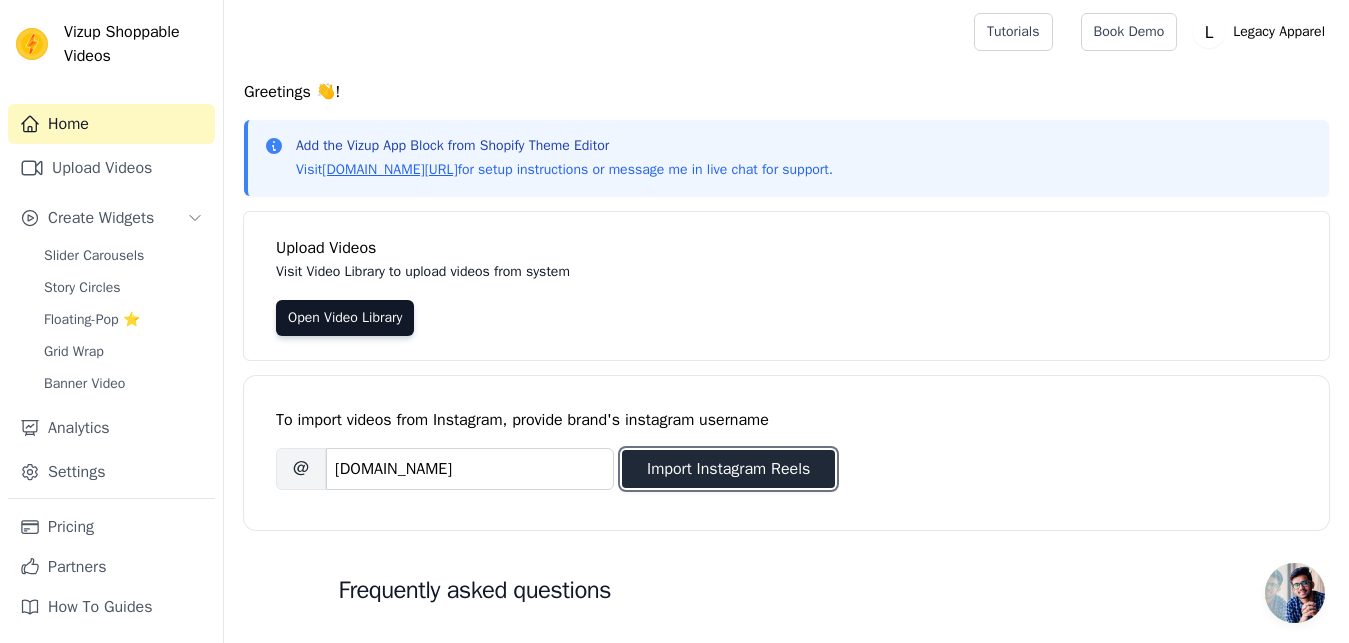 click on "Import Instagram Reels" at bounding box center (728, 469) 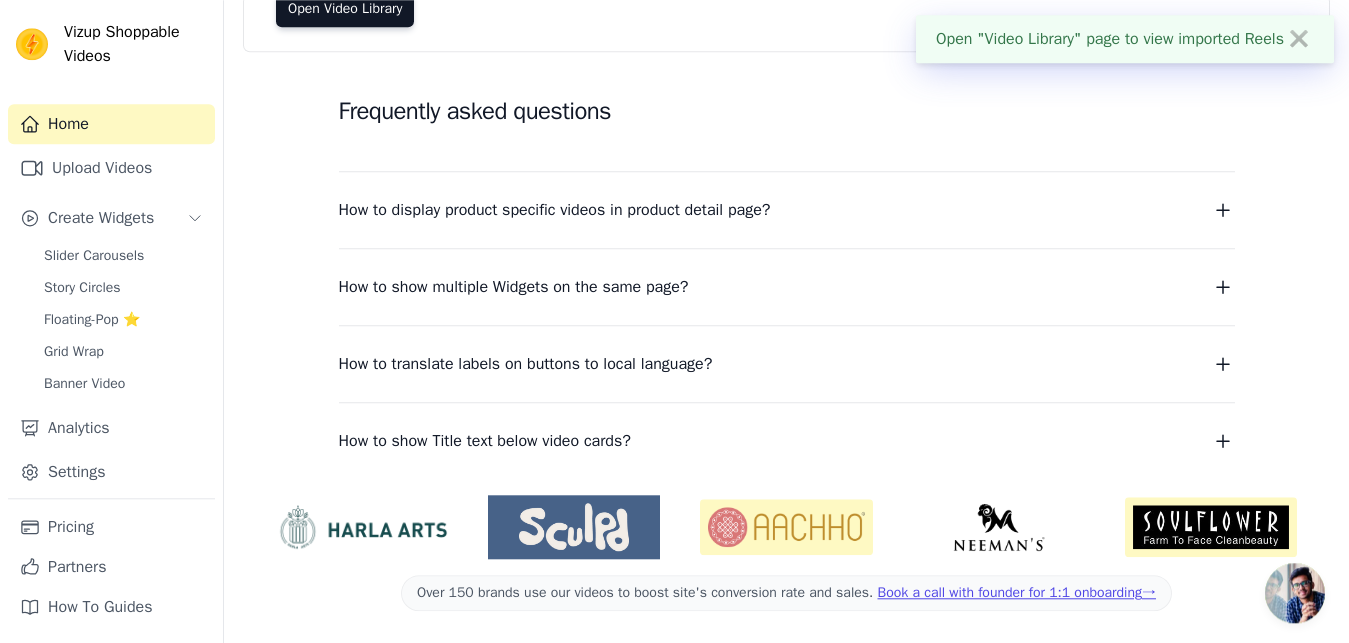 scroll, scrollTop: 309, scrollLeft: 0, axis: vertical 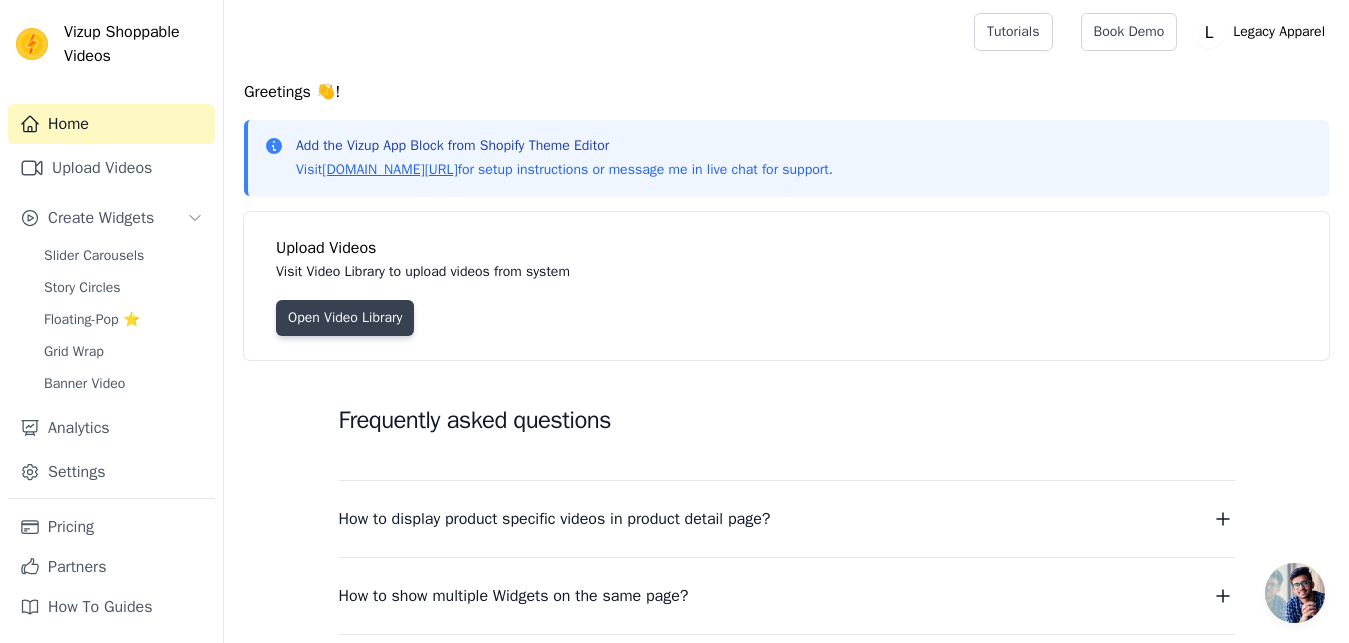 click on "Open Video Library" at bounding box center [345, 318] 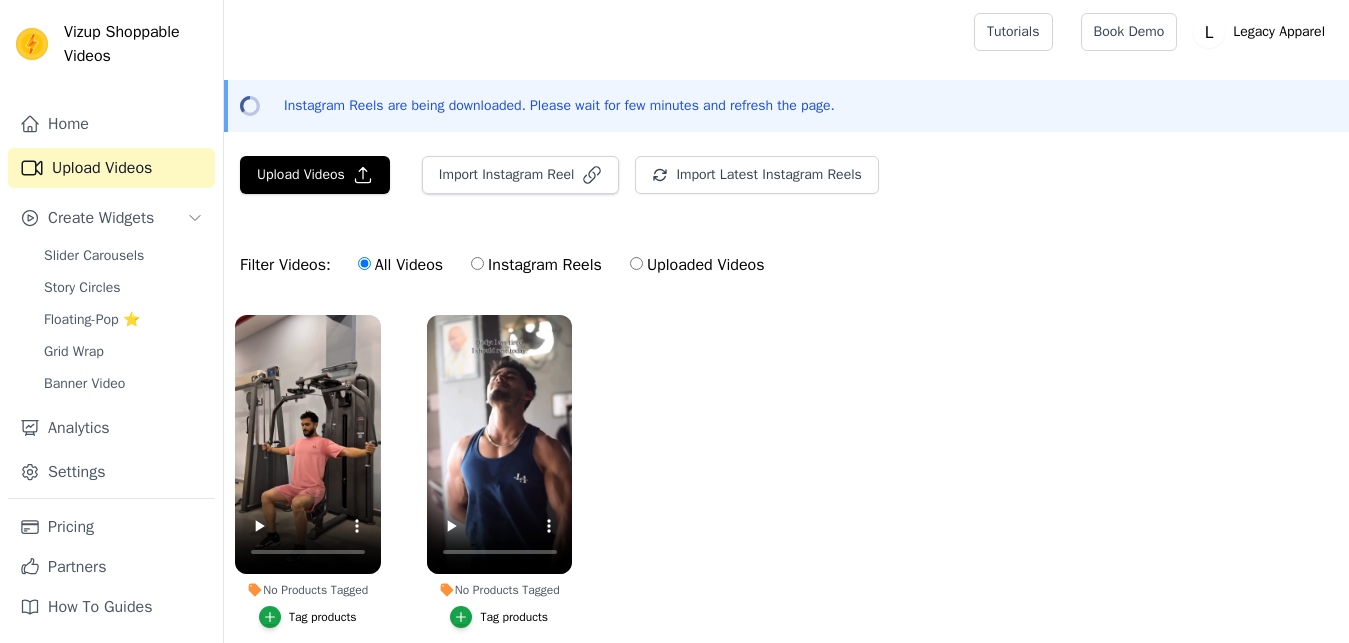 scroll, scrollTop: 0, scrollLeft: 0, axis: both 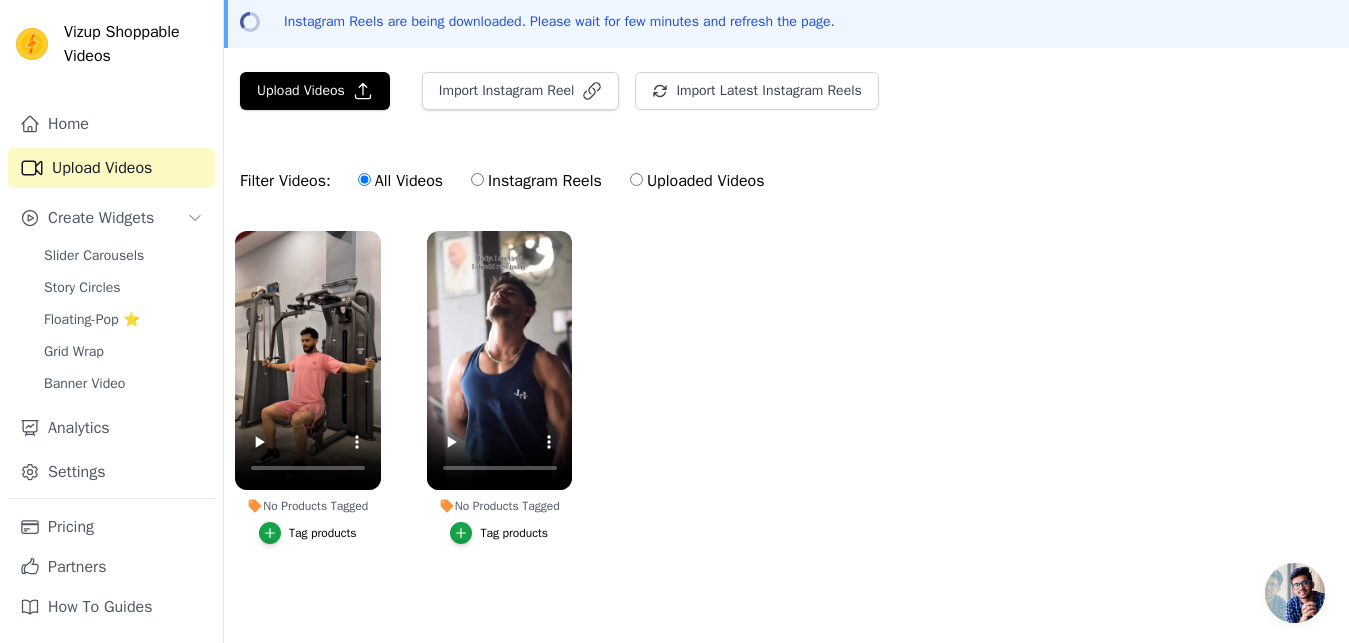 click on "Tag products" at bounding box center (323, 533) 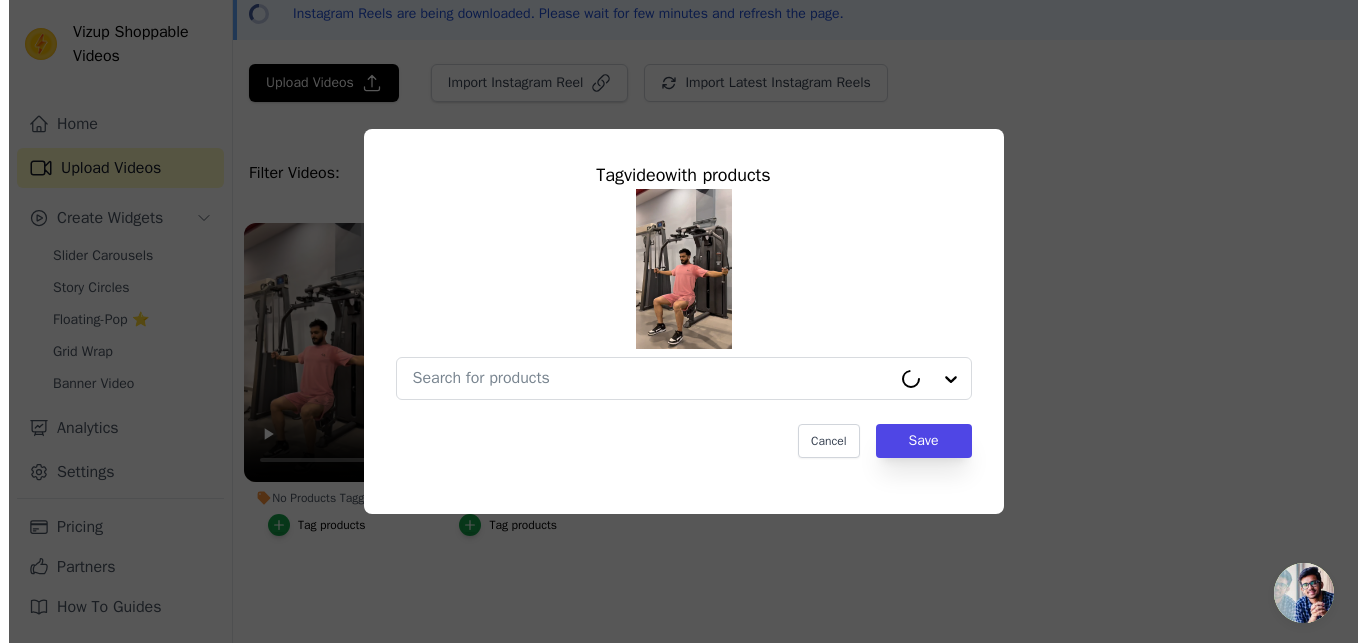 scroll, scrollTop: 0, scrollLeft: 0, axis: both 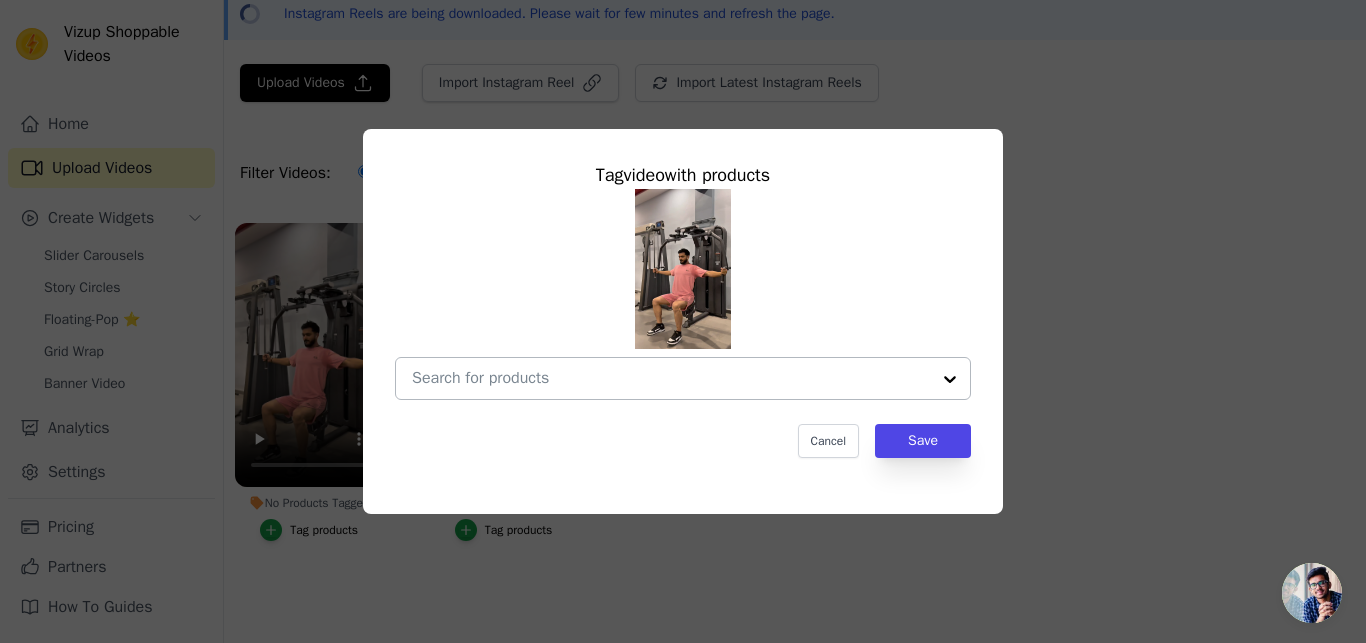 click at bounding box center [950, 378] 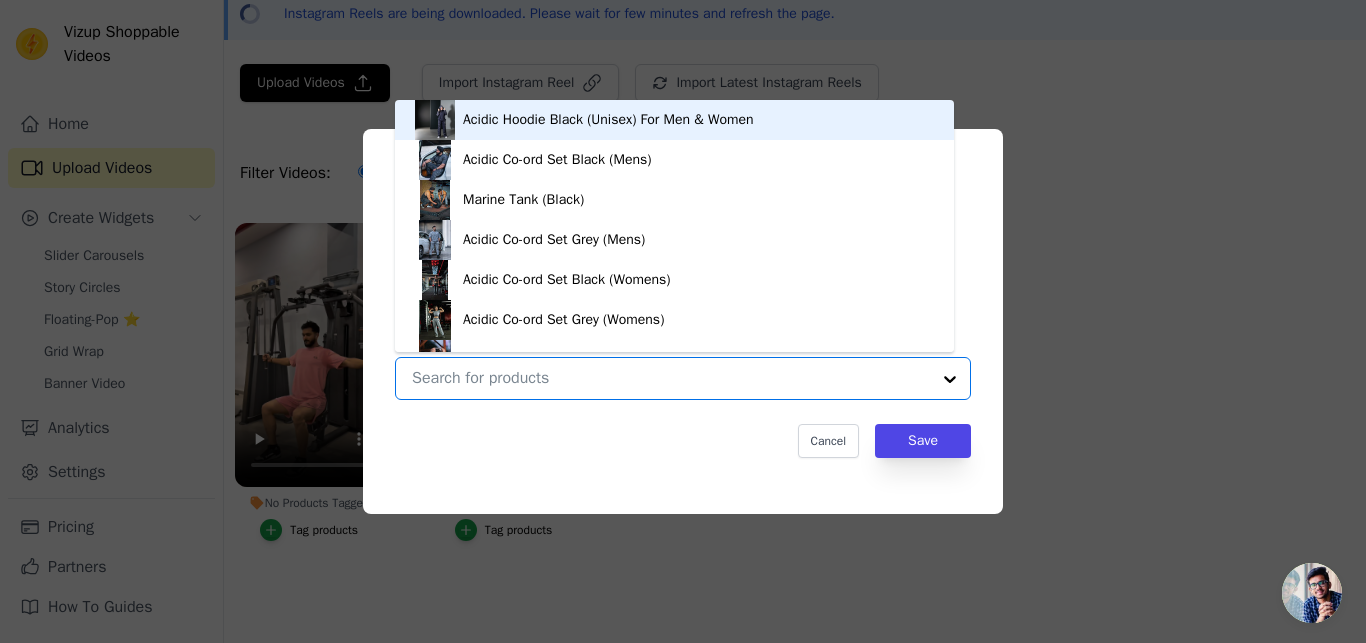 click at bounding box center [950, 378] 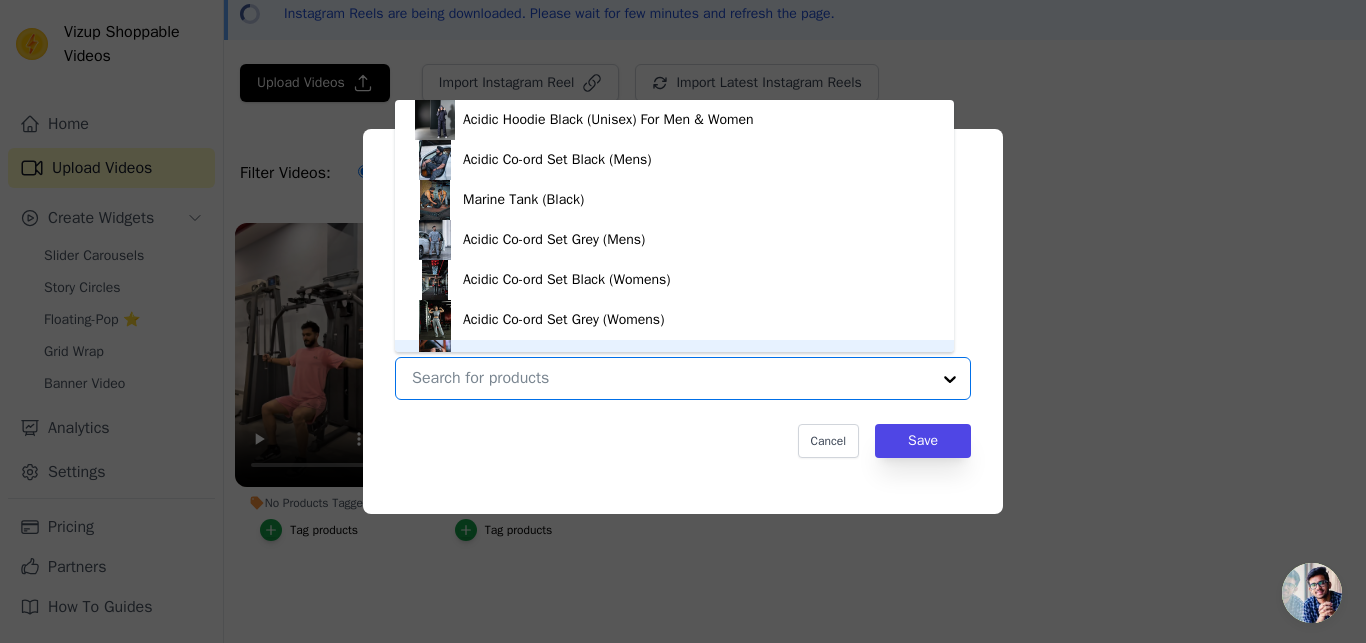 scroll, scrollTop: 28, scrollLeft: 0, axis: vertical 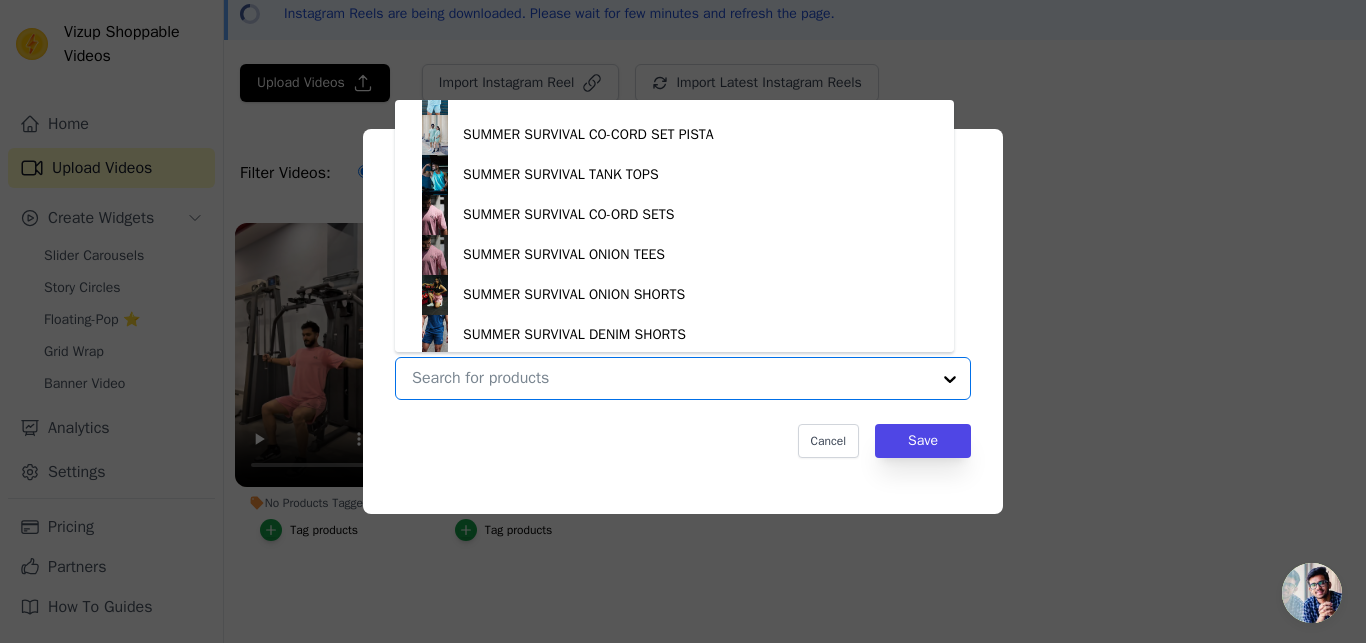 click on "SUMMER SURVIVAL ONION SHORTS" at bounding box center [674, 295] 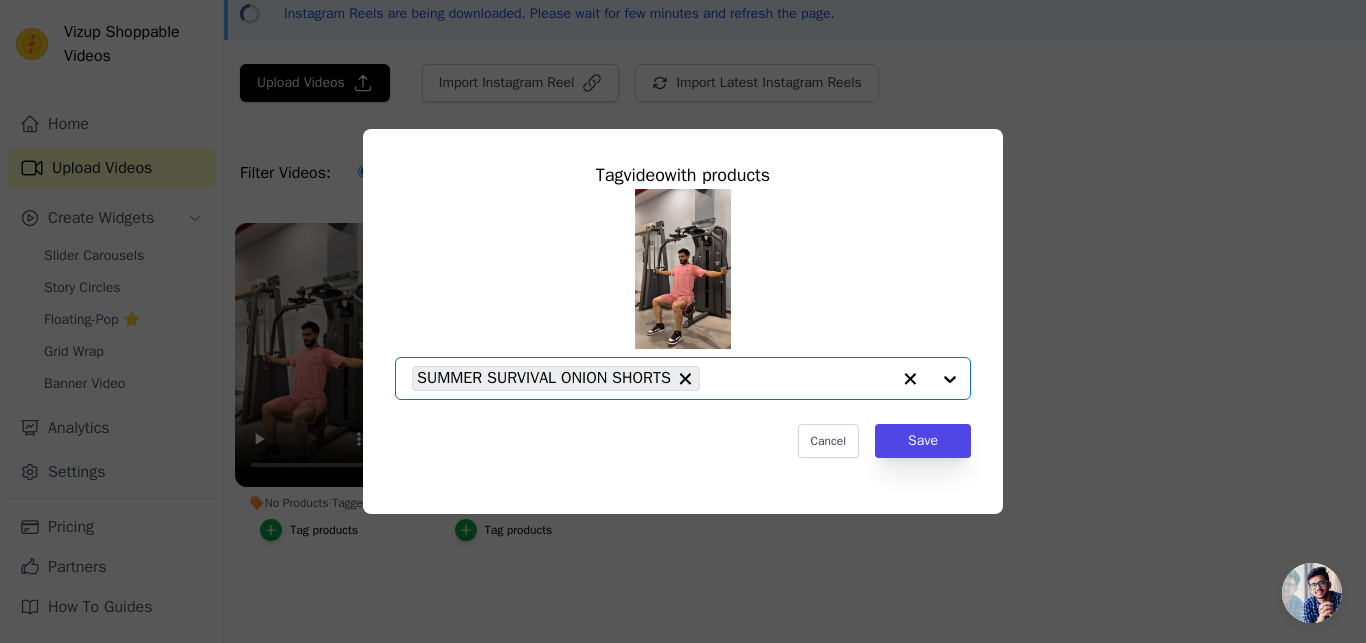 click 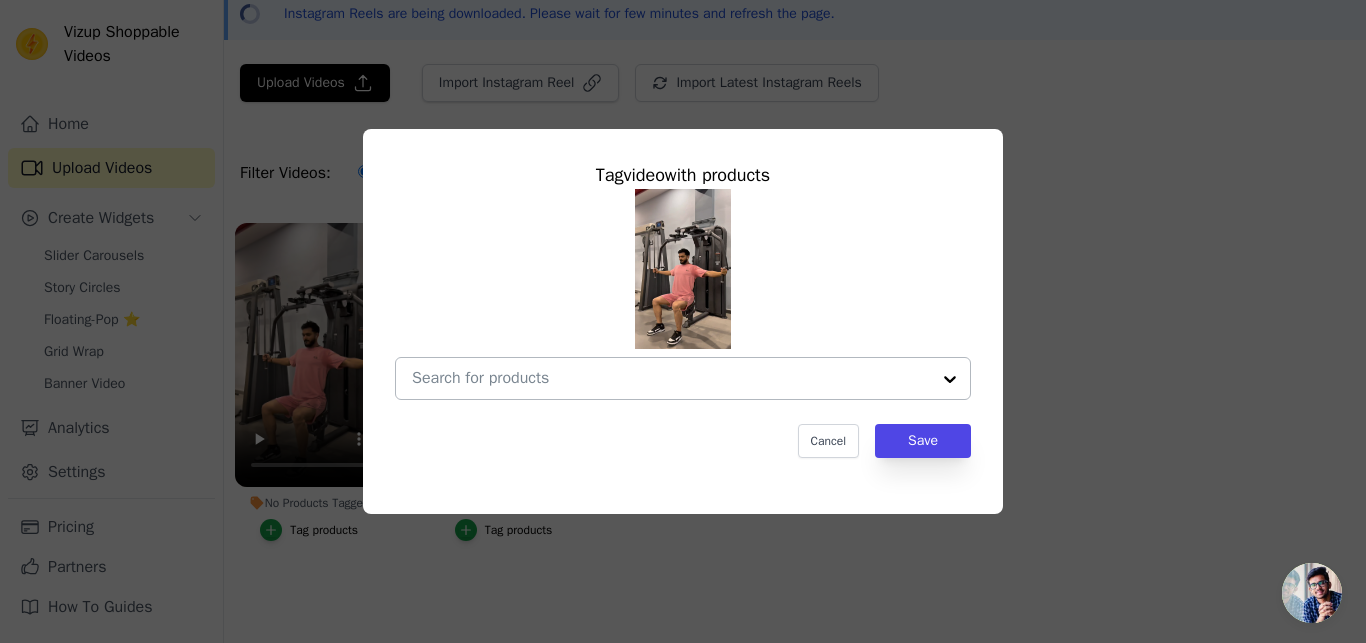 click at bounding box center [950, 378] 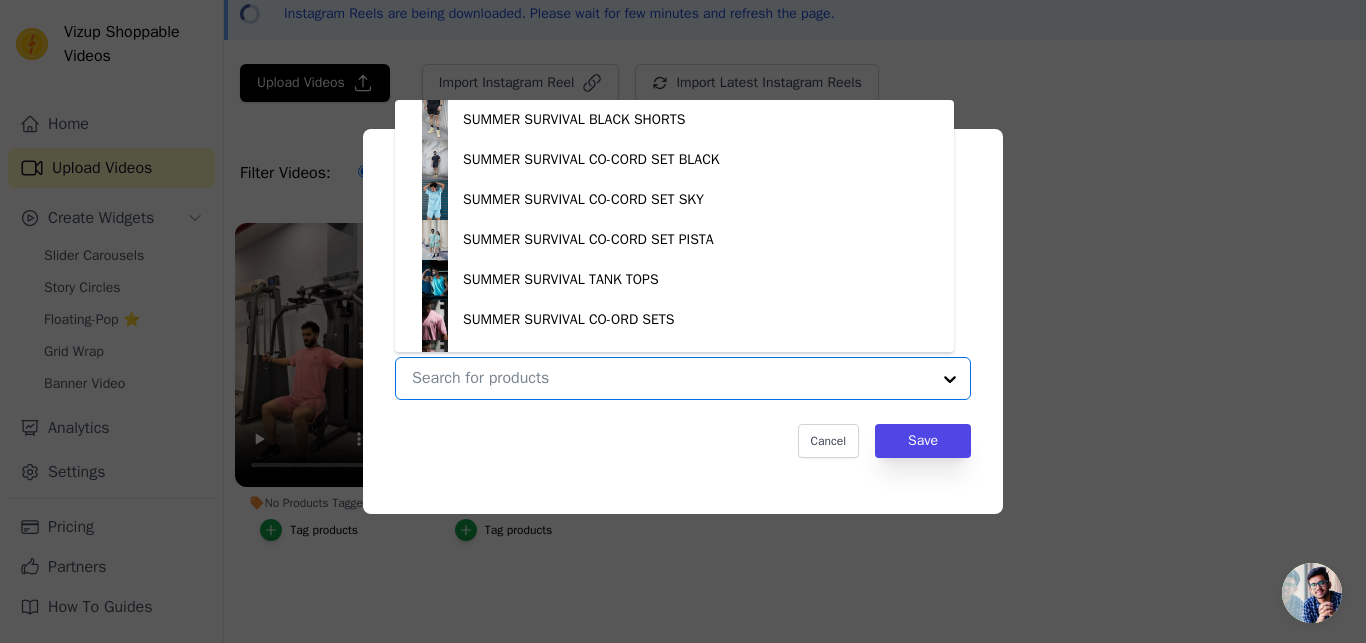 scroll, scrollTop: 828, scrollLeft: 0, axis: vertical 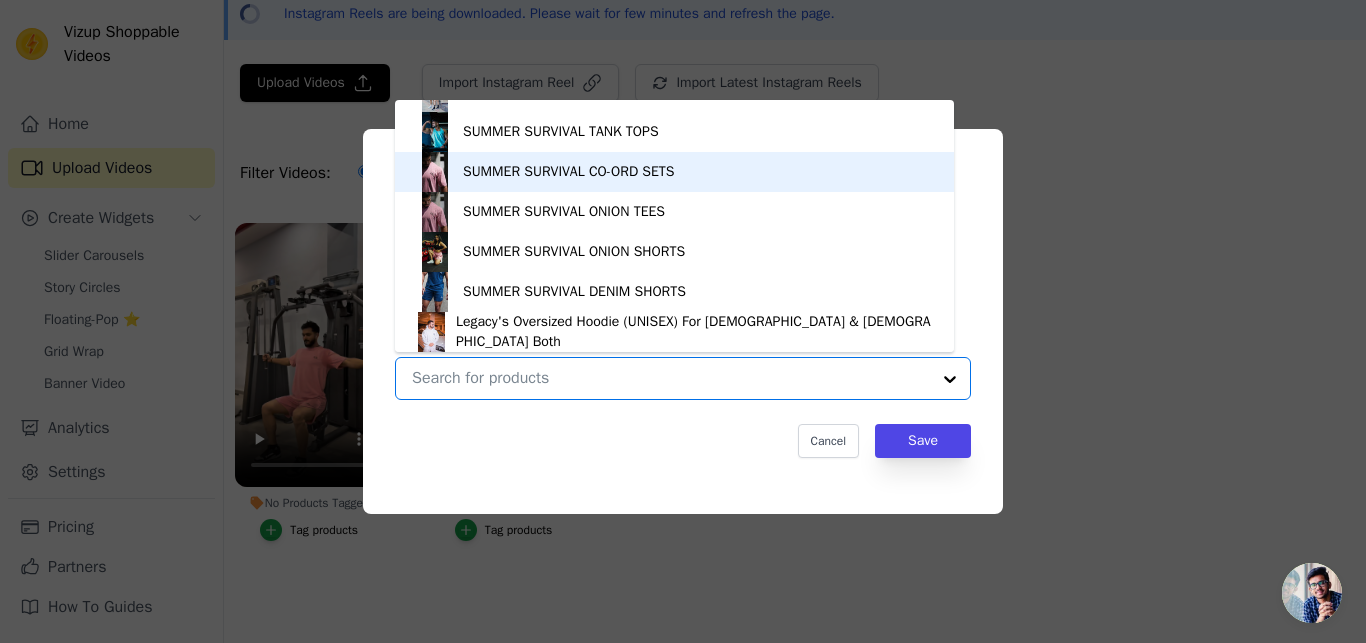 click on "SUMMER SURVIVAL CO-ORD SETS" at bounding box center [674, 172] 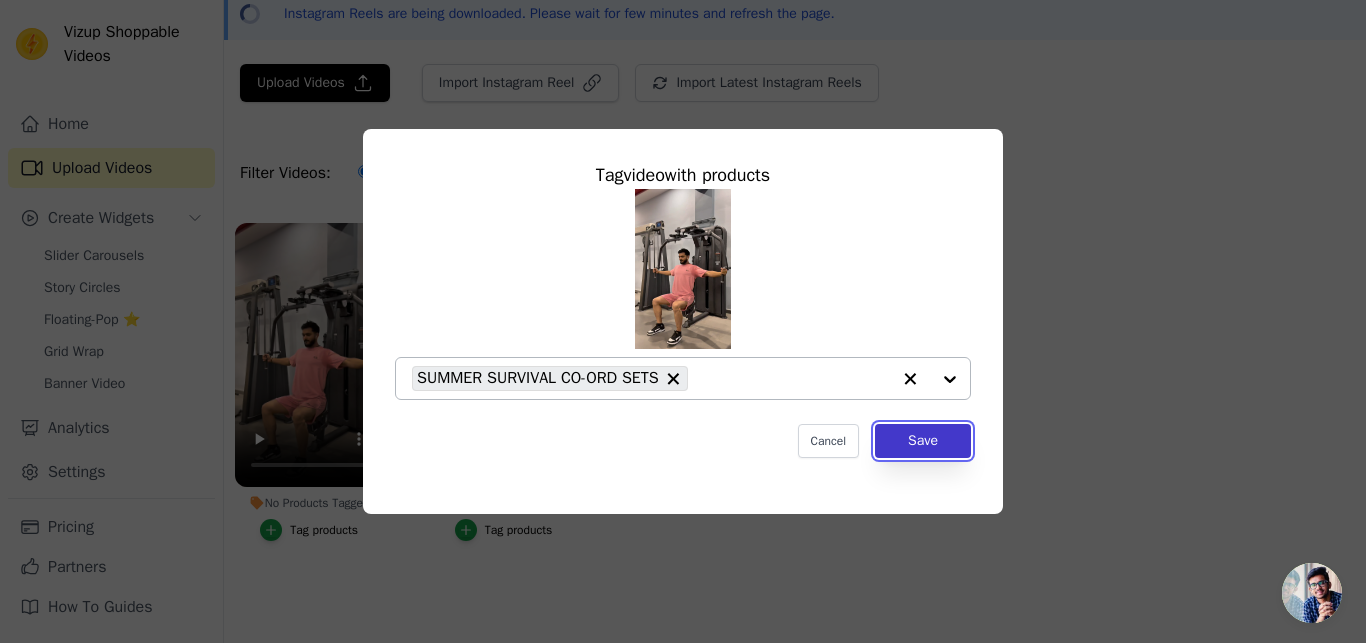 click on "Save" at bounding box center [923, 441] 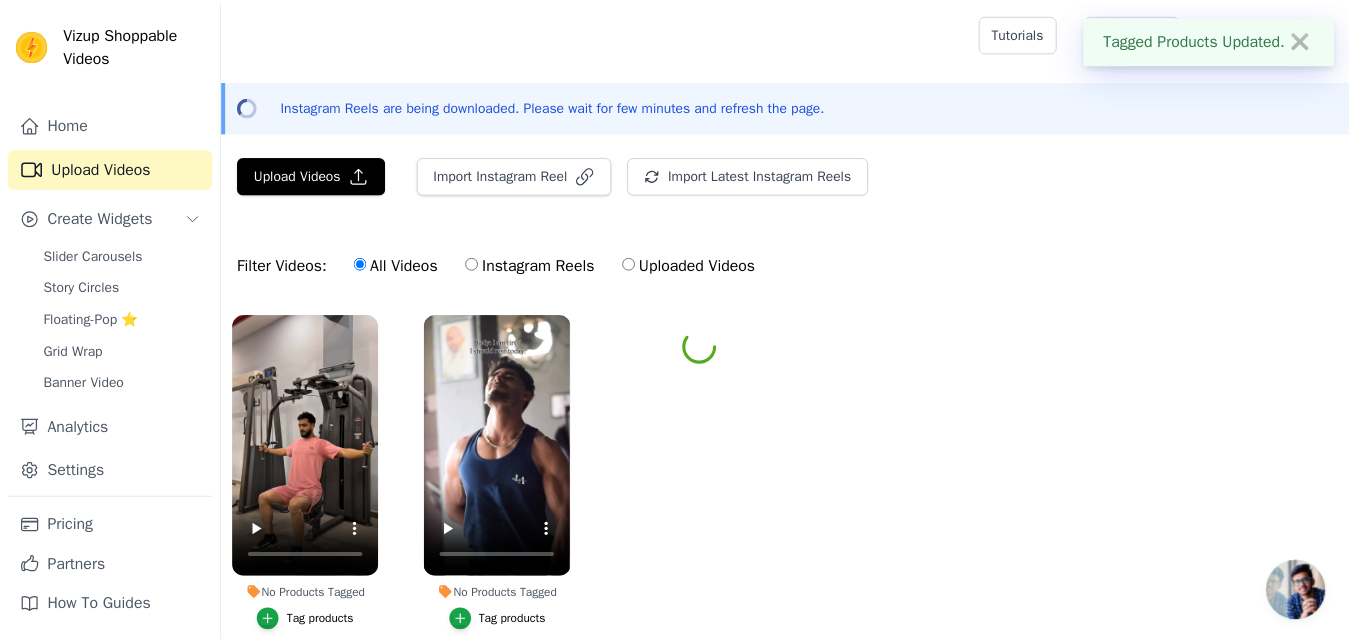 scroll, scrollTop: 92, scrollLeft: 0, axis: vertical 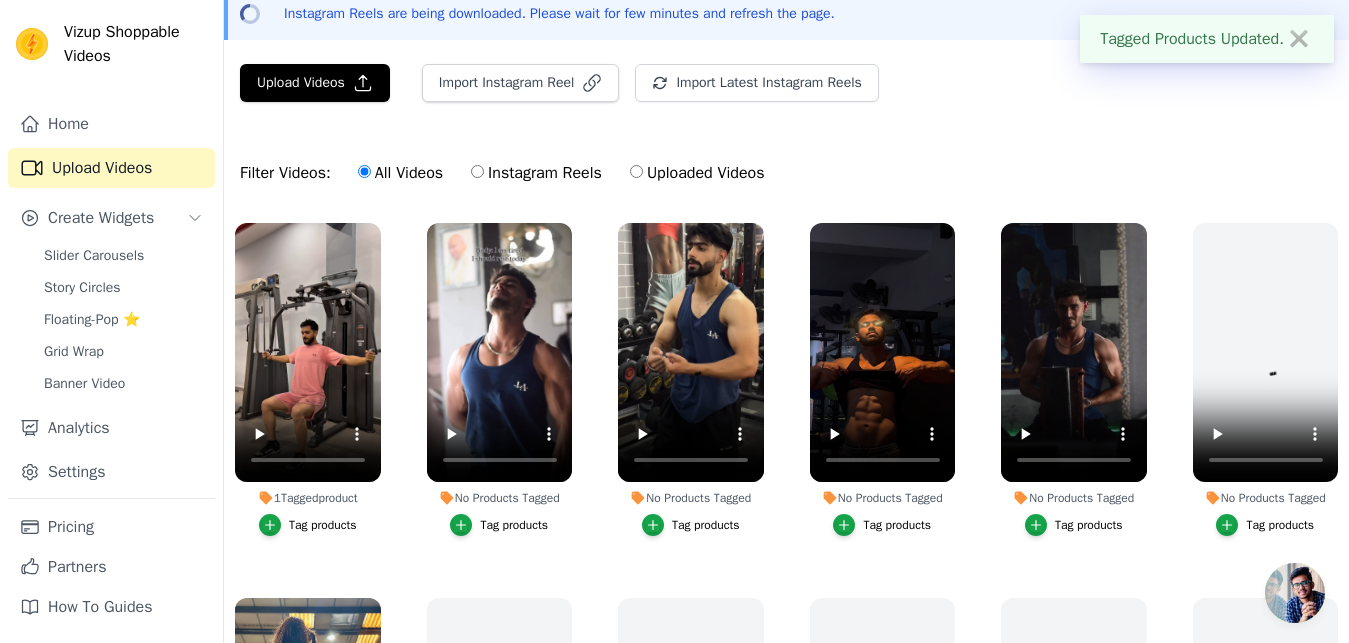 click on "Tag products" at bounding box center [514, 525] 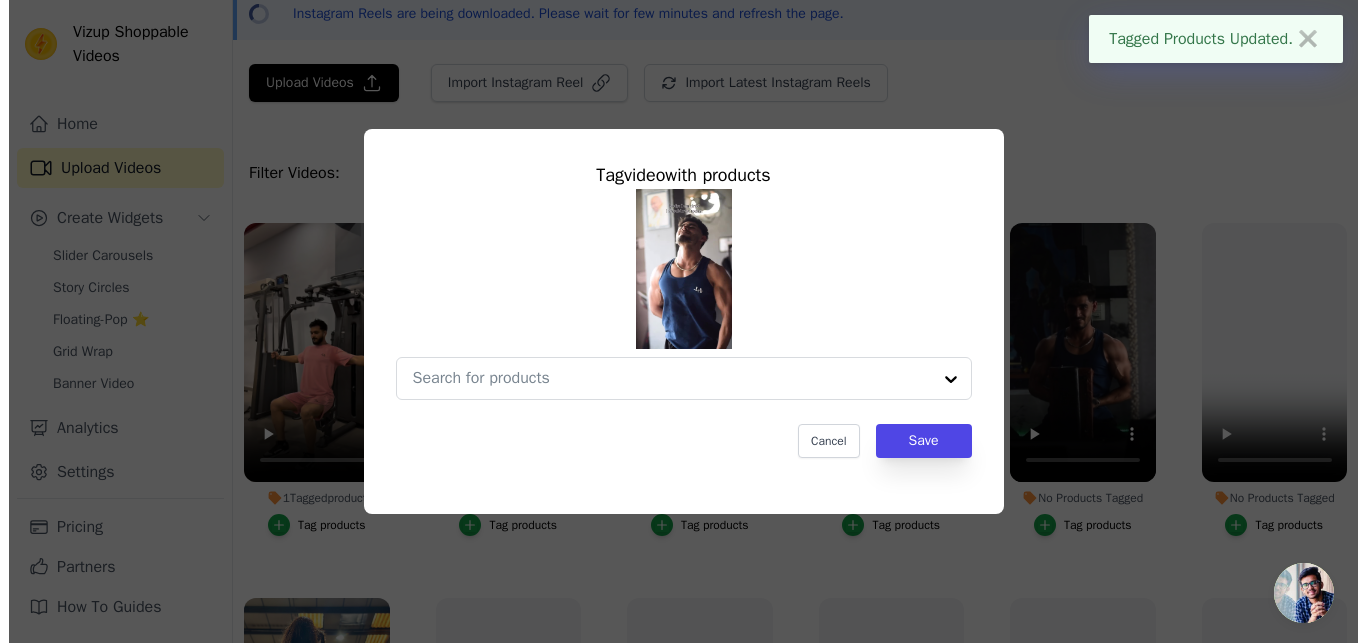 scroll, scrollTop: 0, scrollLeft: 0, axis: both 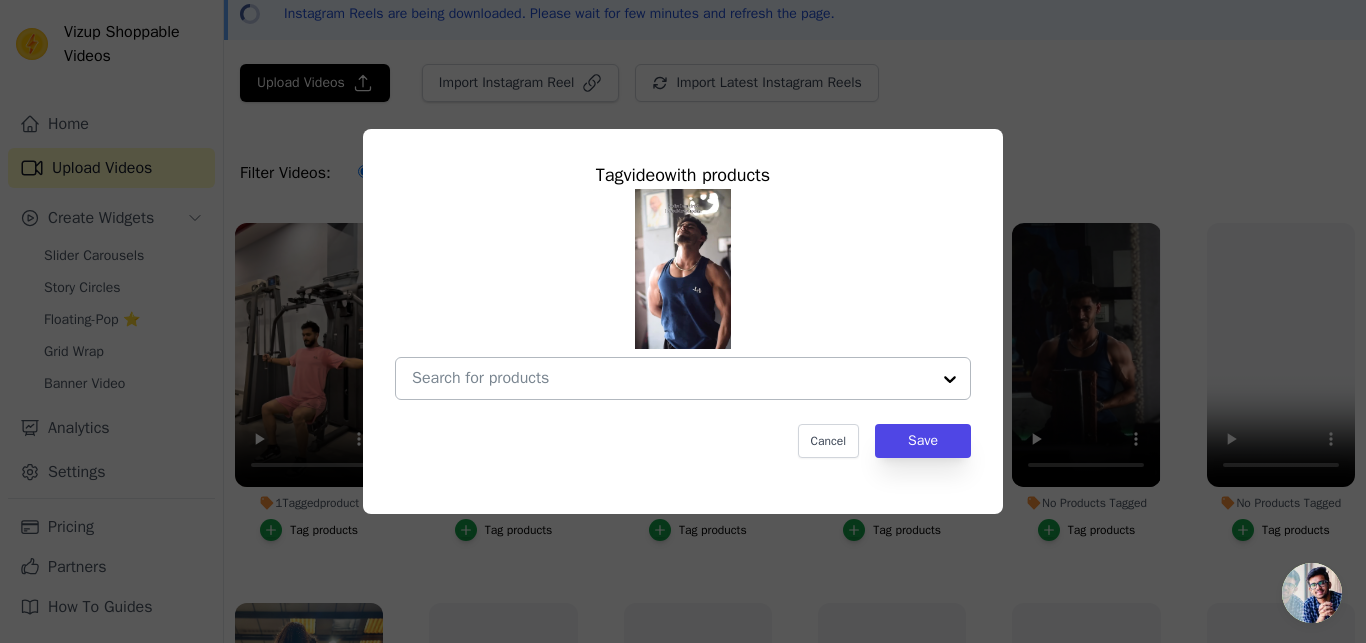 click at bounding box center [950, 378] 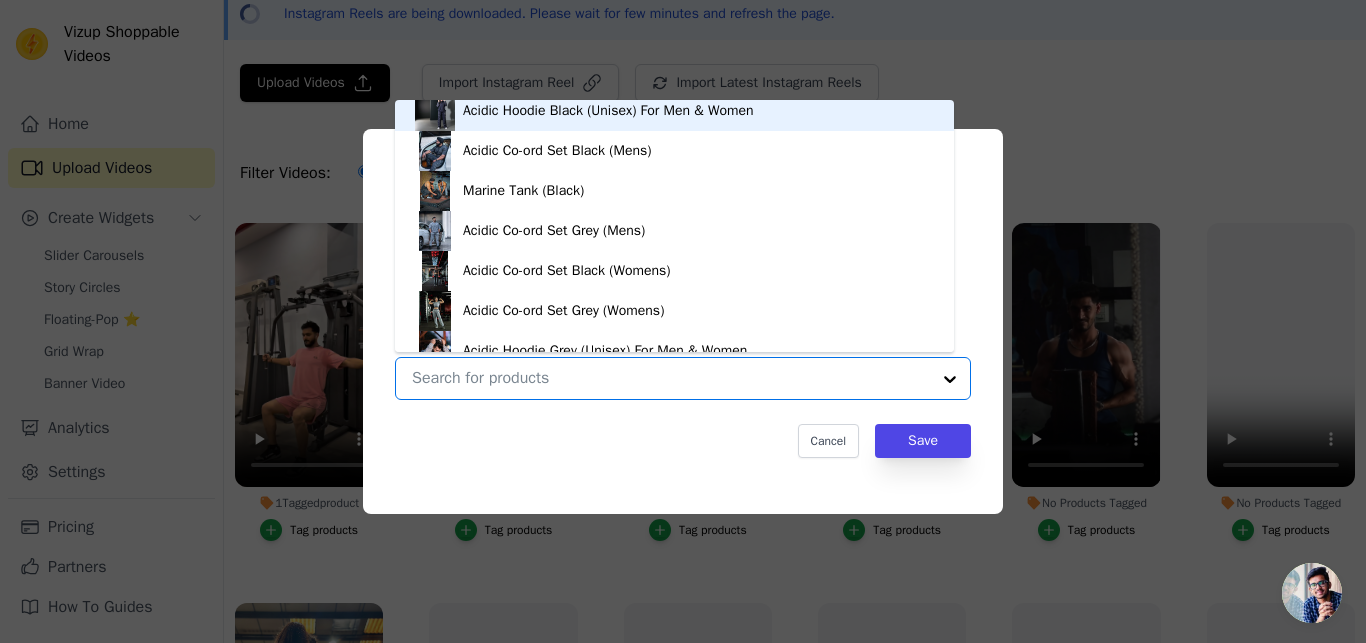 scroll, scrollTop: 0, scrollLeft: 0, axis: both 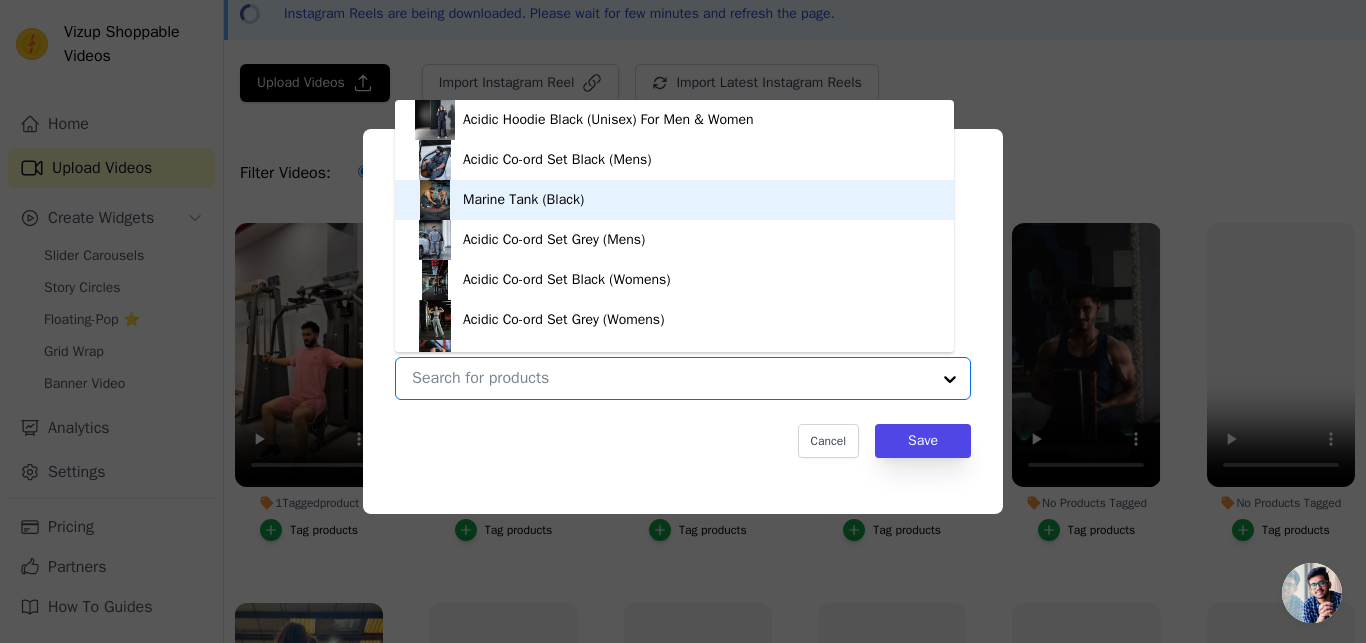 click on "Marine Tank (Black)" at bounding box center (674, 200) 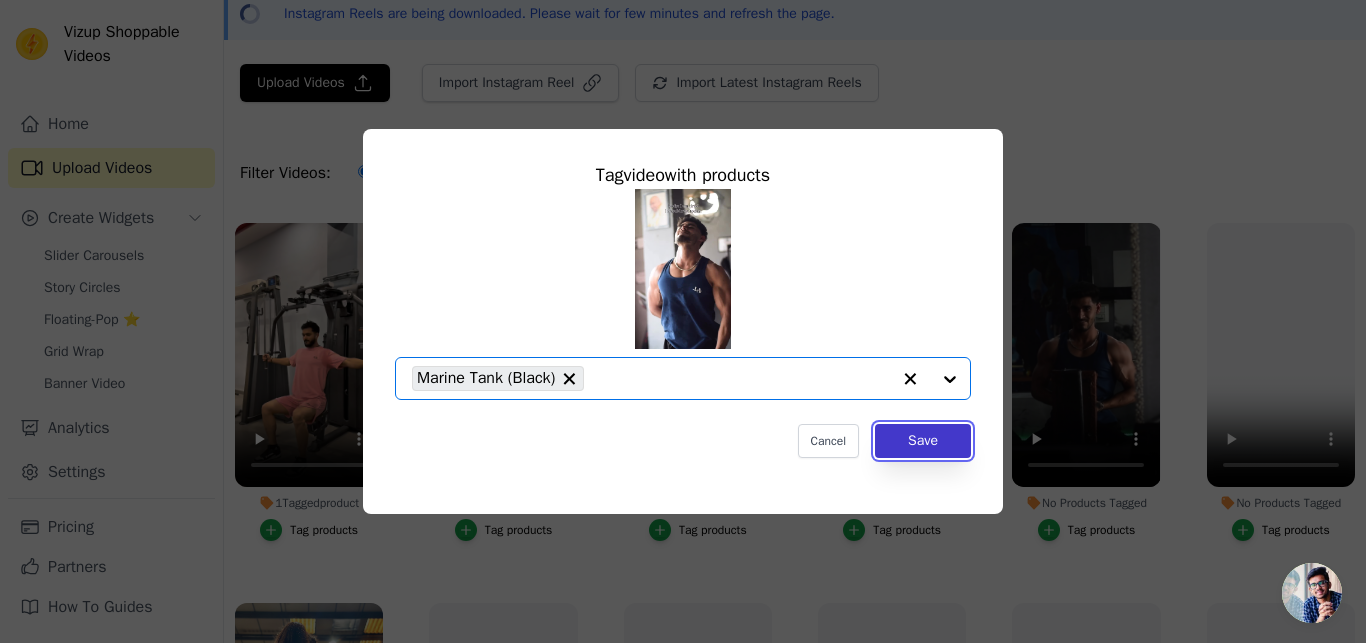 click on "Save" at bounding box center (923, 441) 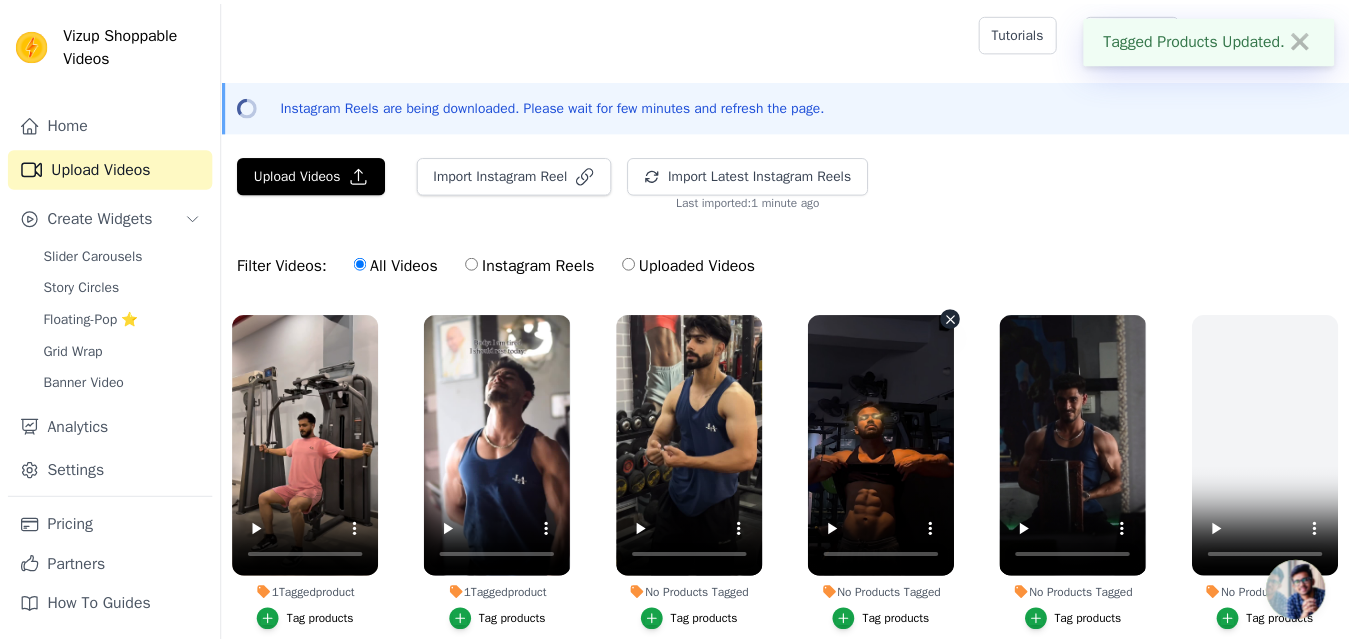 scroll, scrollTop: 92, scrollLeft: 0, axis: vertical 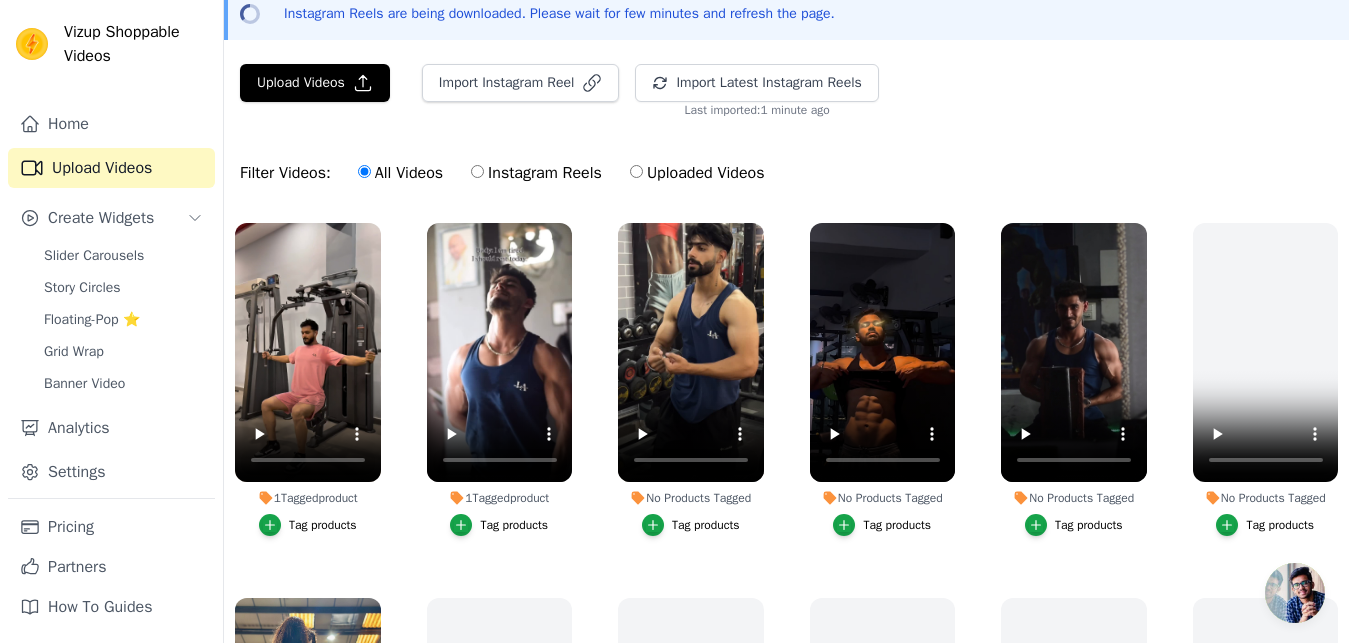 click on "Tag products" at bounding box center [706, 525] 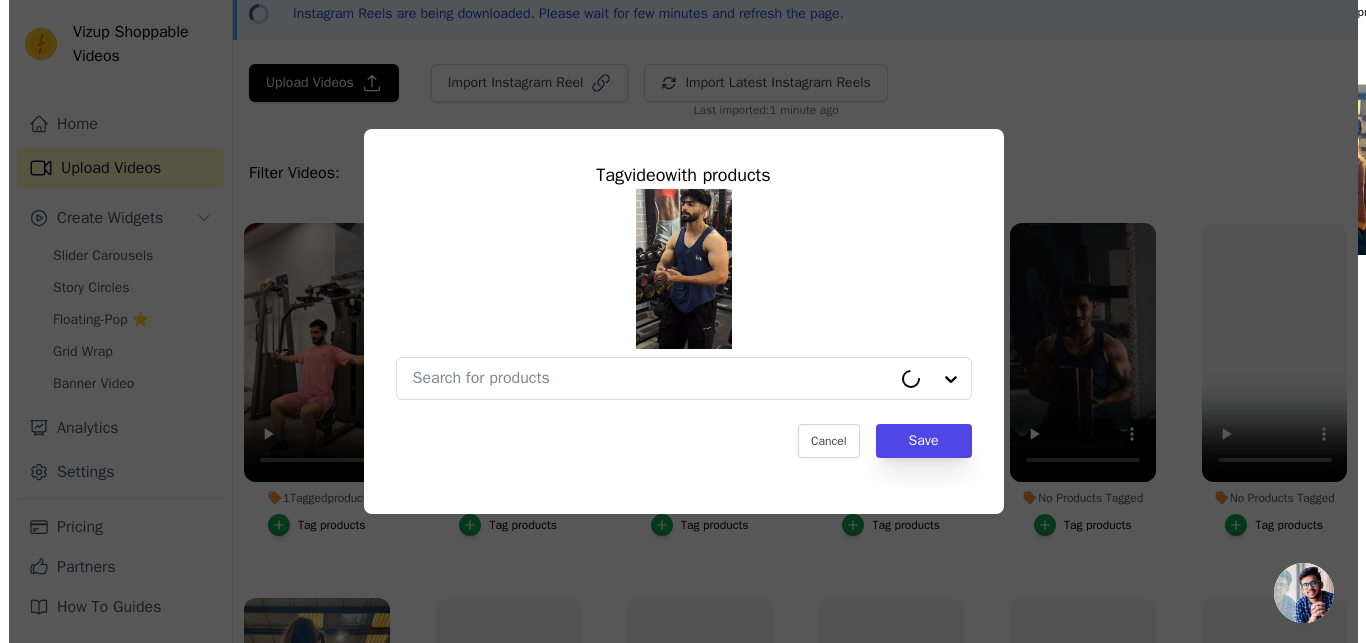 scroll, scrollTop: 0, scrollLeft: 0, axis: both 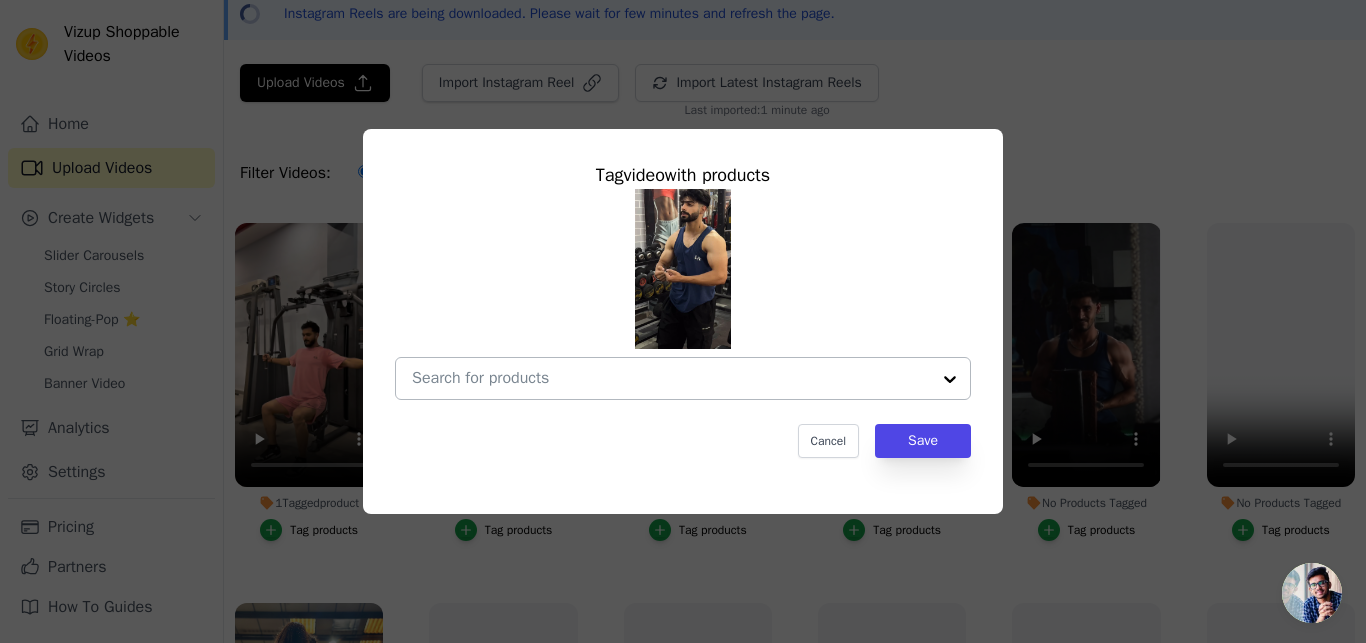 click at bounding box center [950, 378] 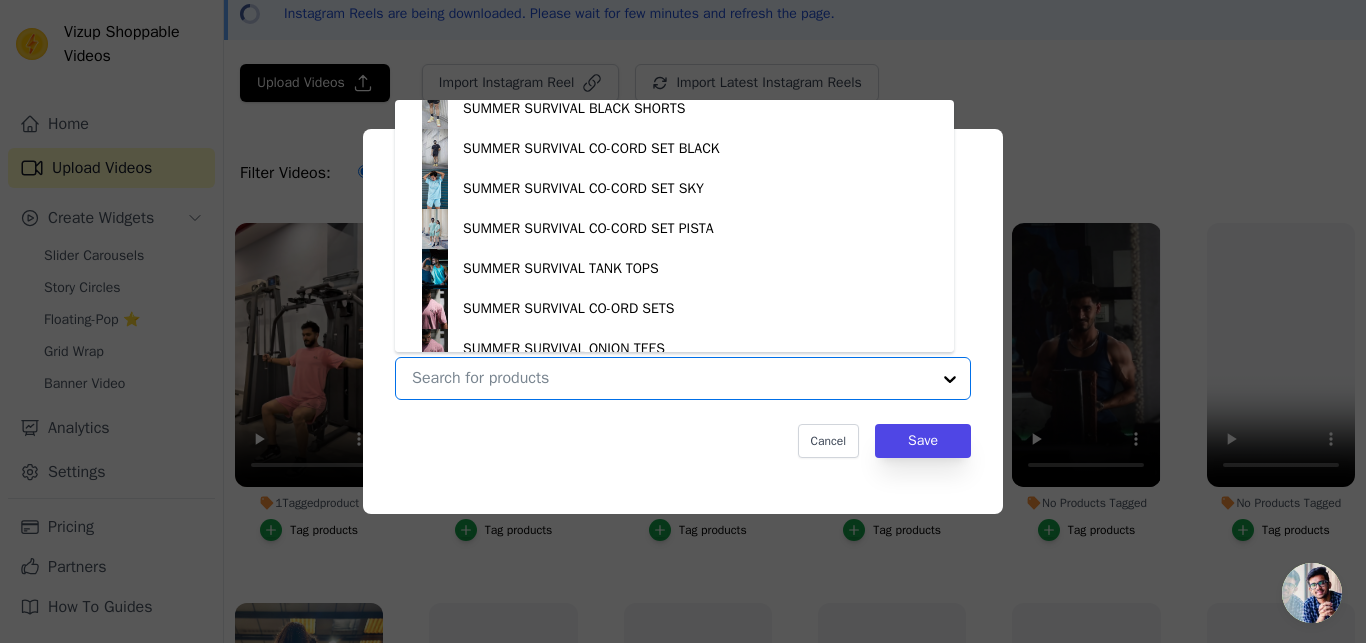scroll, scrollTop: 693, scrollLeft: 0, axis: vertical 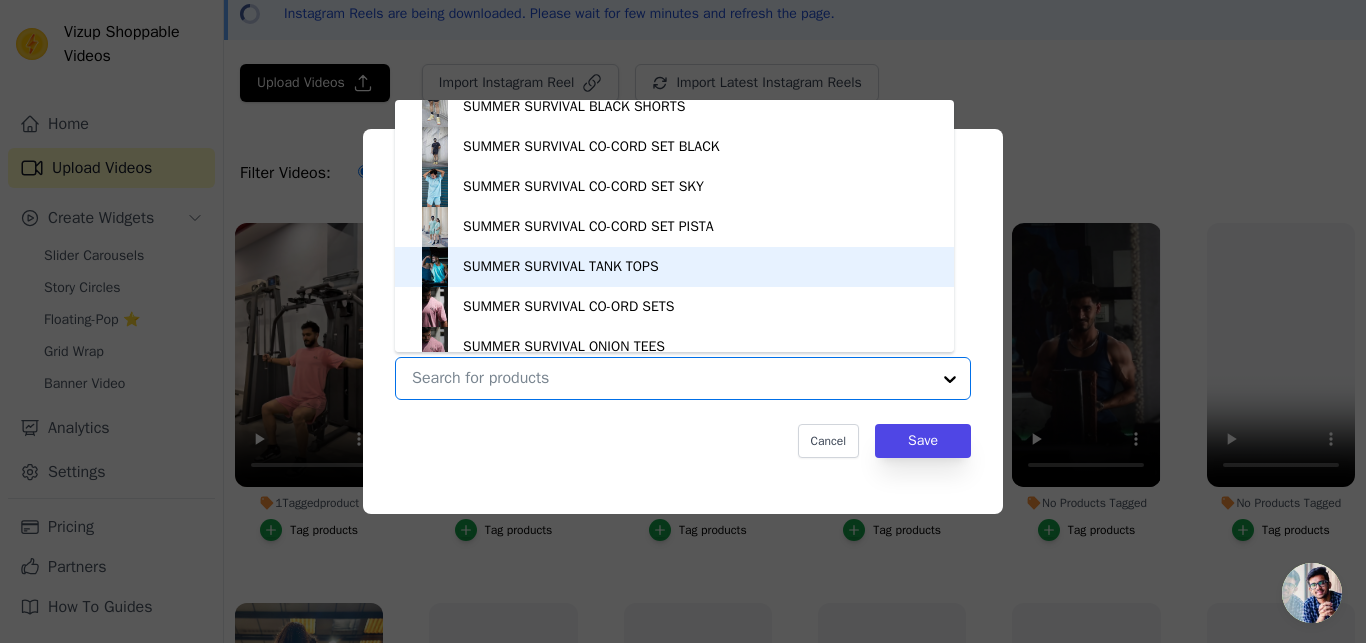 click on "SUMMER SURVIVAL TANK TOPS" at bounding box center [674, 267] 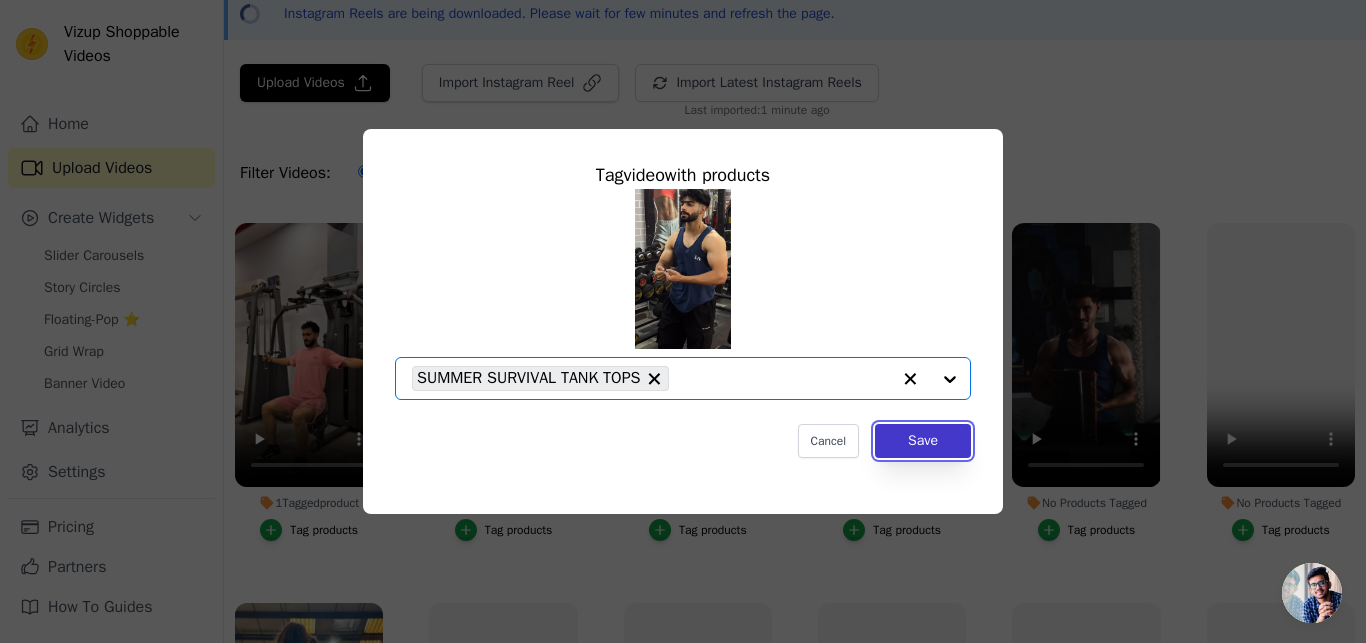 click on "Save" at bounding box center [923, 441] 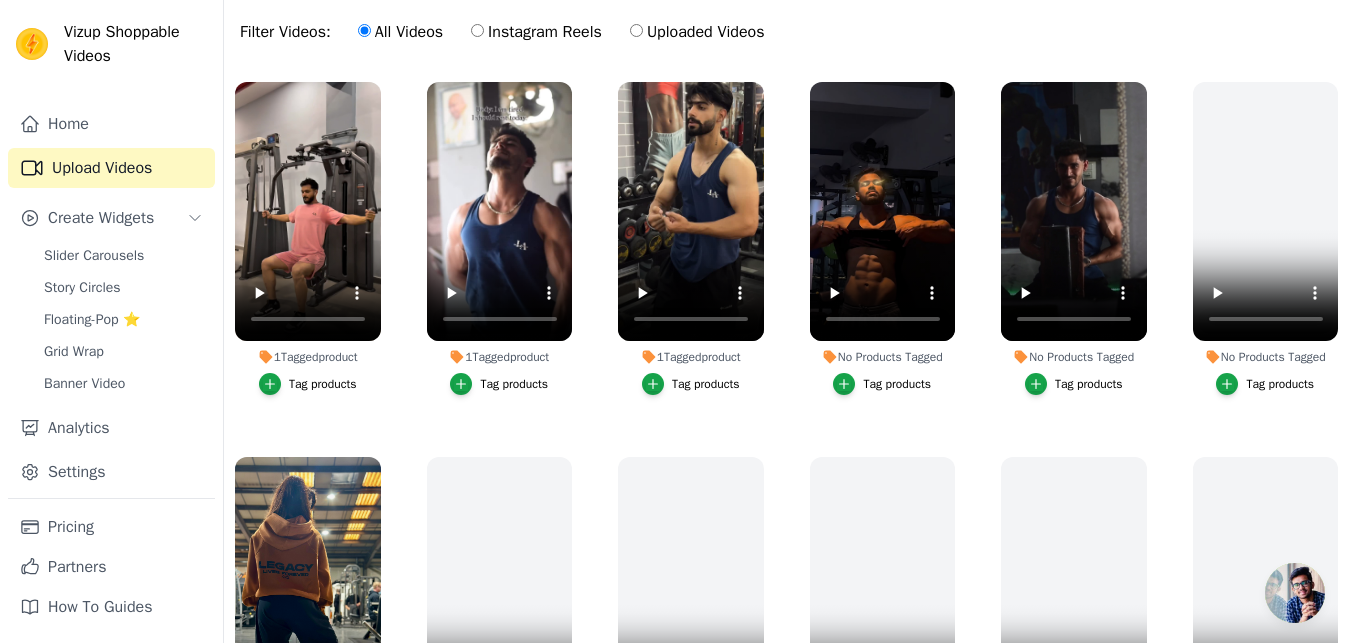 scroll, scrollTop: 197, scrollLeft: 0, axis: vertical 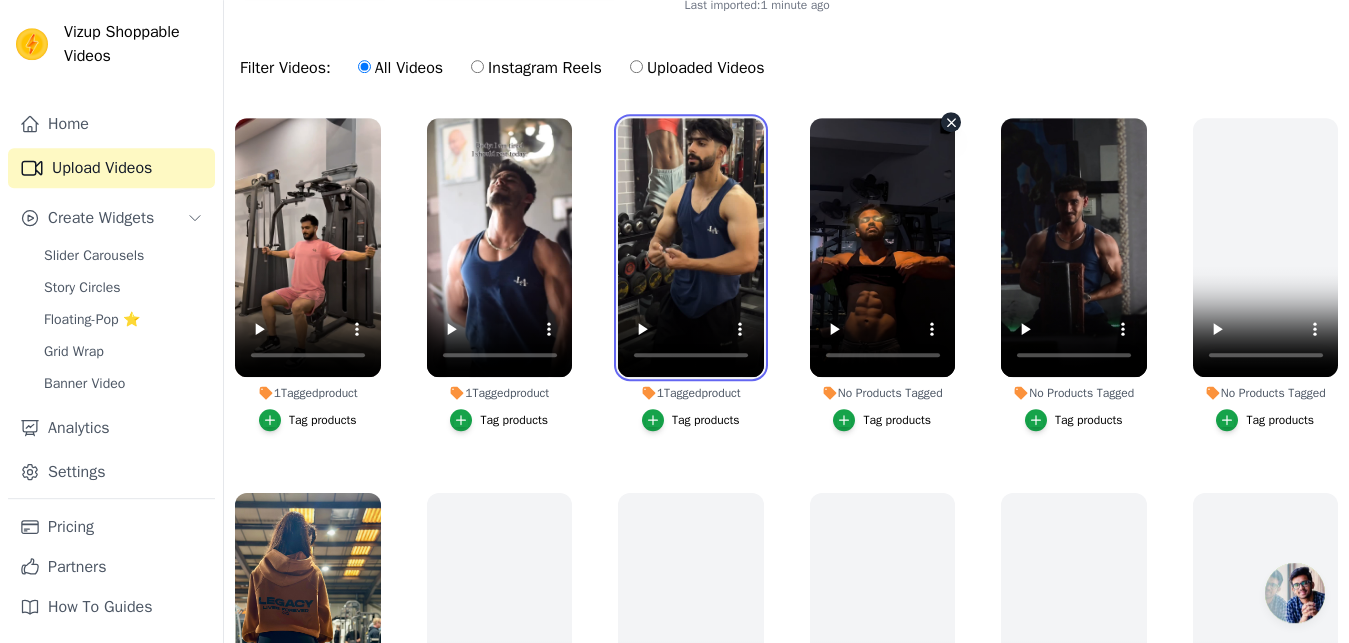 click on "1  Tagged  product       Tag products           1  Tagged  product       Tag products           1  Tagged  product       Tag products
No Products Tagged       Tag products
No Products Tagged       Tag products
No Products Tagged       Tag products
No Products Tagged       Tag products
No Products Tagged       Tag products
No Products Tagged       Tag products
No Products Tagged       Tag products
No Products Tagged       Tag products
No Products Tagged       Tag products
No Products Tagged       Tag products
No Products Tagged       Tag products
No Products Tagged       Tag products
No Products Tagged       Tag products
No Products Tagged" at bounding box center (786, 396) 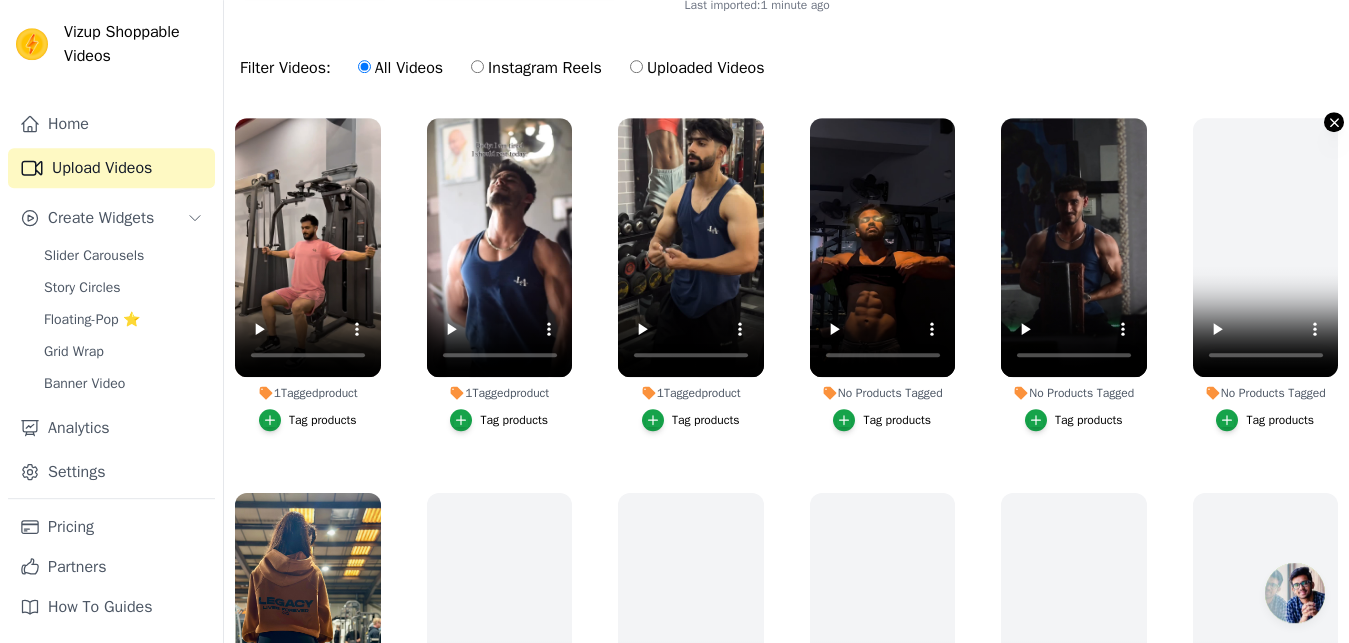 click 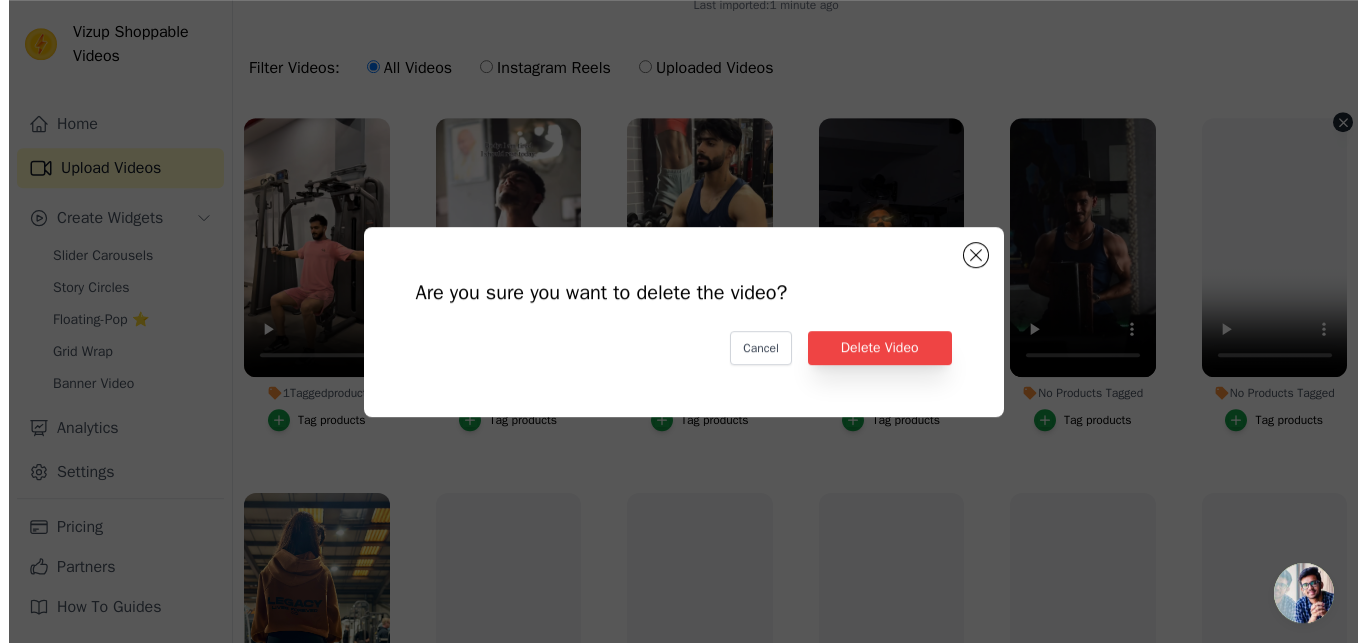 scroll, scrollTop: 0, scrollLeft: 0, axis: both 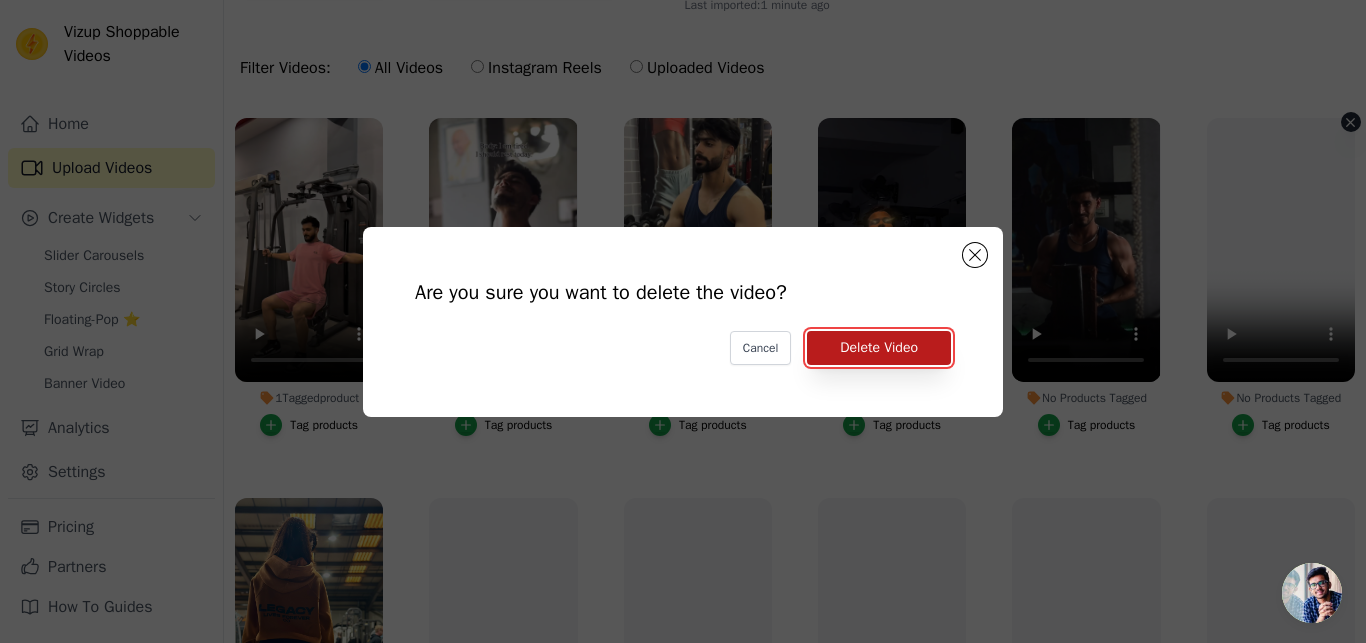 click on "Delete Video" at bounding box center (879, 348) 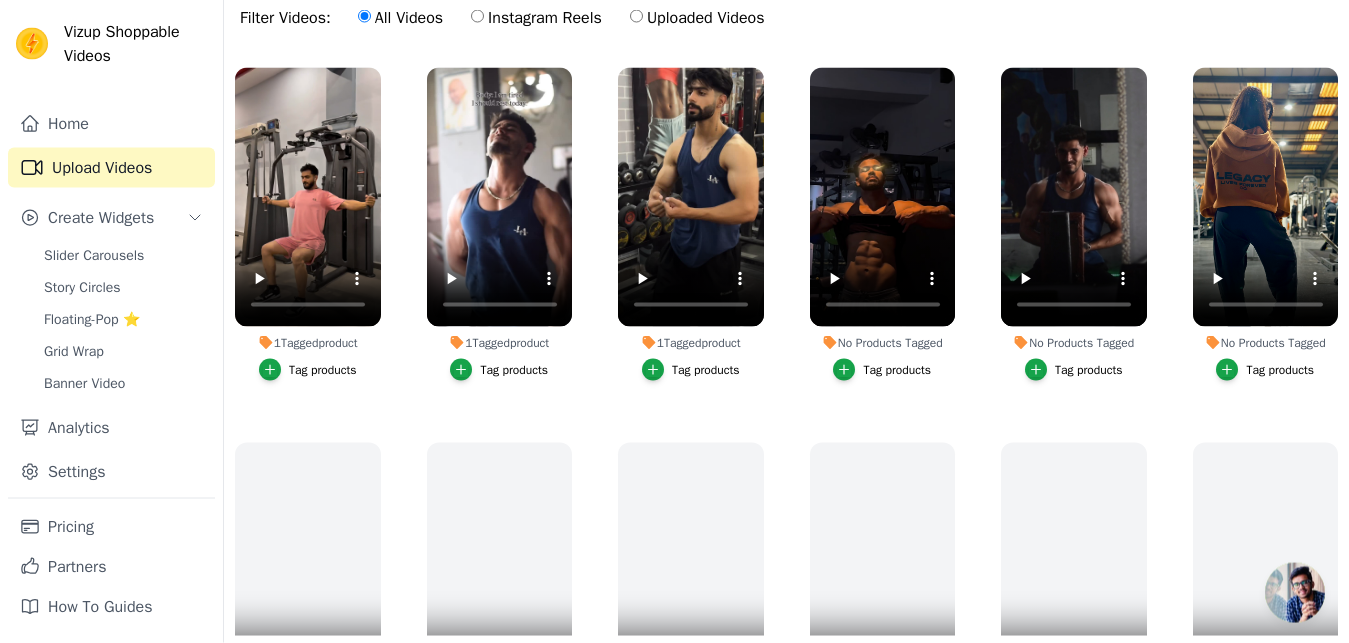 scroll, scrollTop: 188, scrollLeft: 0, axis: vertical 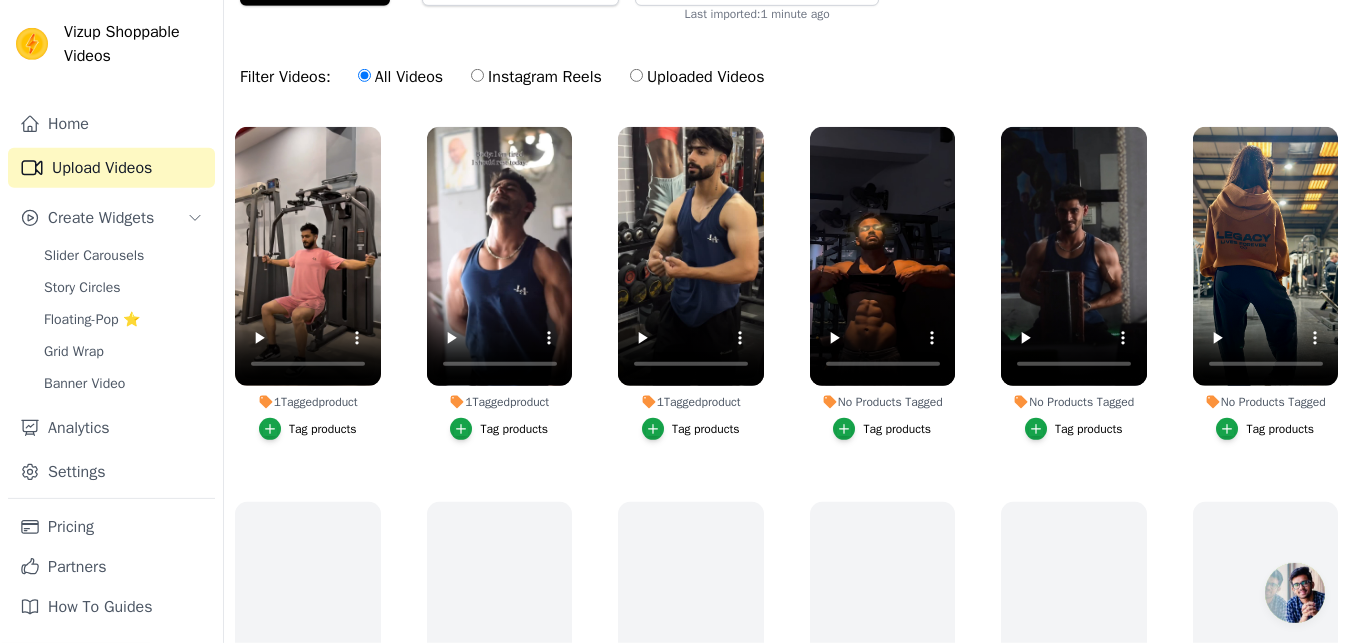 click on "Tag products" at bounding box center (897, 429) 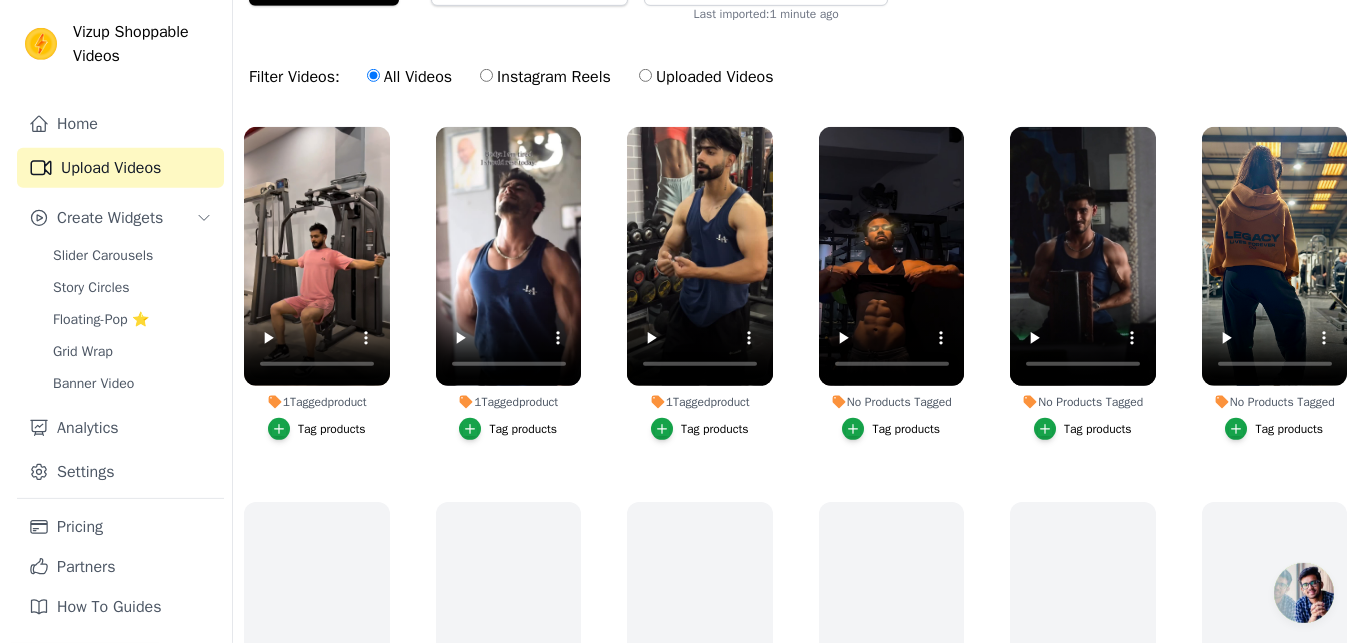 scroll, scrollTop: 0, scrollLeft: 0, axis: both 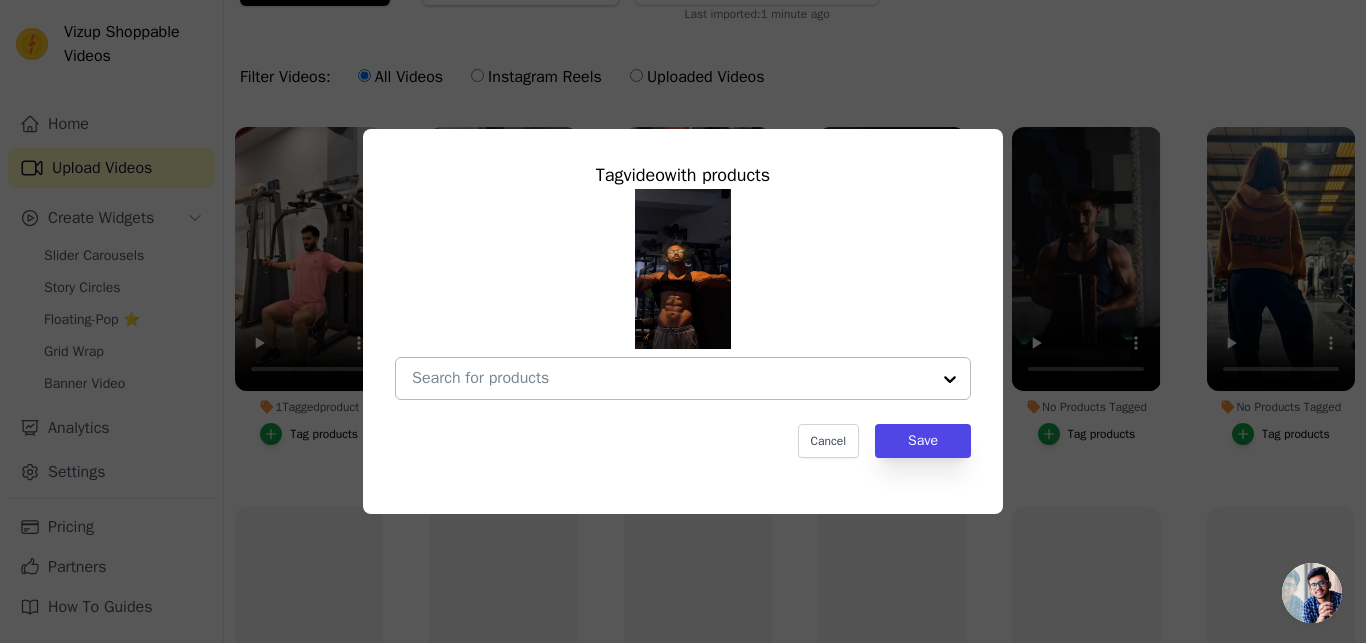 click at bounding box center (950, 378) 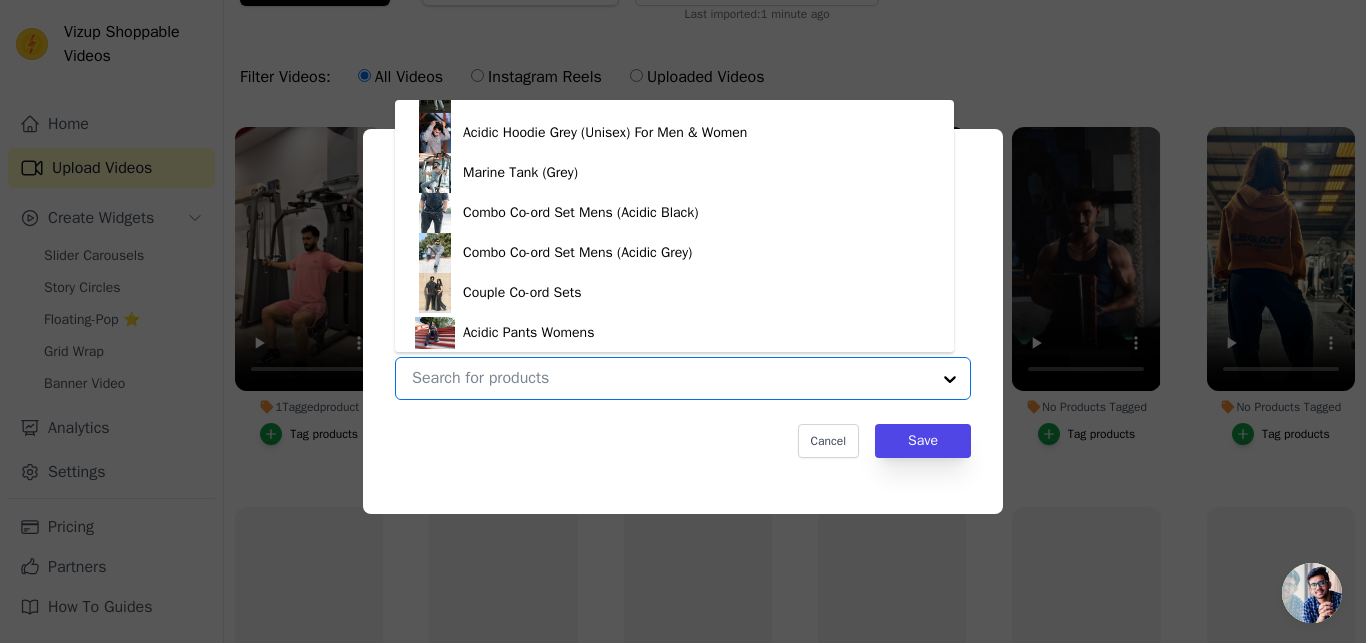 scroll, scrollTop: 454, scrollLeft: 0, axis: vertical 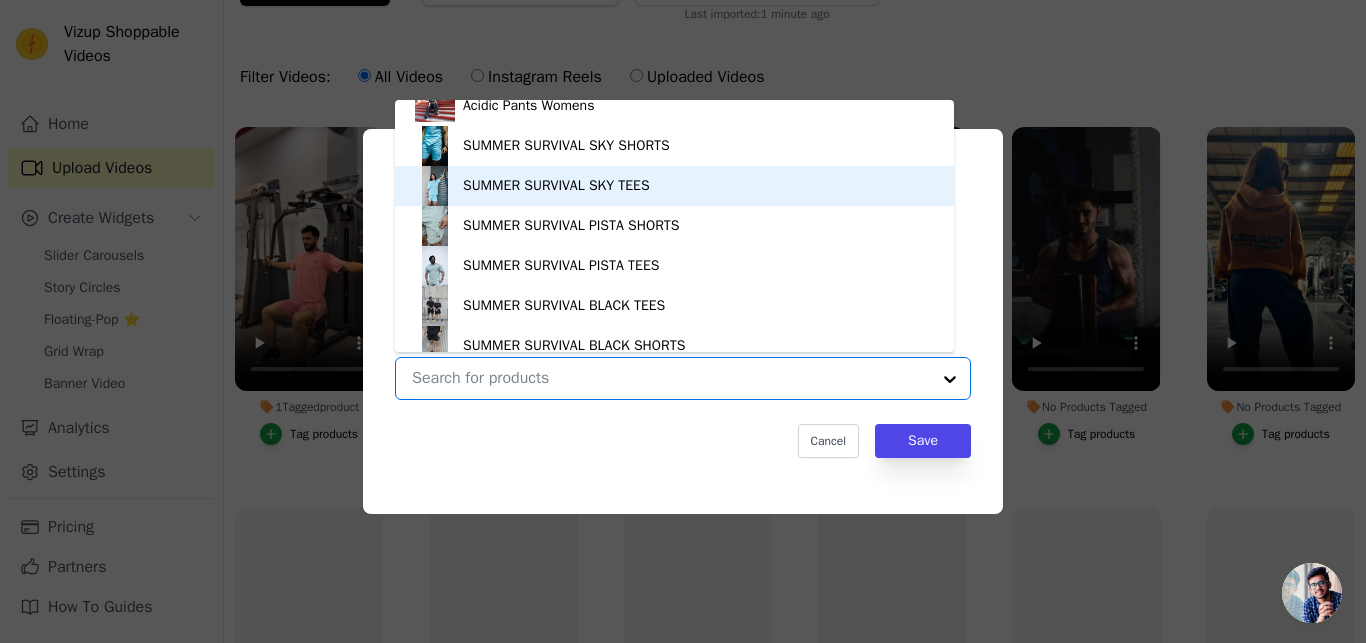 click on "SUMMER SURVIVAL SKY TEES" at bounding box center [674, 186] 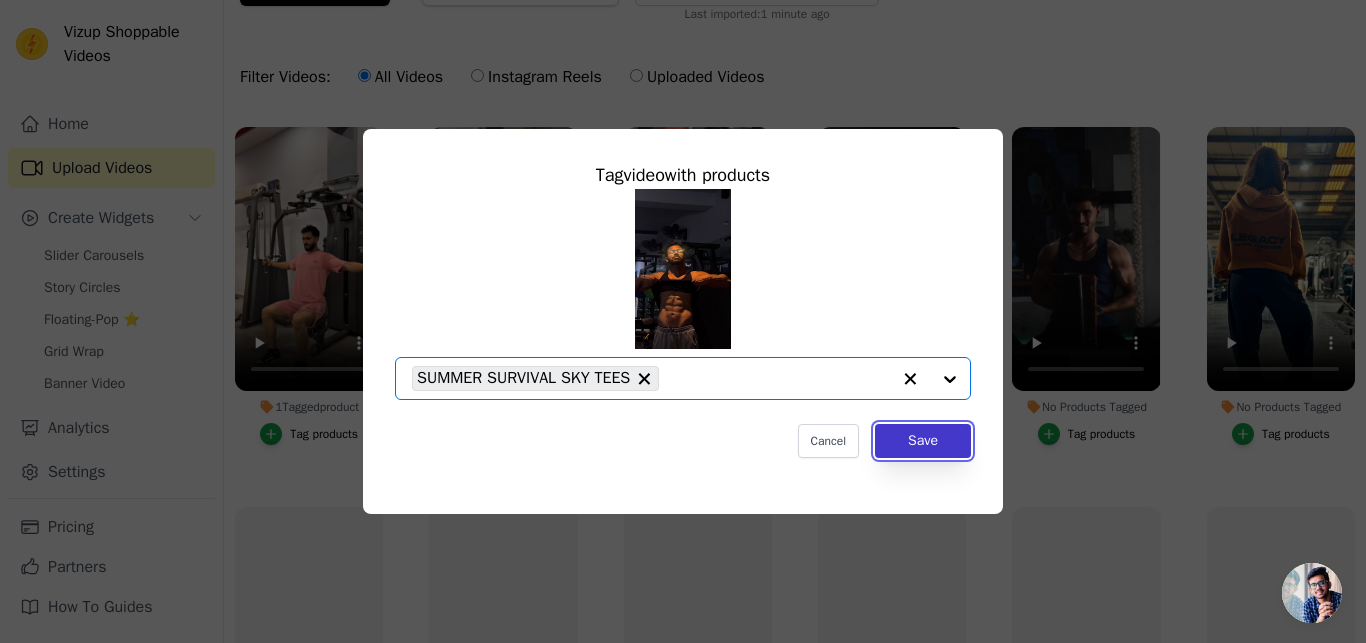 click on "Save" at bounding box center [923, 441] 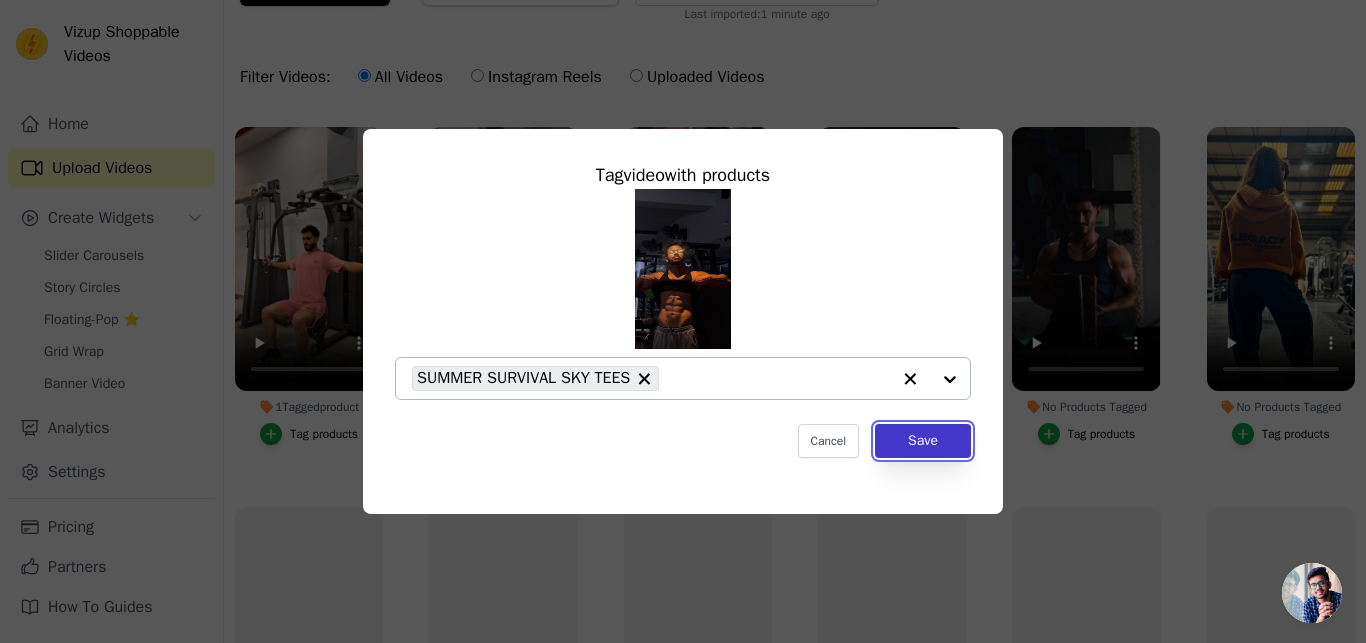 click on "Save" at bounding box center (923, 441) 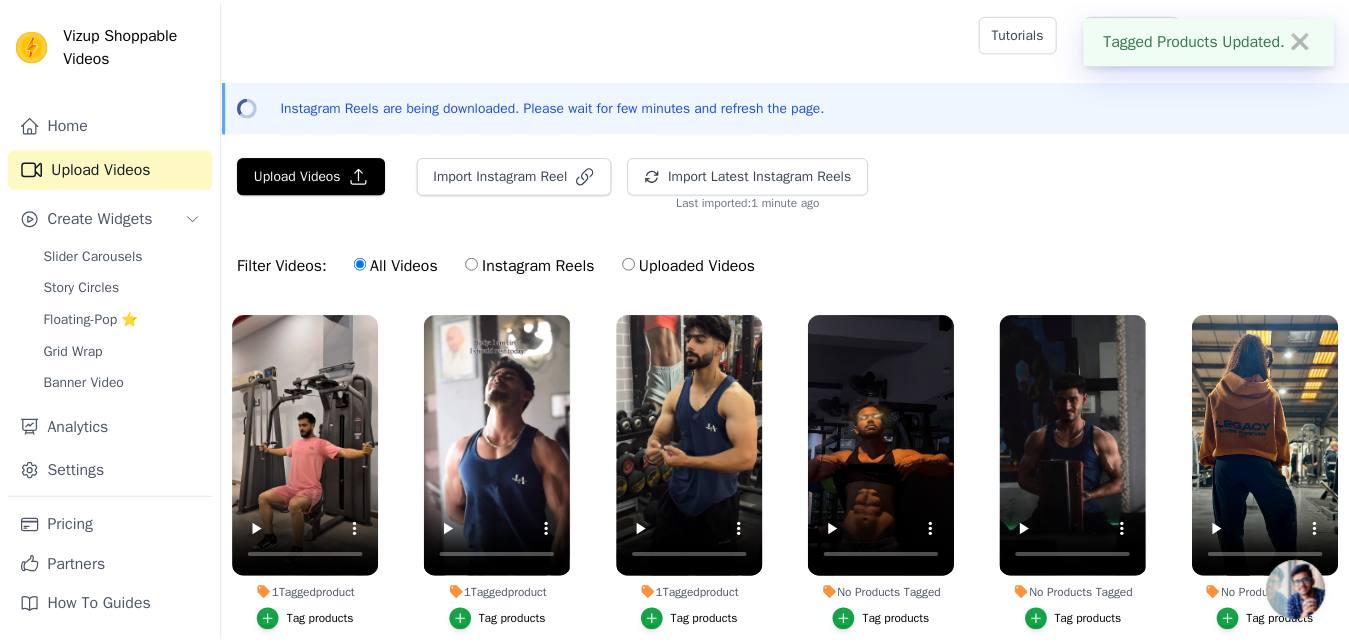 scroll, scrollTop: 188, scrollLeft: 0, axis: vertical 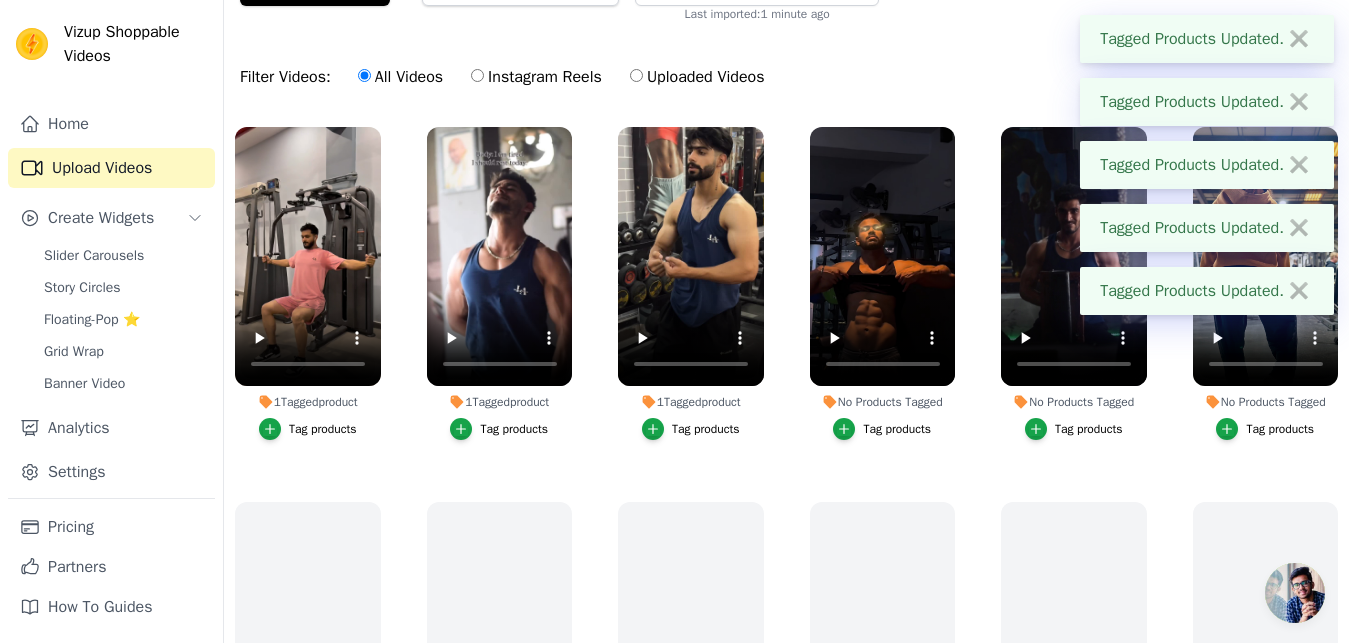 click on "Tag products" at bounding box center [1089, 429] 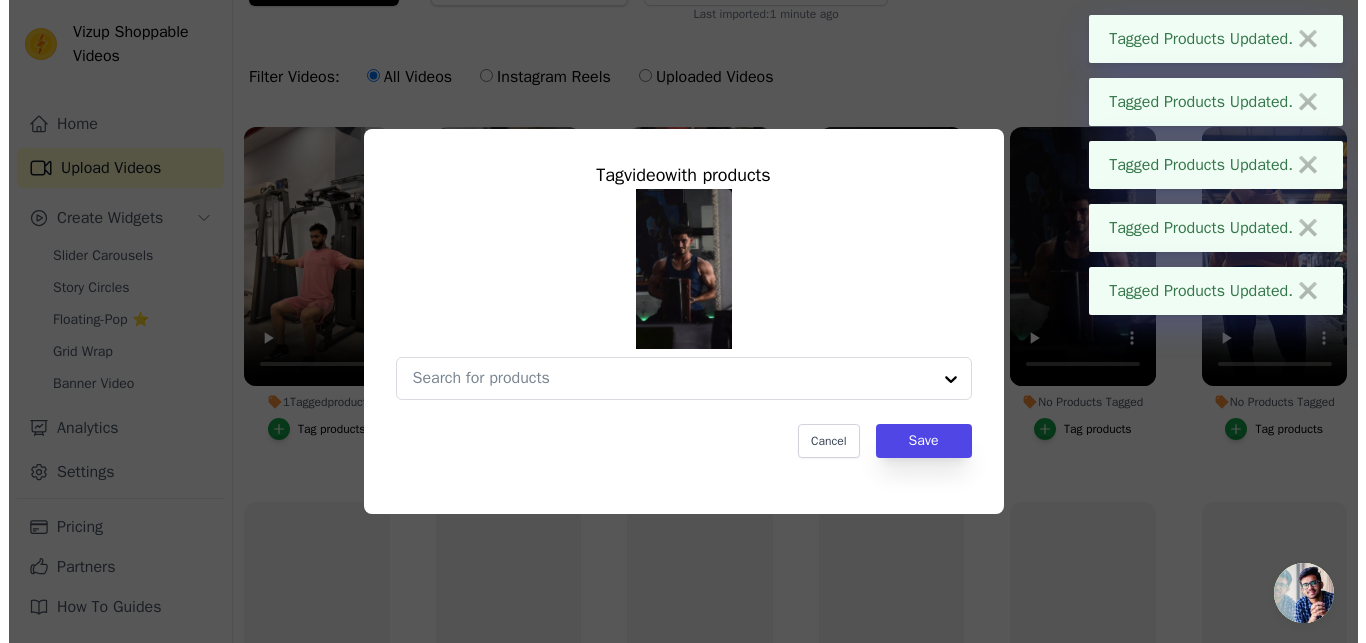 scroll, scrollTop: 0, scrollLeft: 0, axis: both 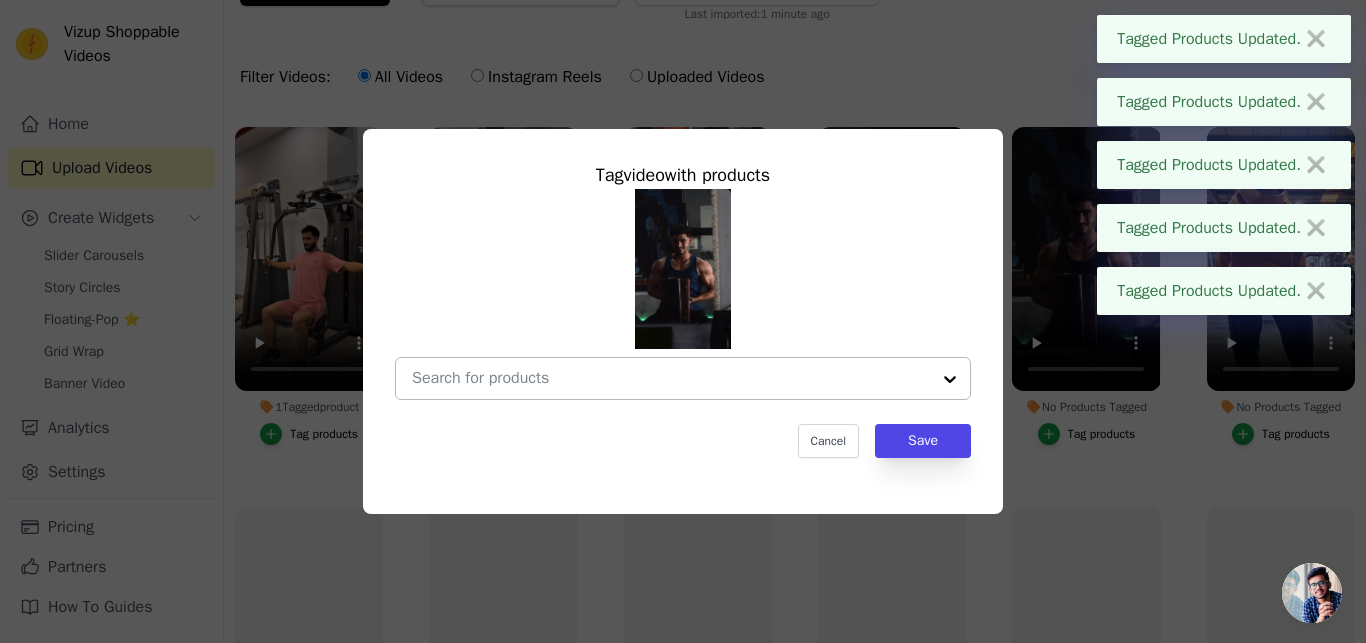 click at bounding box center (950, 378) 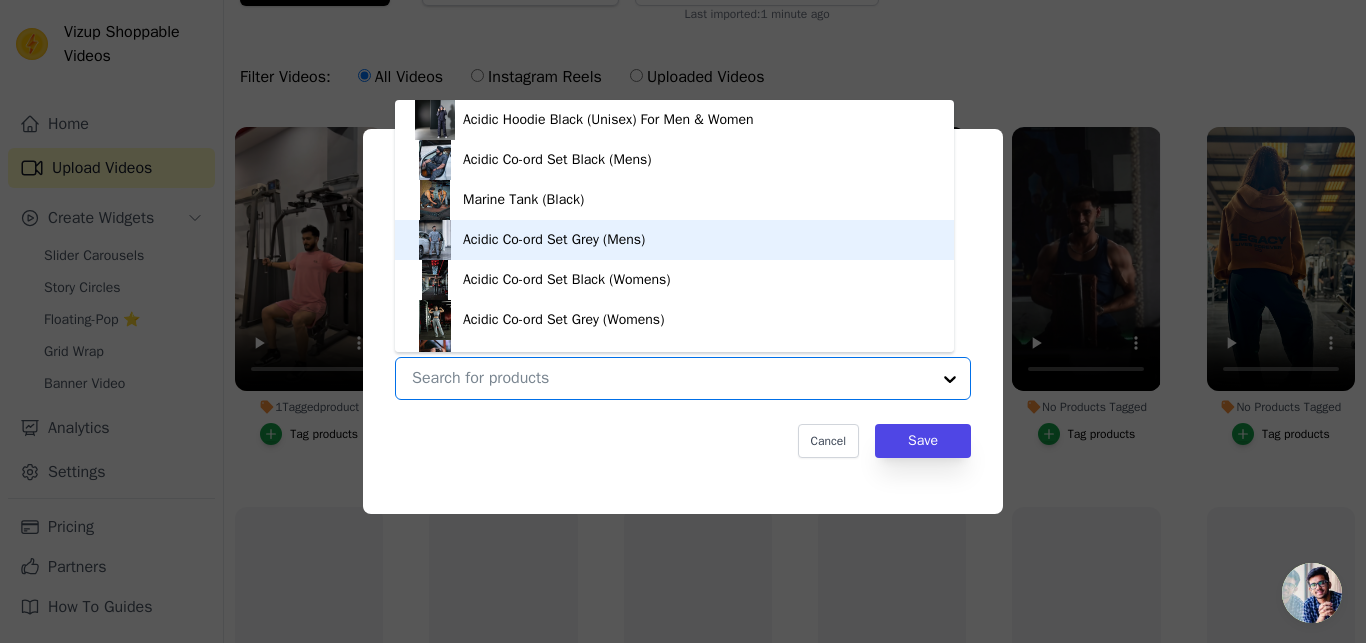 click on "Acidic Co-ord Set Grey (Mens)" at bounding box center [554, 240] 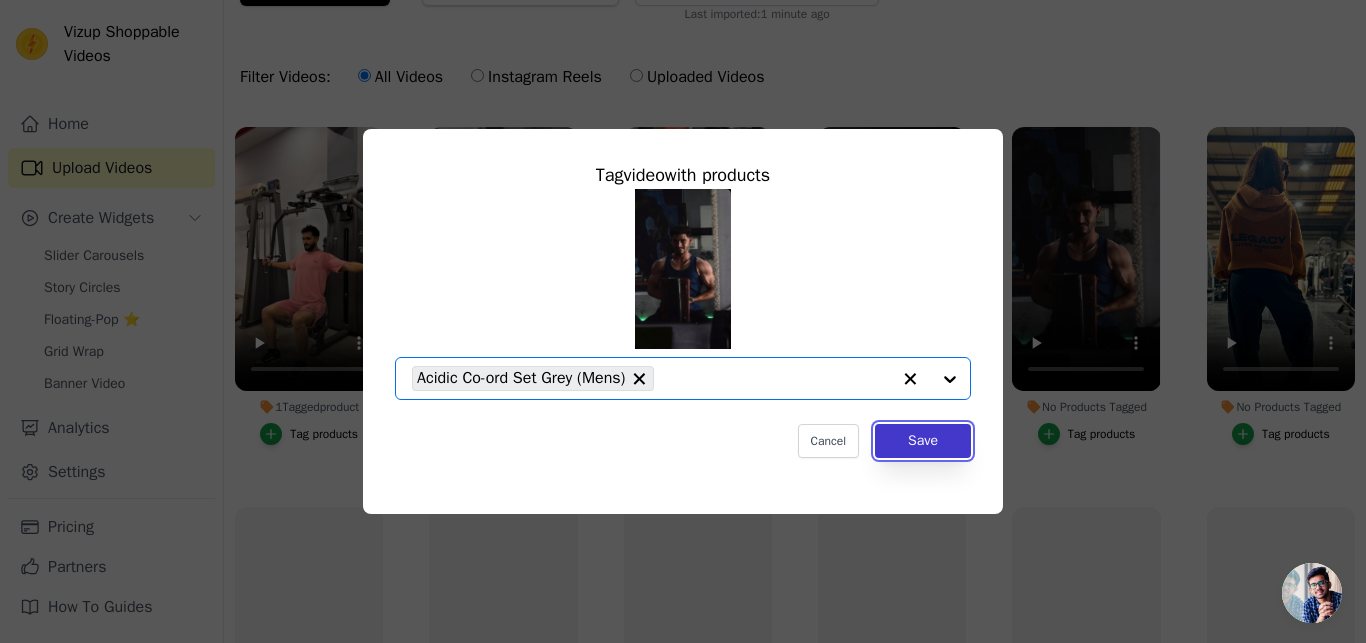 click on "Save" at bounding box center [923, 441] 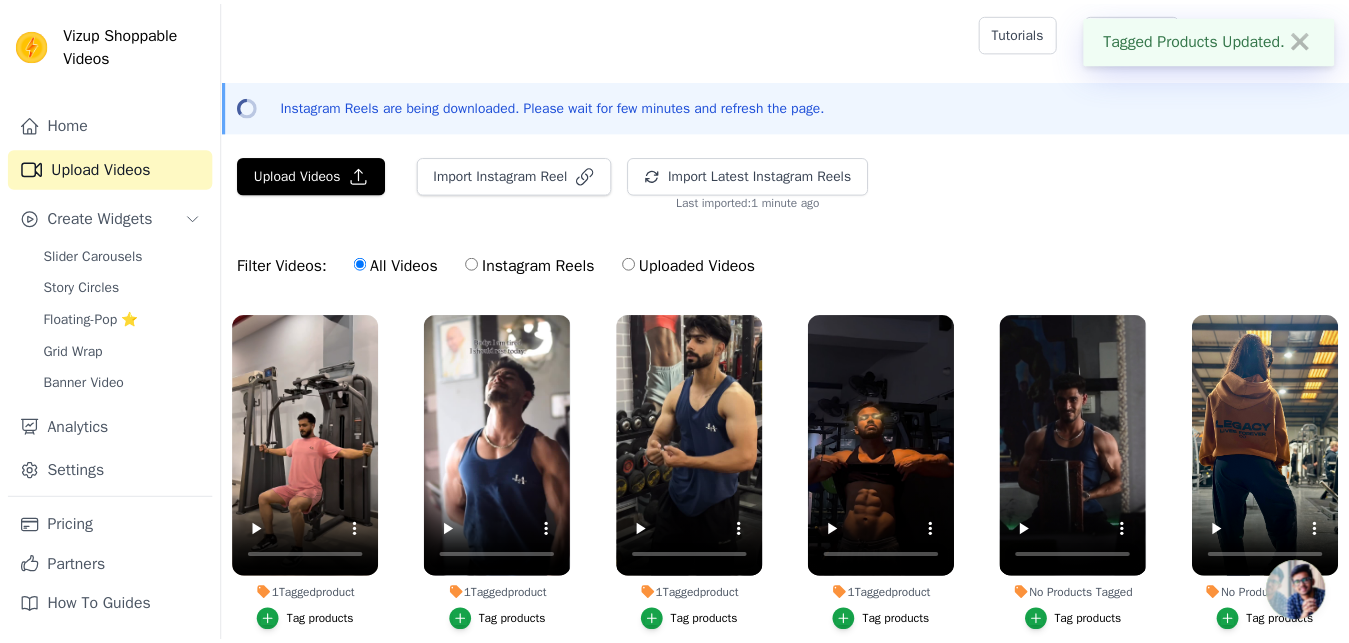 scroll, scrollTop: 188, scrollLeft: 0, axis: vertical 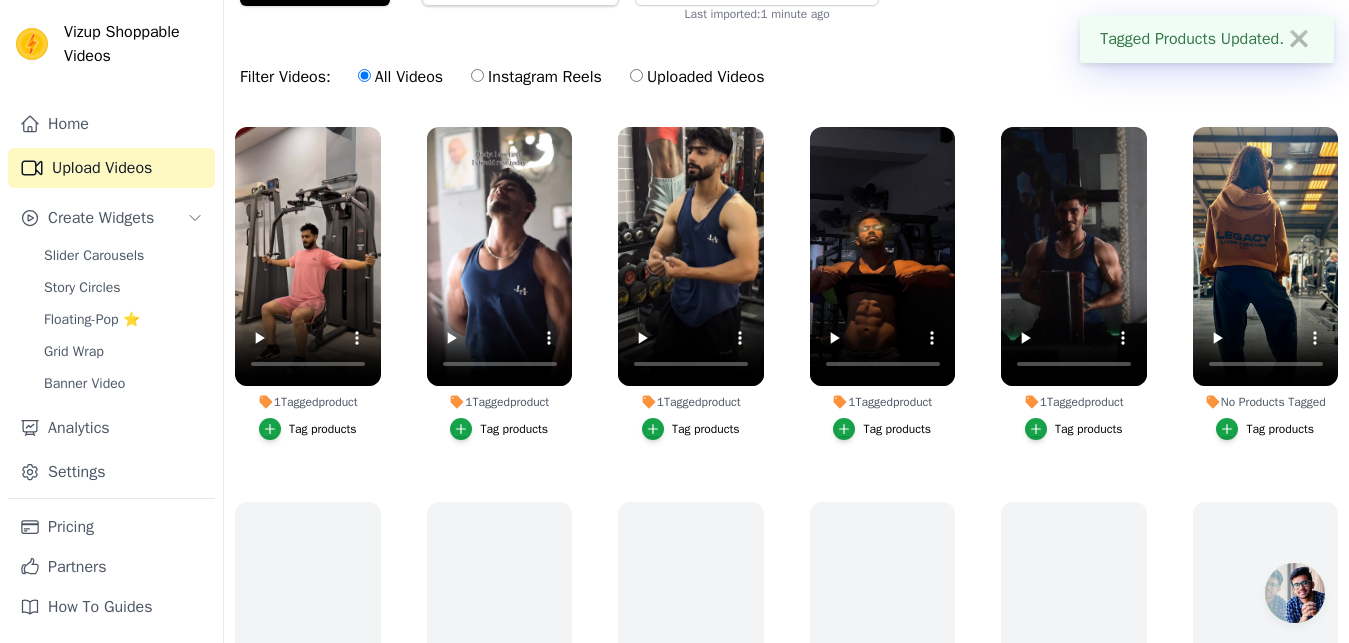 click on "Tag products" at bounding box center (1280, 429) 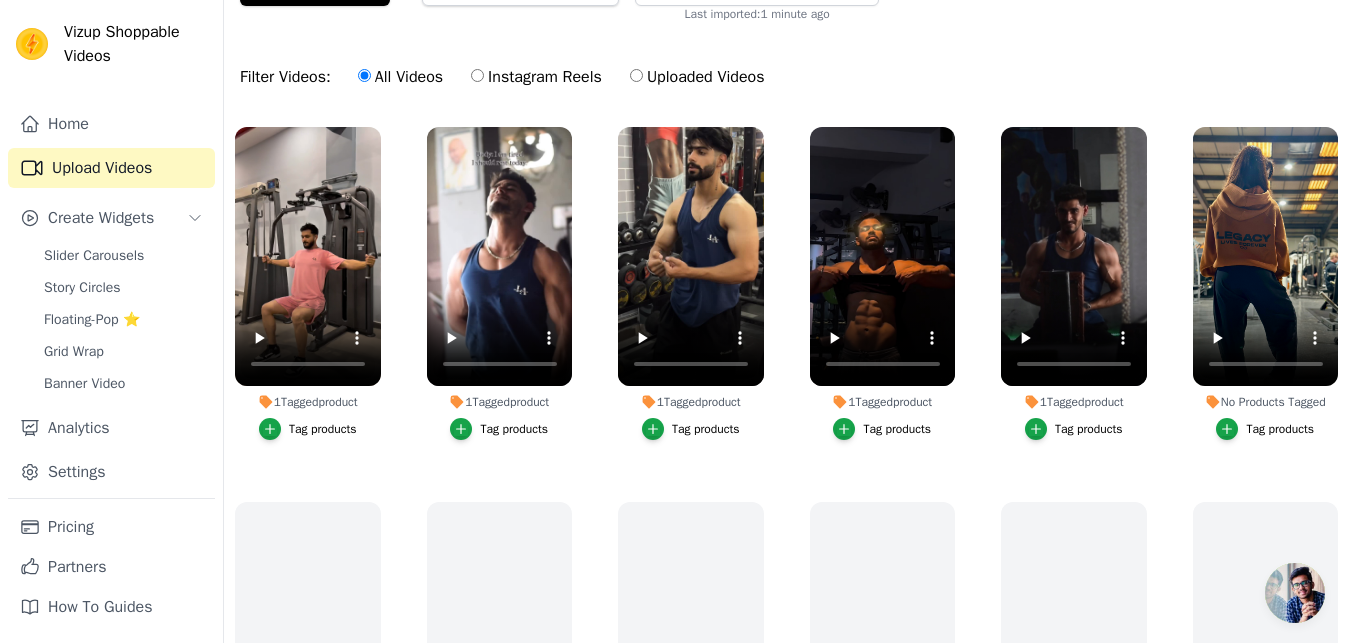 click on "Tag products" at bounding box center [1280, 429] 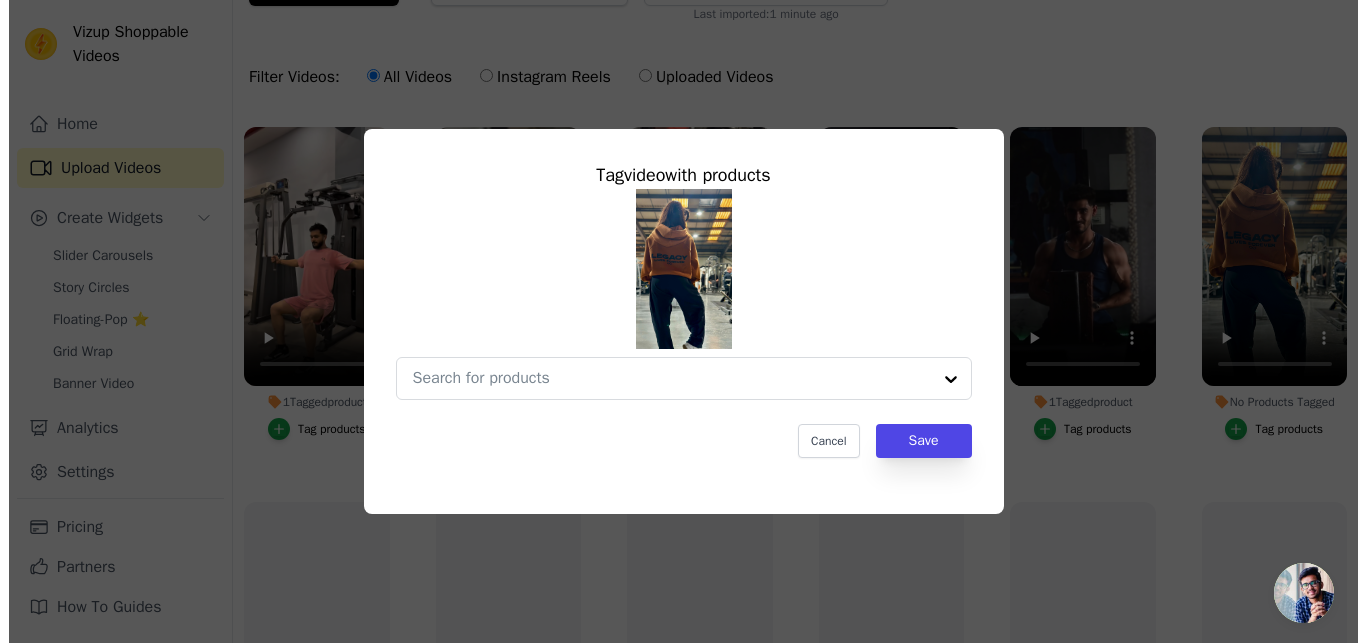 scroll, scrollTop: 0, scrollLeft: 0, axis: both 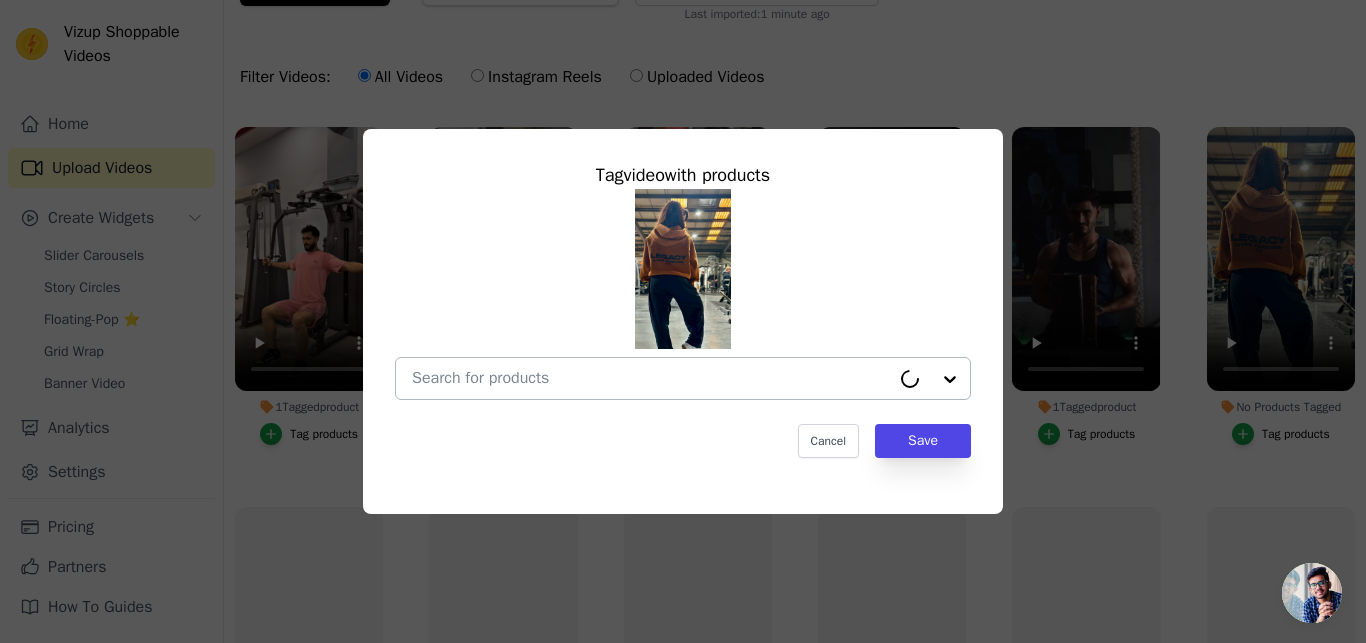 click at bounding box center (930, 378) 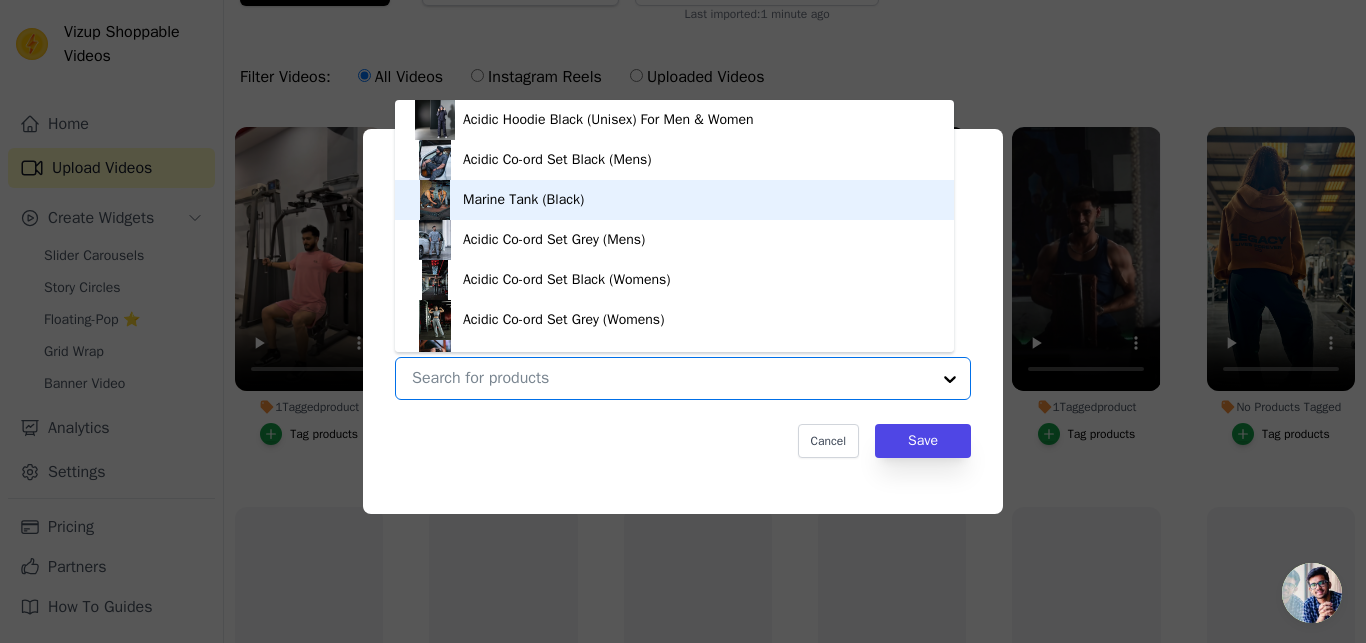scroll, scrollTop: 28, scrollLeft: 0, axis: vertical 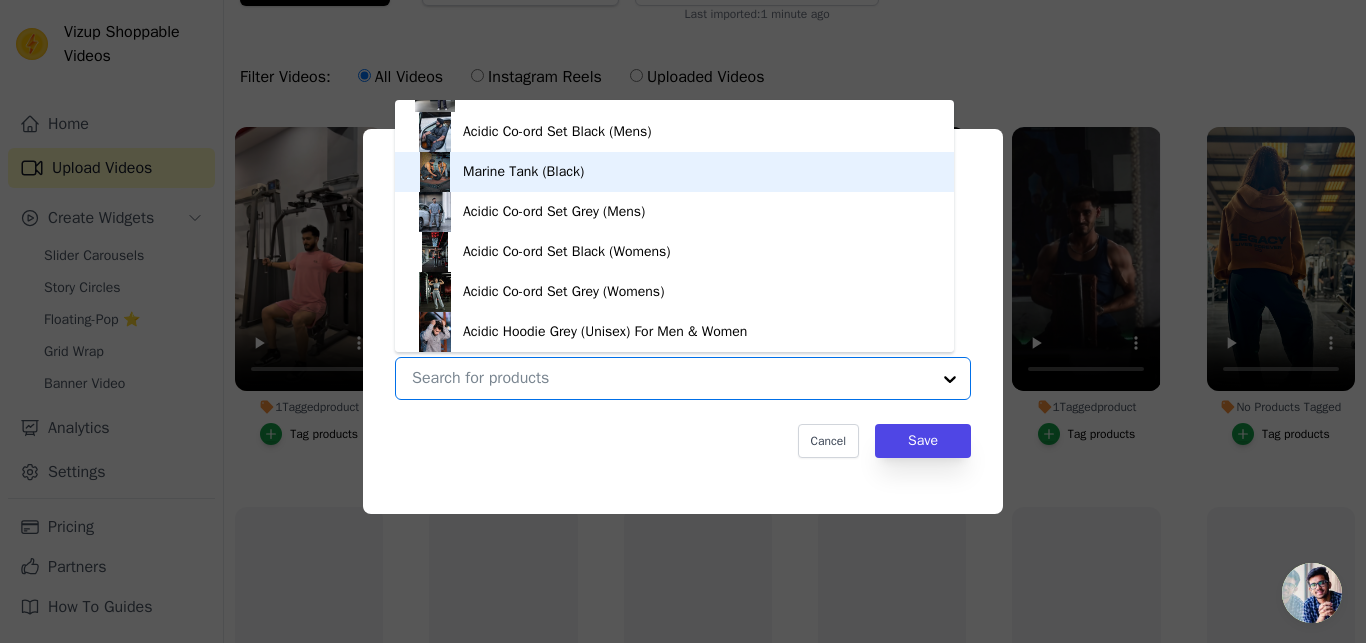 click on "Marine Tank (Black)" at bounding box center (674, 172) 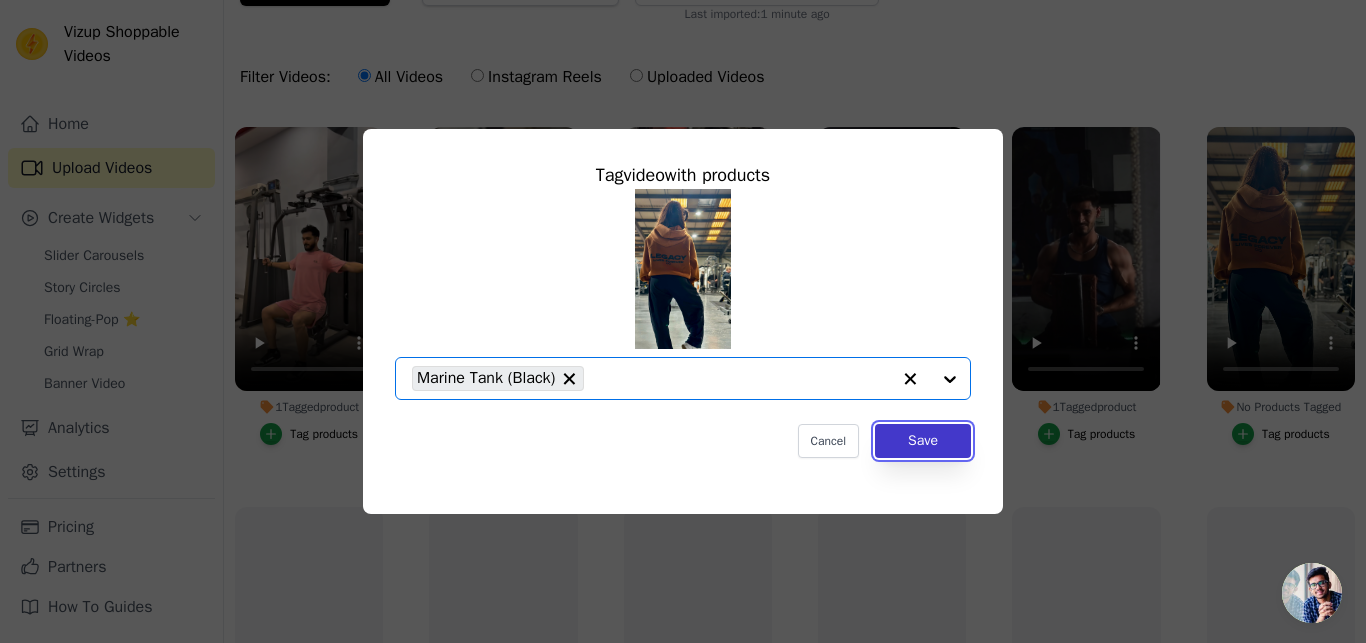 click on "Save" at bounding box center (923, 441) 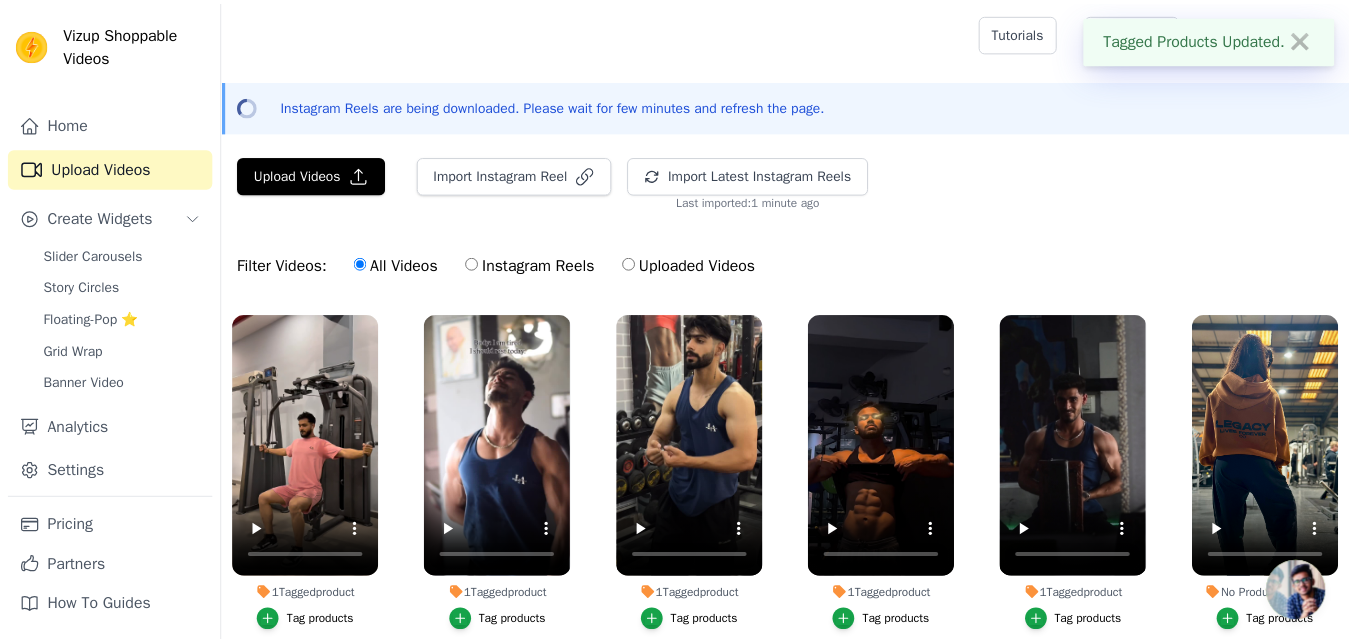 scroll, scrollTop: 188, scrollLeft: 0, axis: vertical 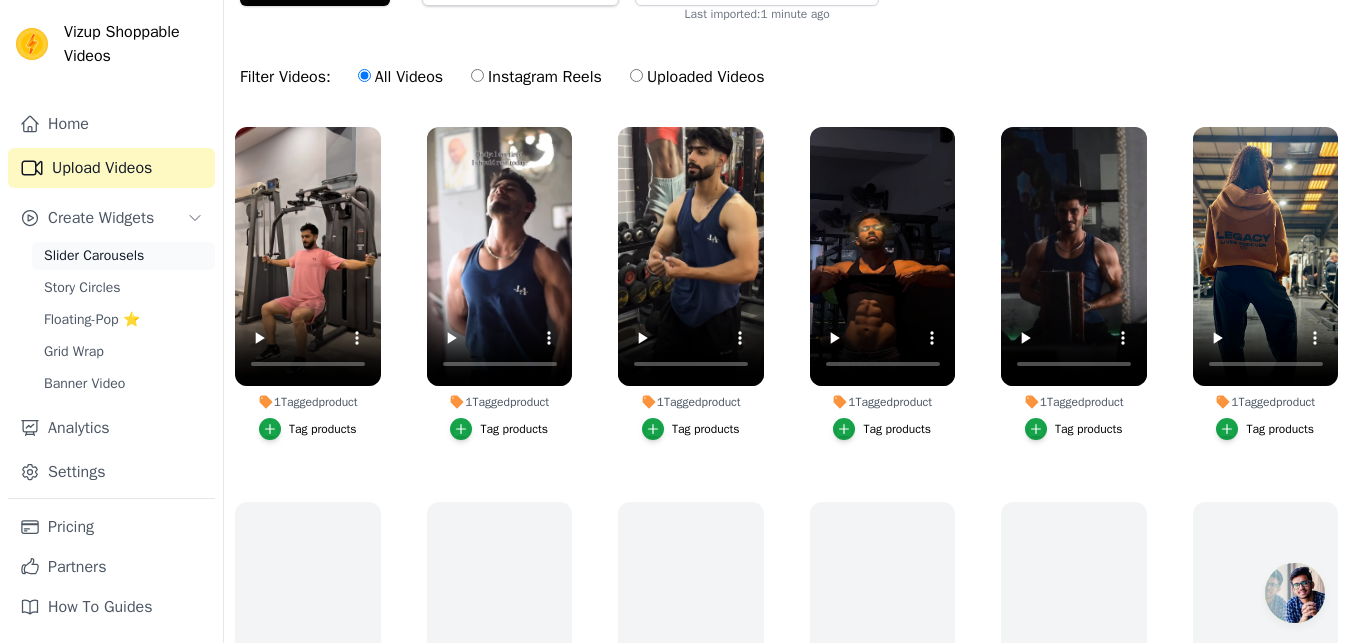 click on "Slider Carousels" at bounding box center [94, 256] 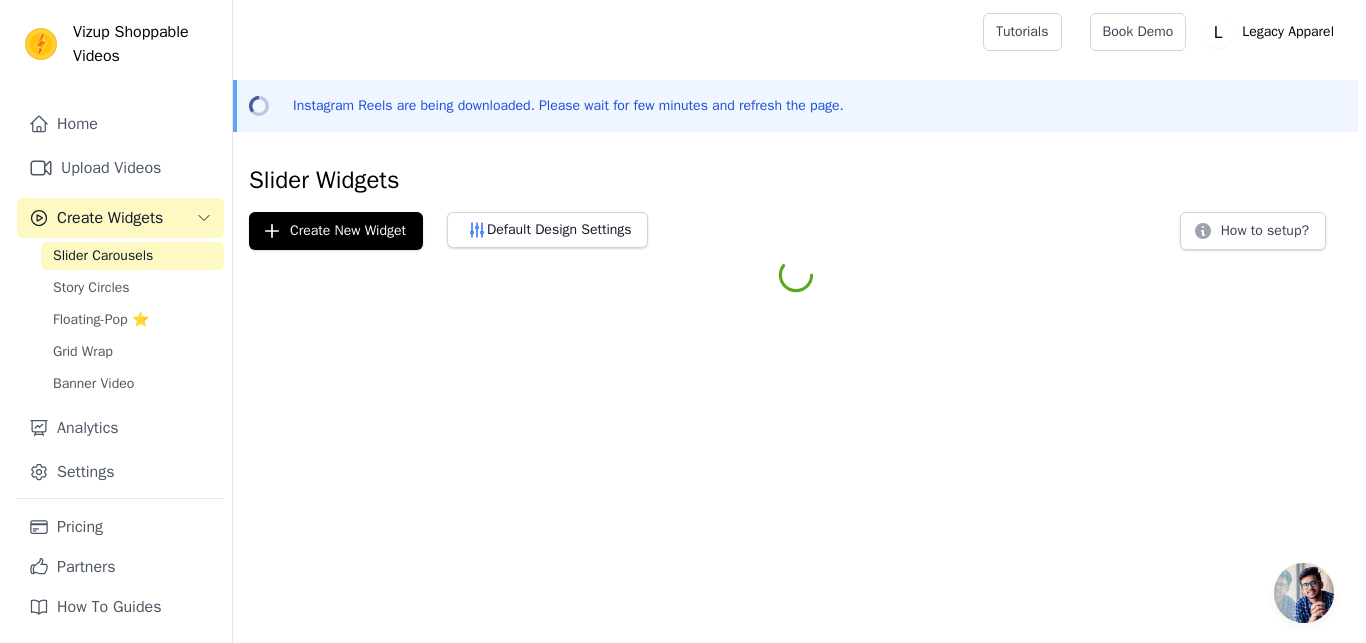 scroll, scrollTop: 0, scrollLeft: 0, axis: both 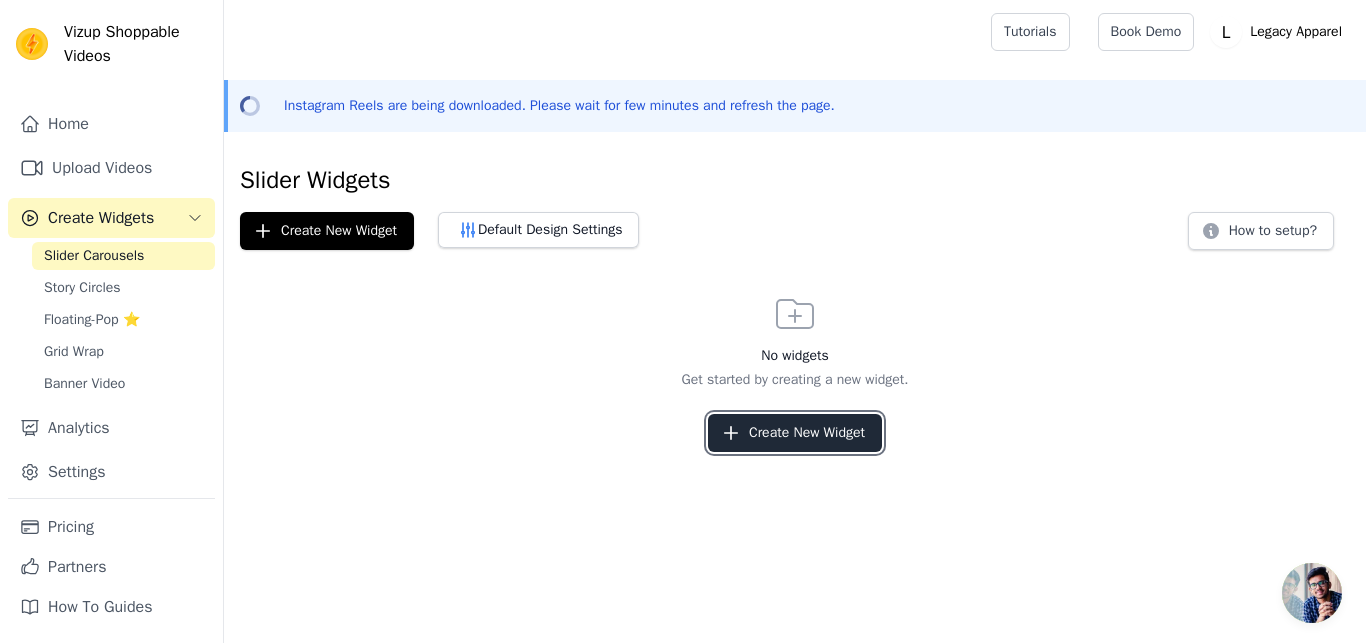 click on "Create New Widget" at bounding box center (795, 433) 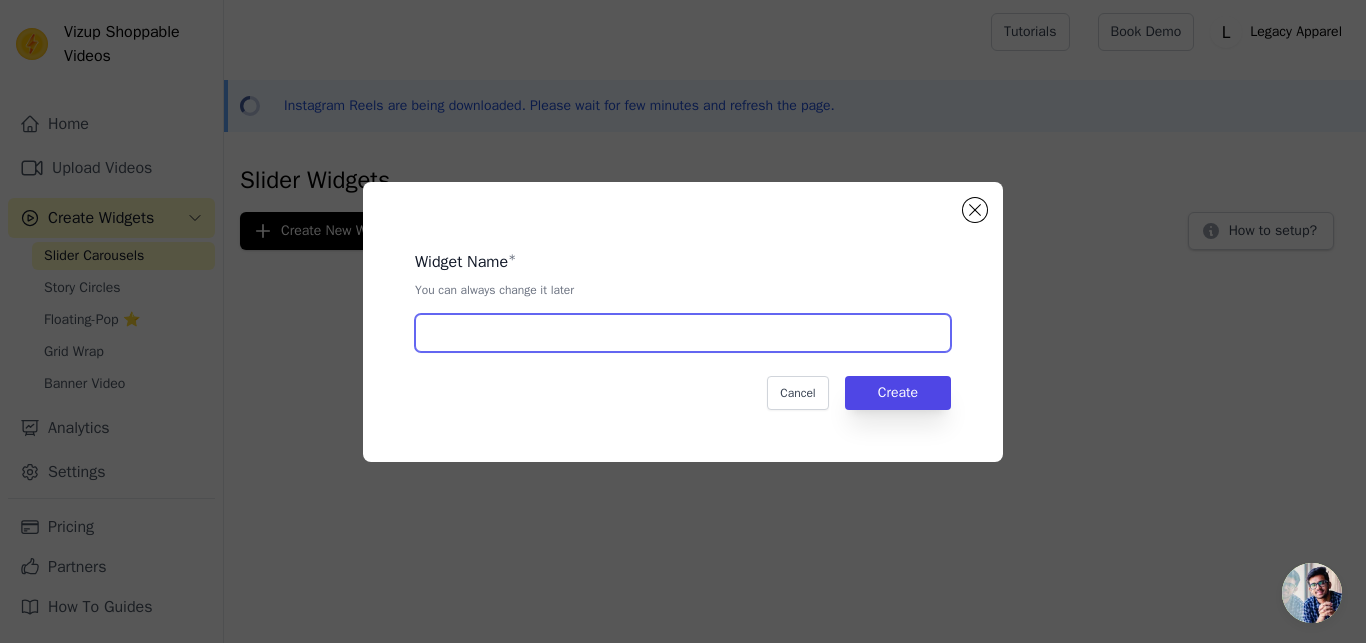 click at bounding box center (683, 333) 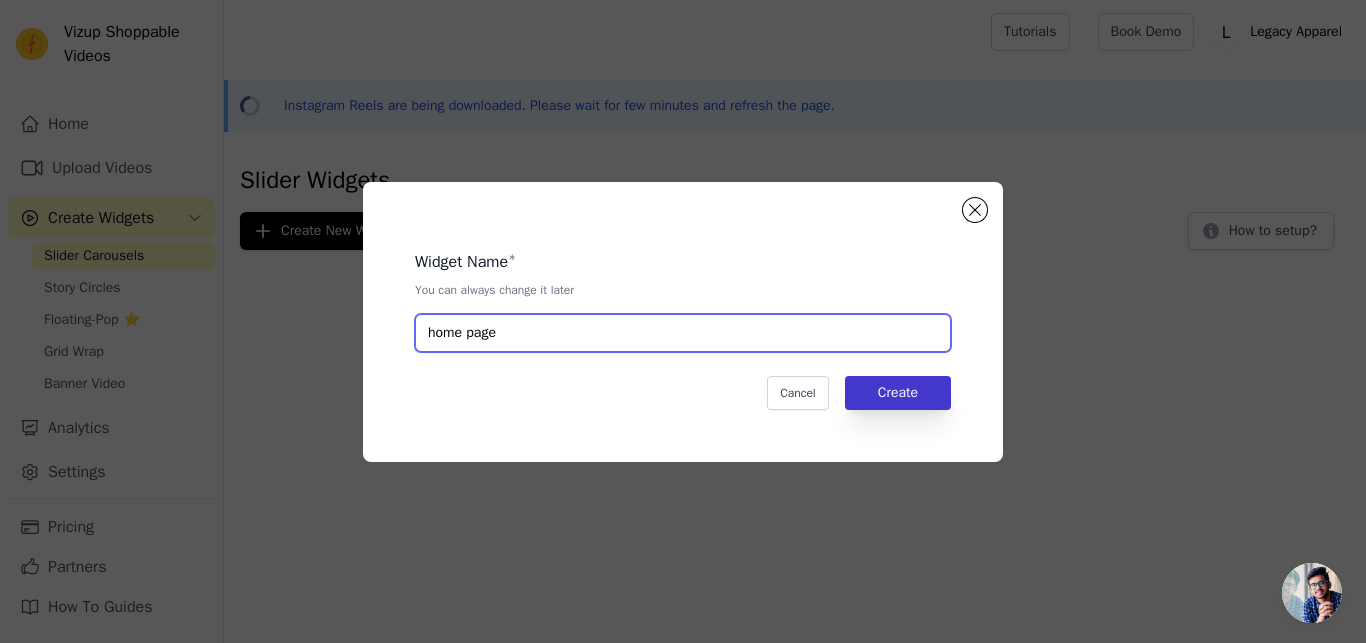 type on "home page" 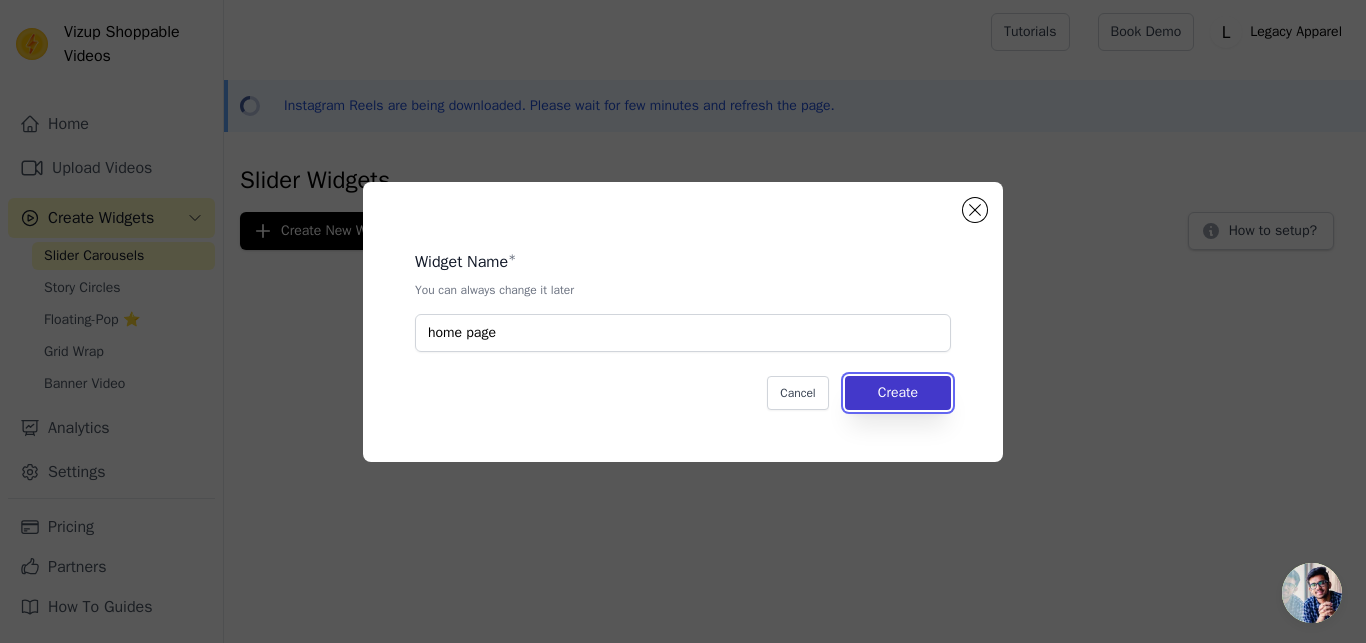 click on "Create" at bounding box center [898, 393] 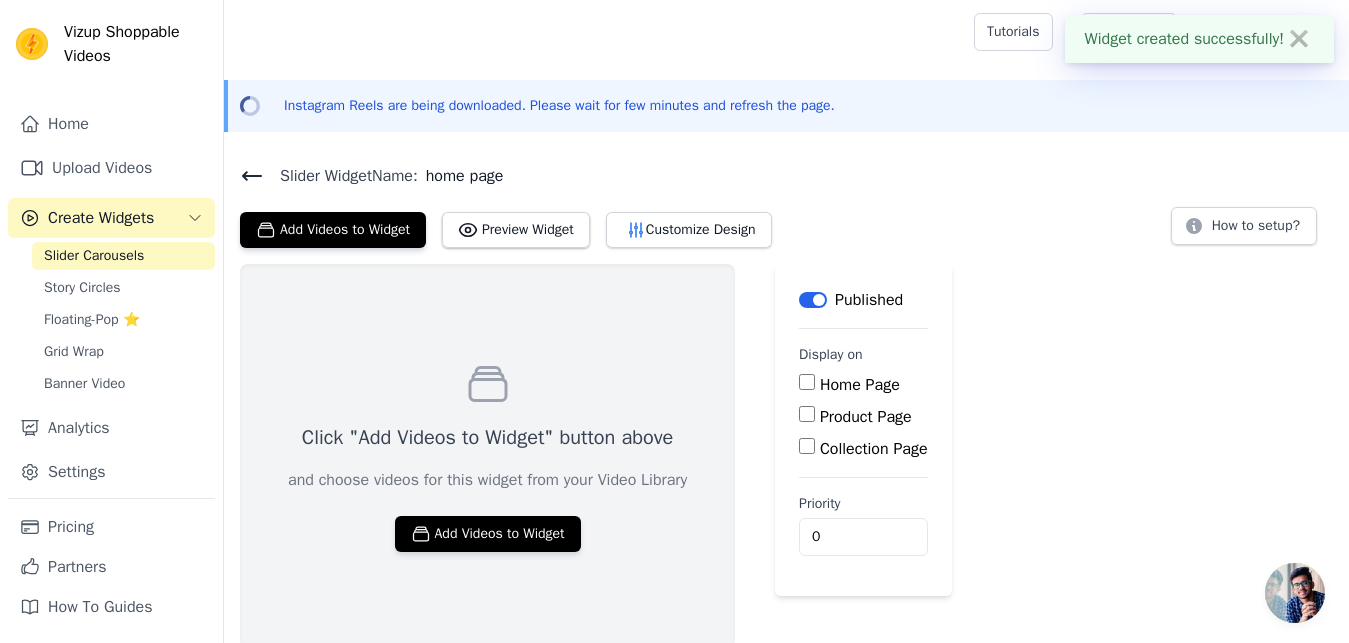 click on "Home Page" at bounding box center (860, 385) 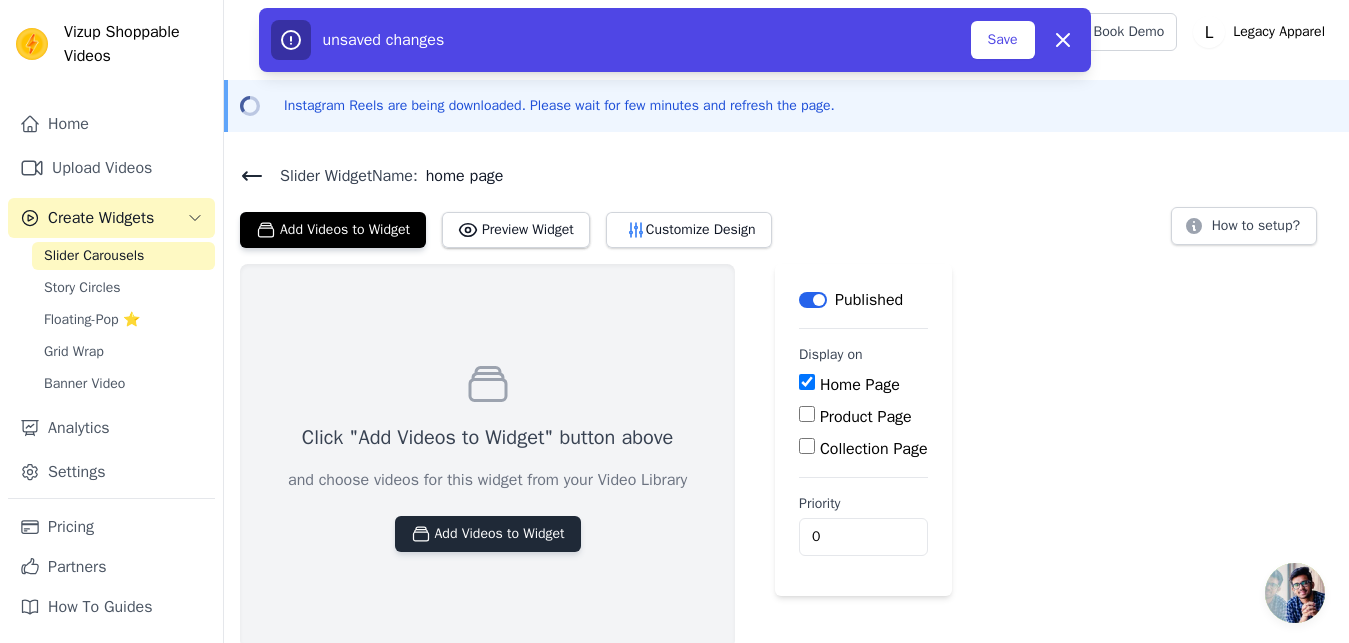 click on "Add Videos to Widget" at bounding box center [488, 534] 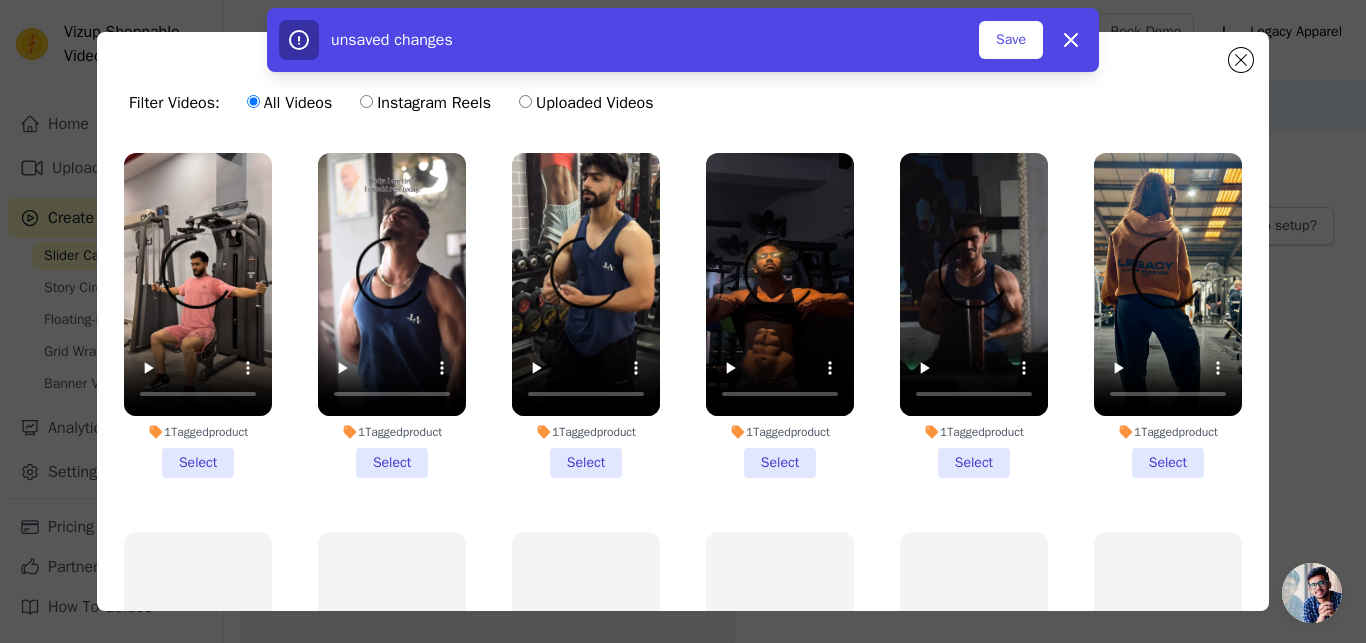click on "1  Tagged  product     Select" at bounding box center [198, 315] 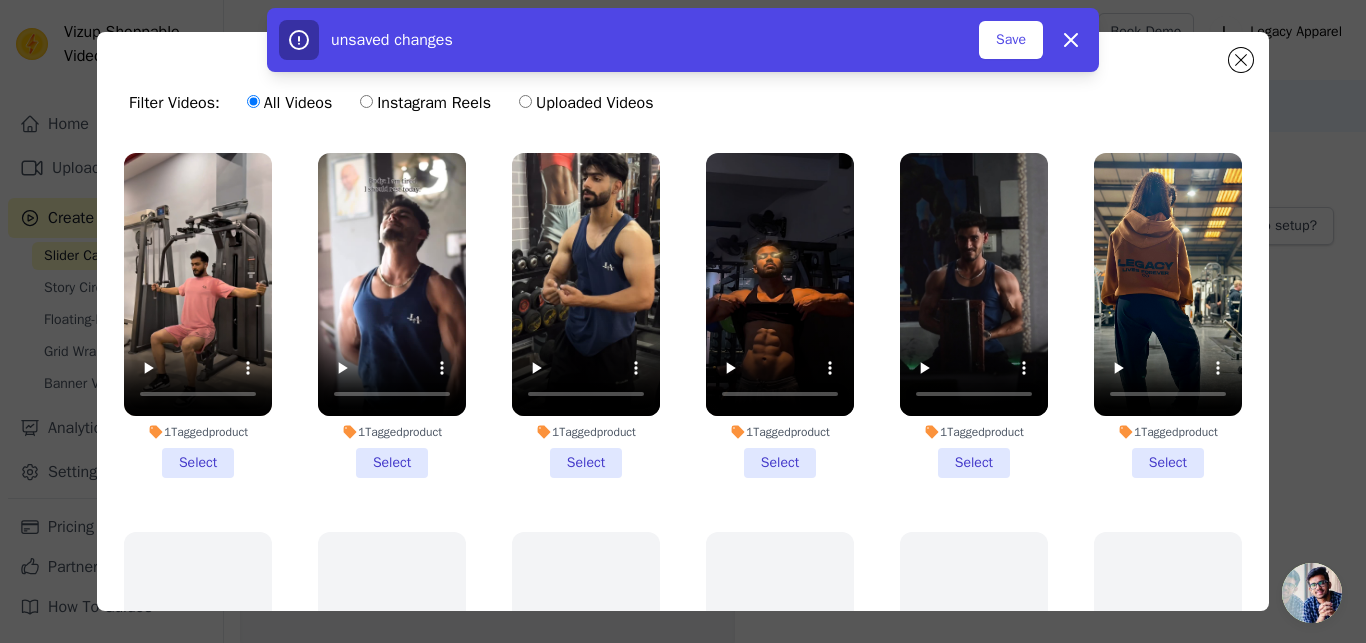 click on "1  Tagged  product     Select" at bounding box center [0, 0] 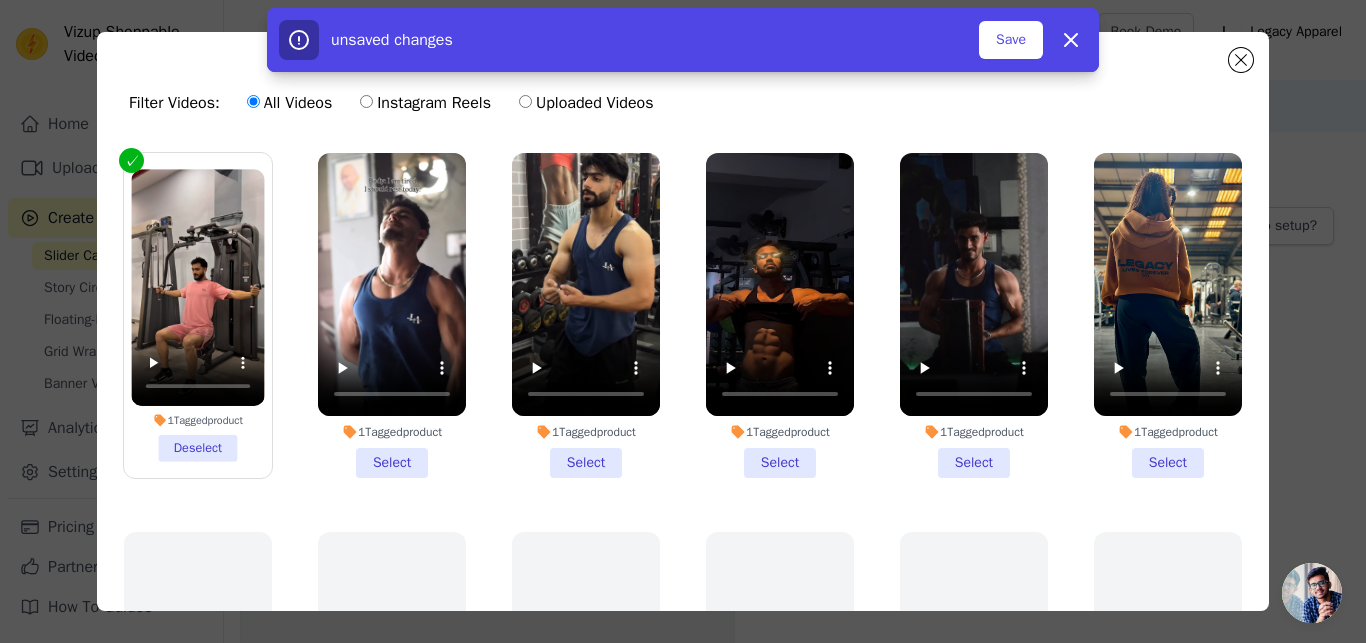 click on "1  Tagged  product     Deselect" at bounding box center (198, 315) 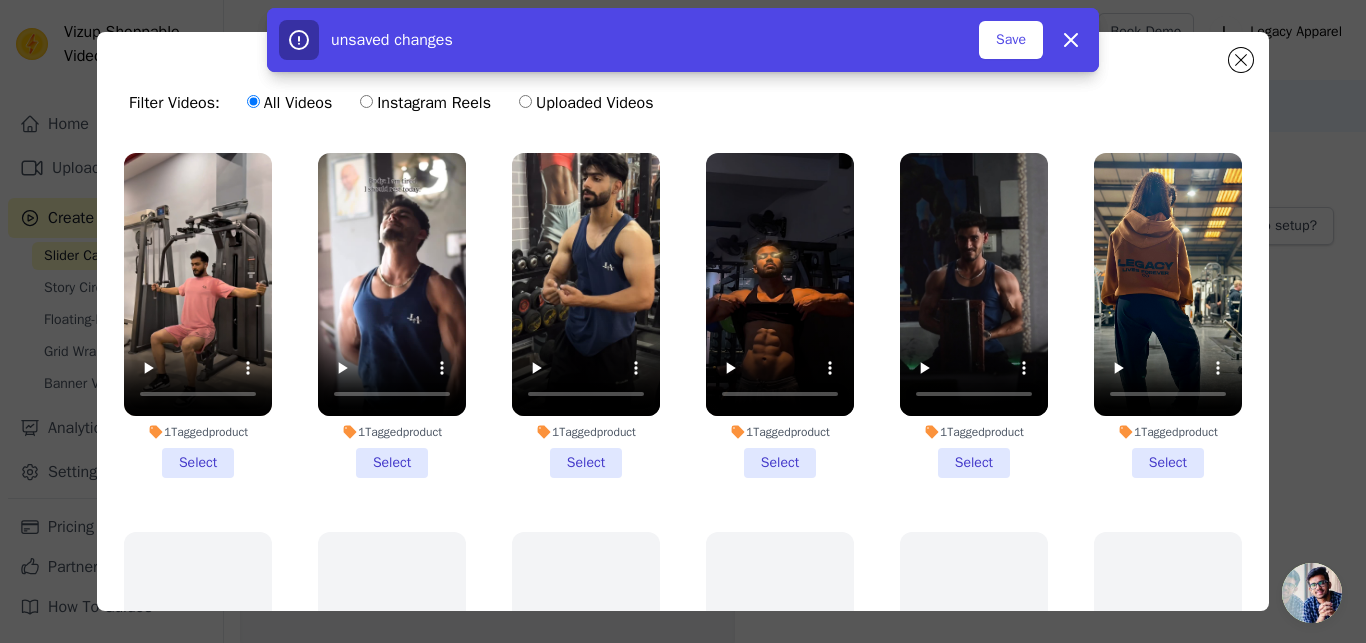 click on "1  Tagged  product     Select" at bounding box center [392, 315] 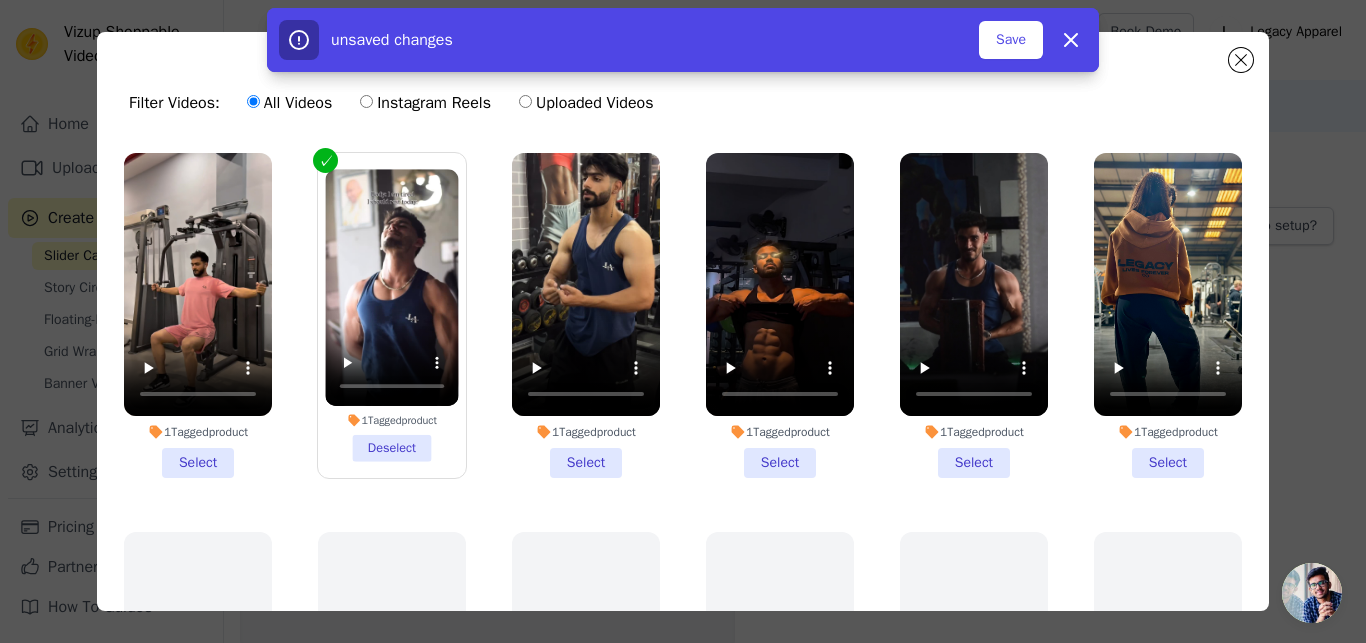 click on "1  Tagged  product     Select" at bounding box center (198, 315) 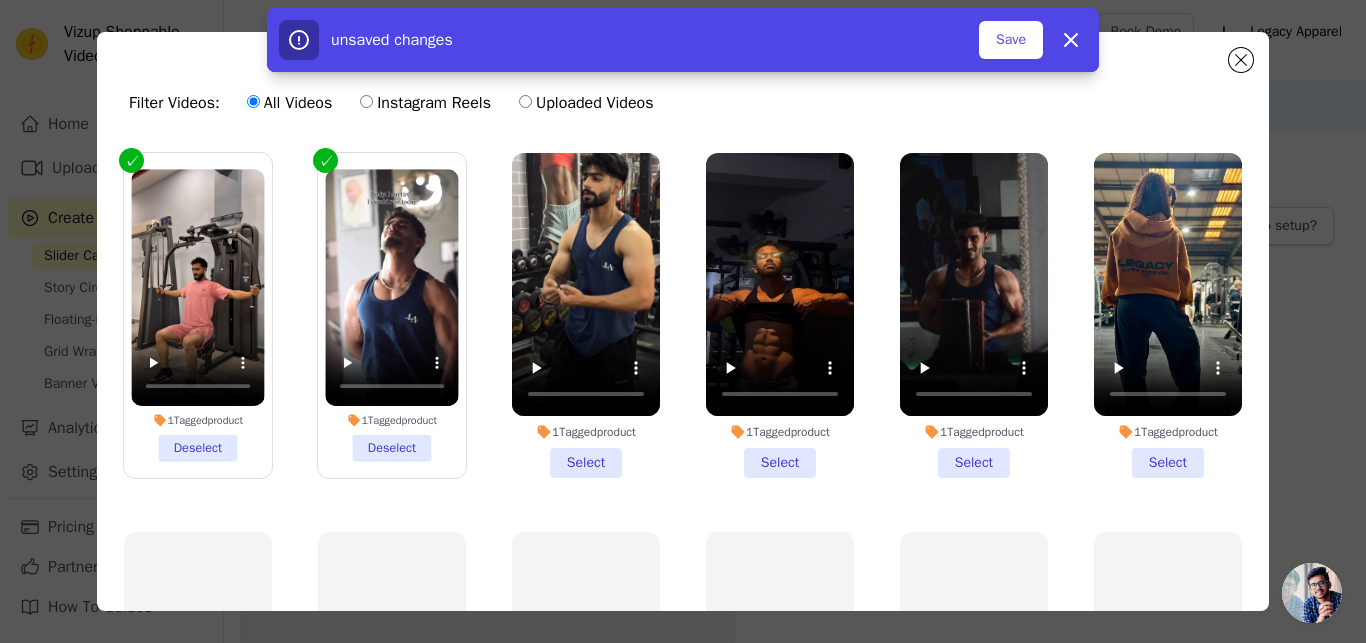 click on "1  Tagged  product     Select" at bounding box center [780, 315] 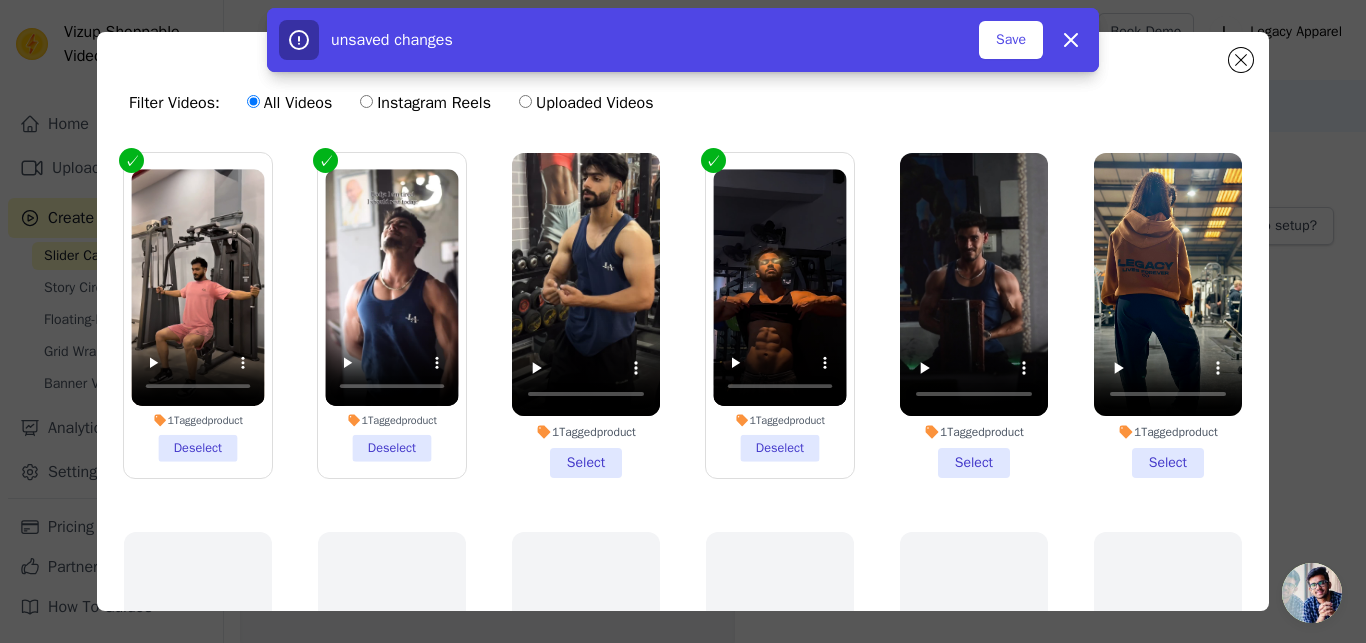 click on "1  Tagged  product     Select" at bounding box center (974, 315) 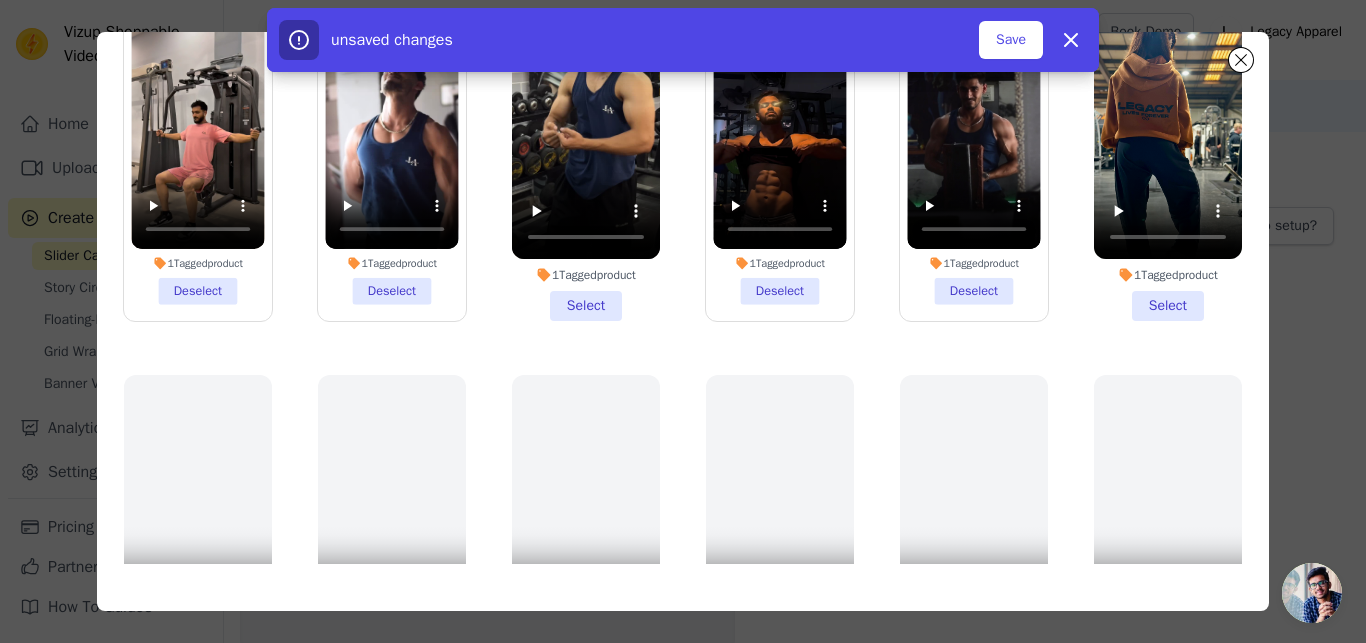scroll, scrollTop: 0, scrollLeft: 0, axis: both 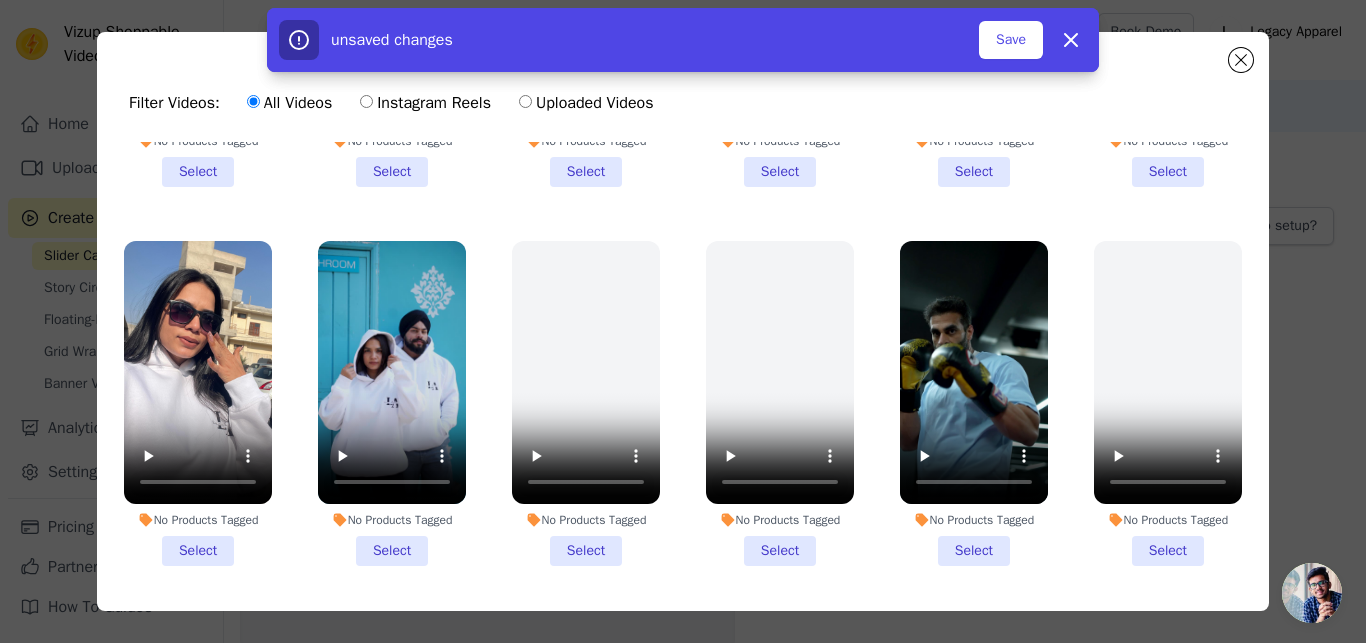 click on "No Products Tagged     Select" at bounding box center [974, 403] 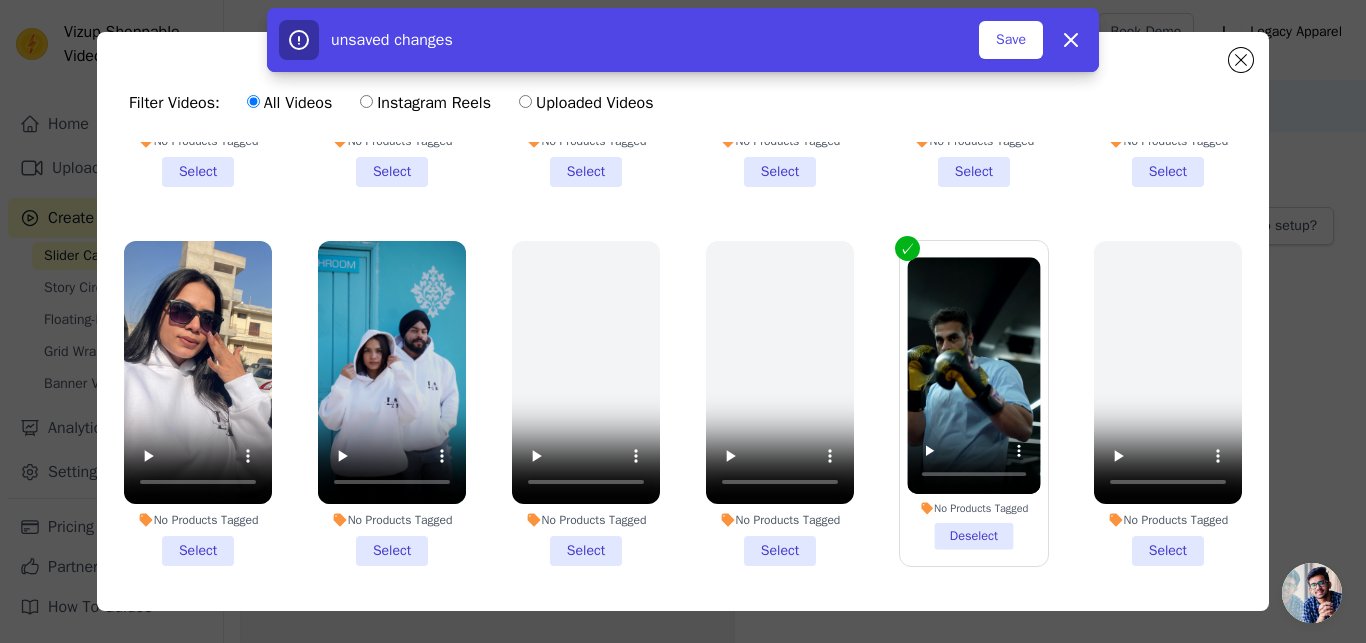 click on "No Products Tagged     Select" at bounding box center (392, 403) 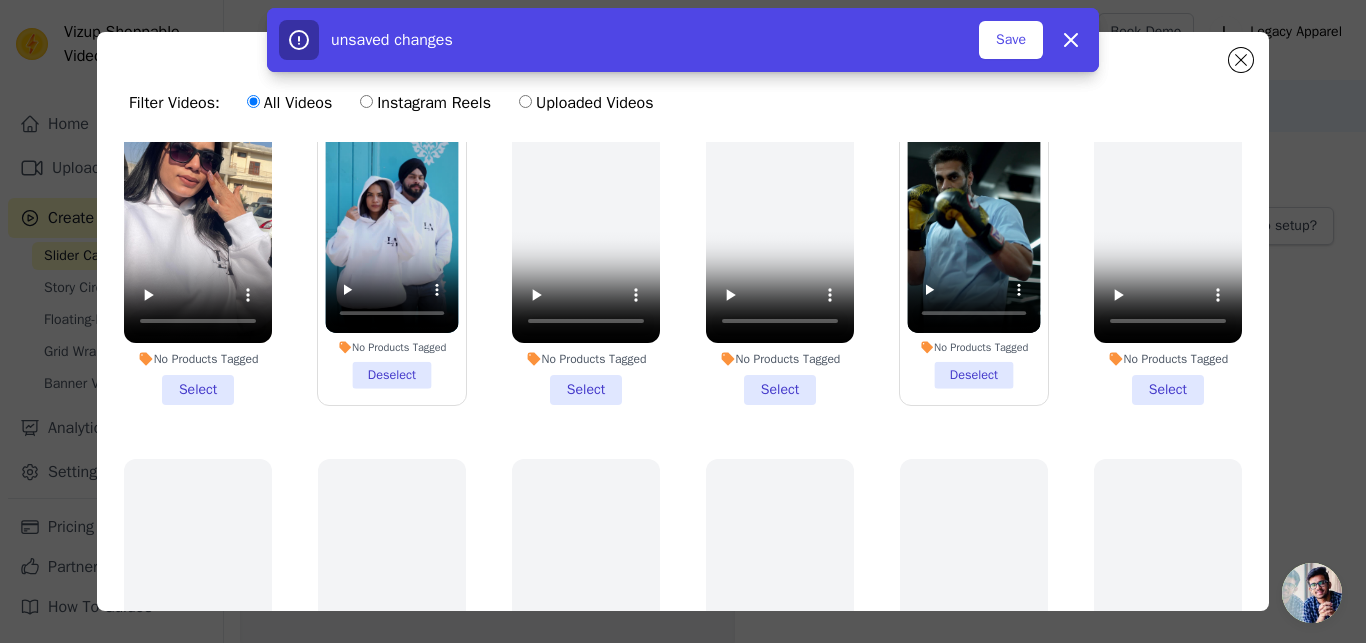 scroll, scrollTop: 729, scrollLeft: 0, axis: vertical 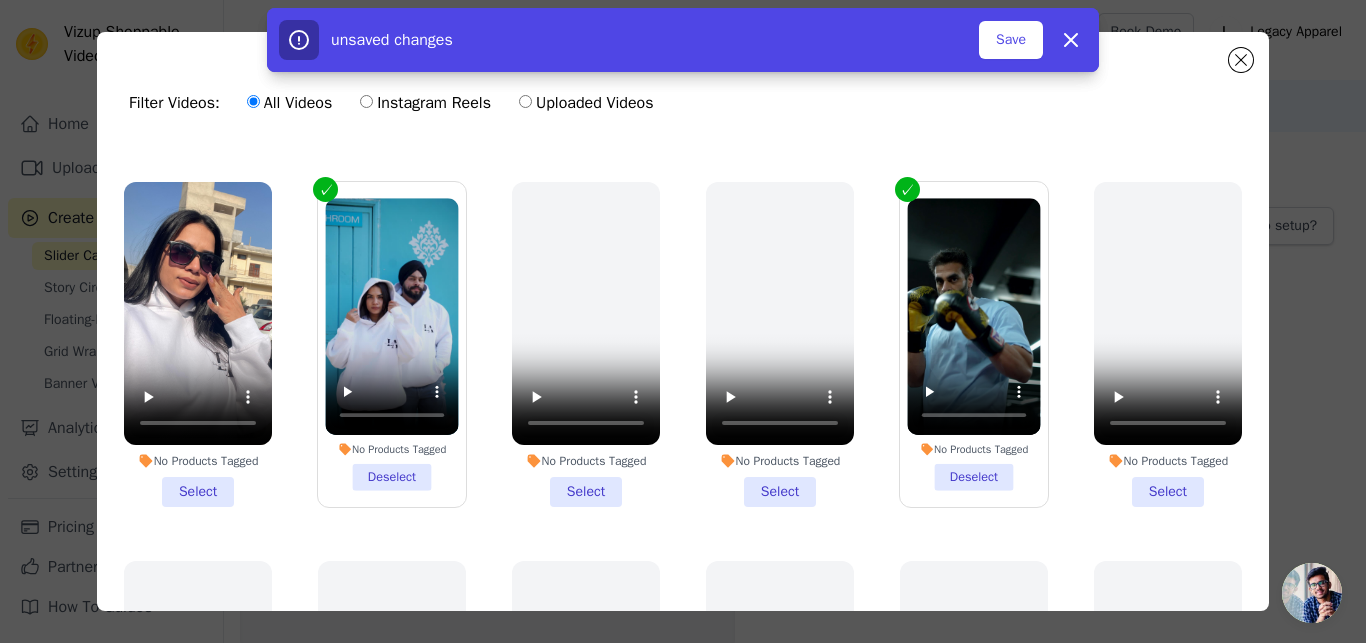 click on "No Products Tagged     Select" at bounding box center [198, 344] 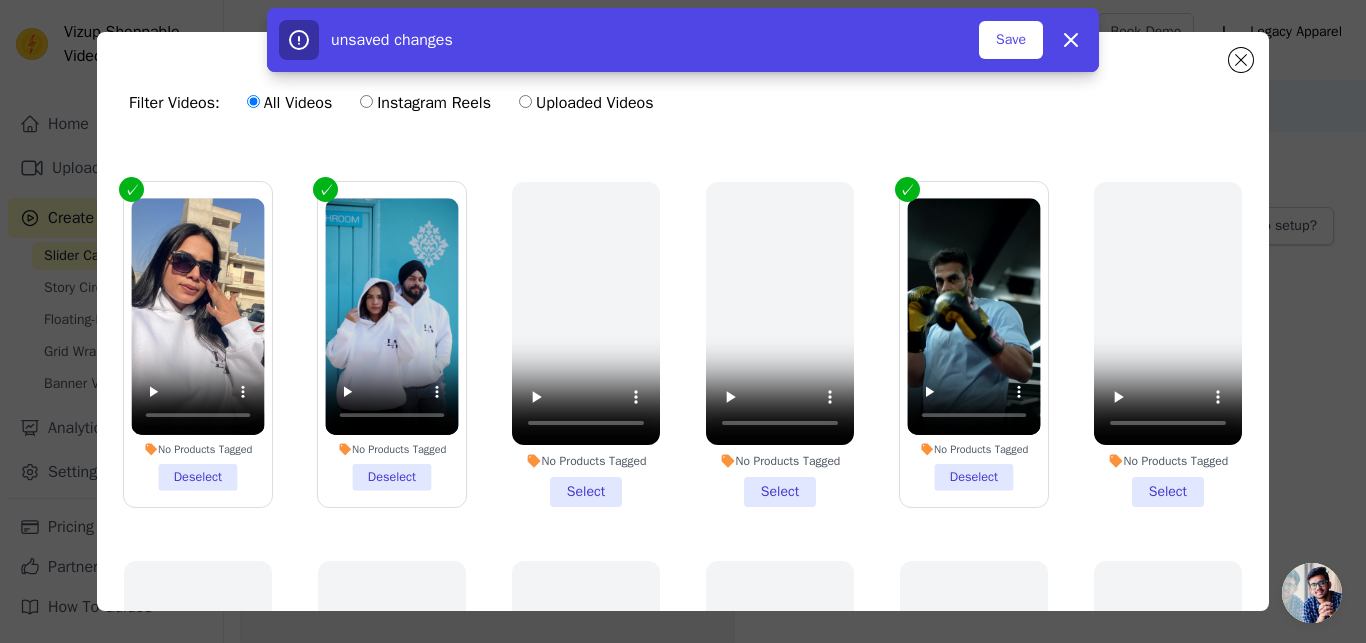 drag, startPoint x: 1268, startPoint y: 260, endPoint x: 1294, endPoint y: 581, distance: 322.05124 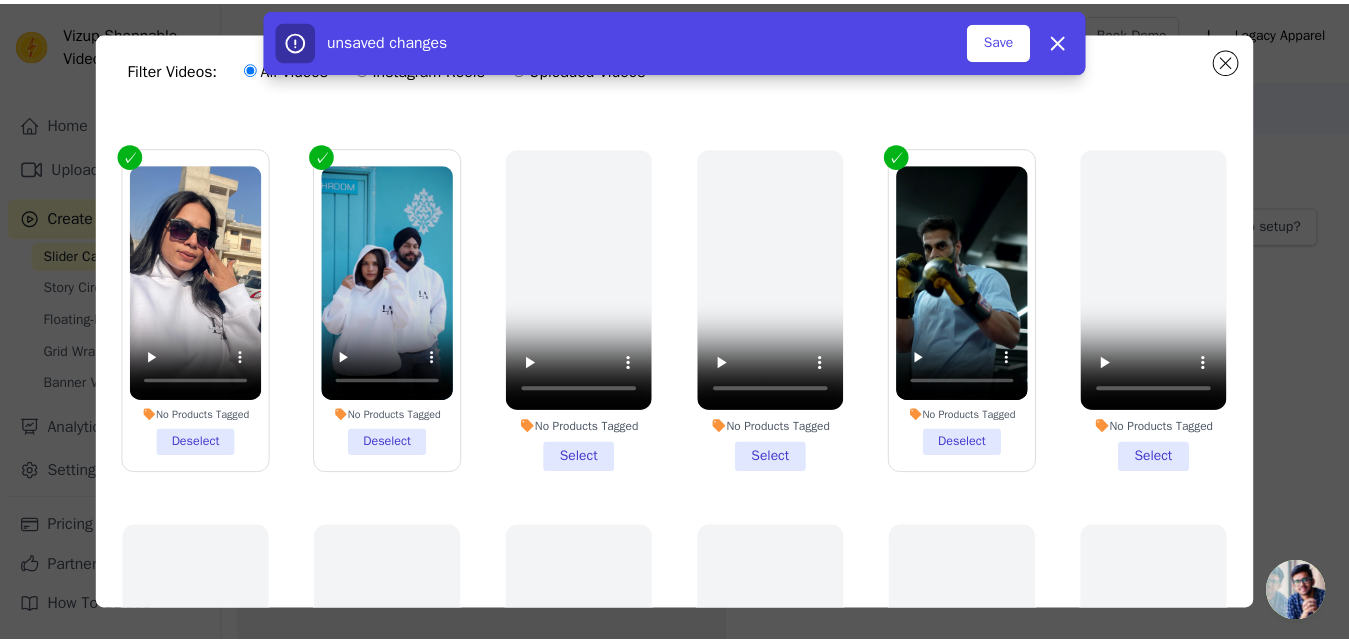 scroll, scrollTop: 0, scrollLeft: 0, axis: both 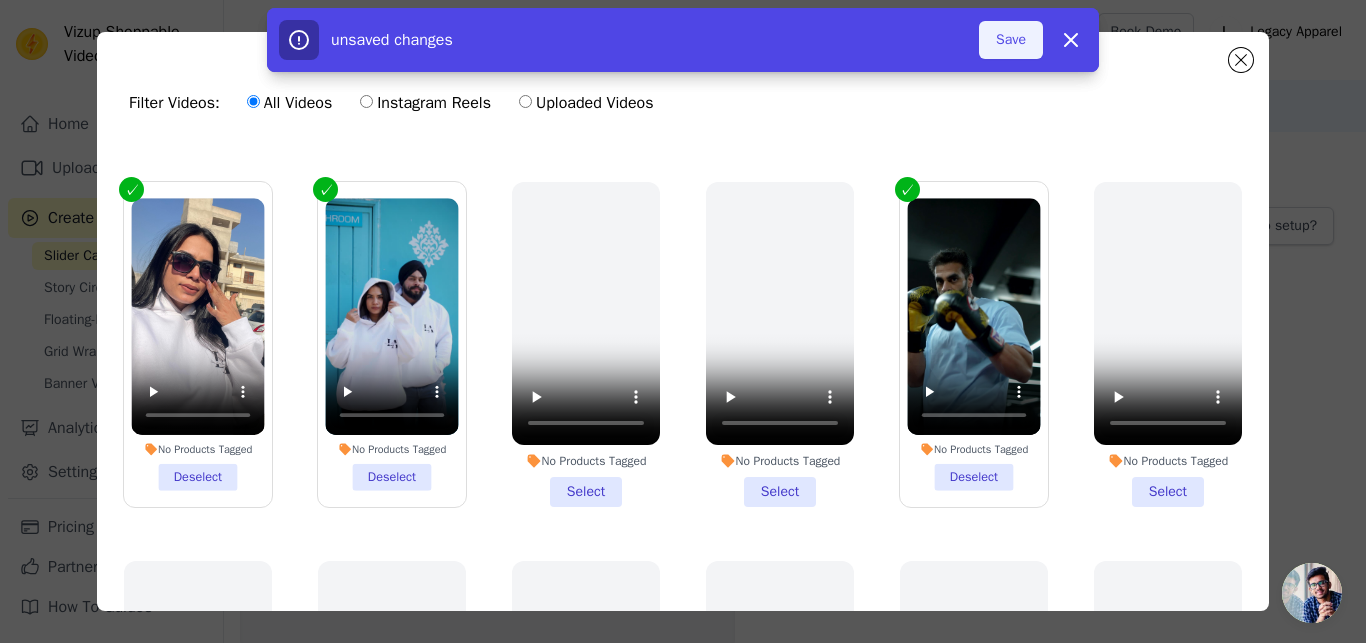 click on "Save" at bounding box center [1011, 40] 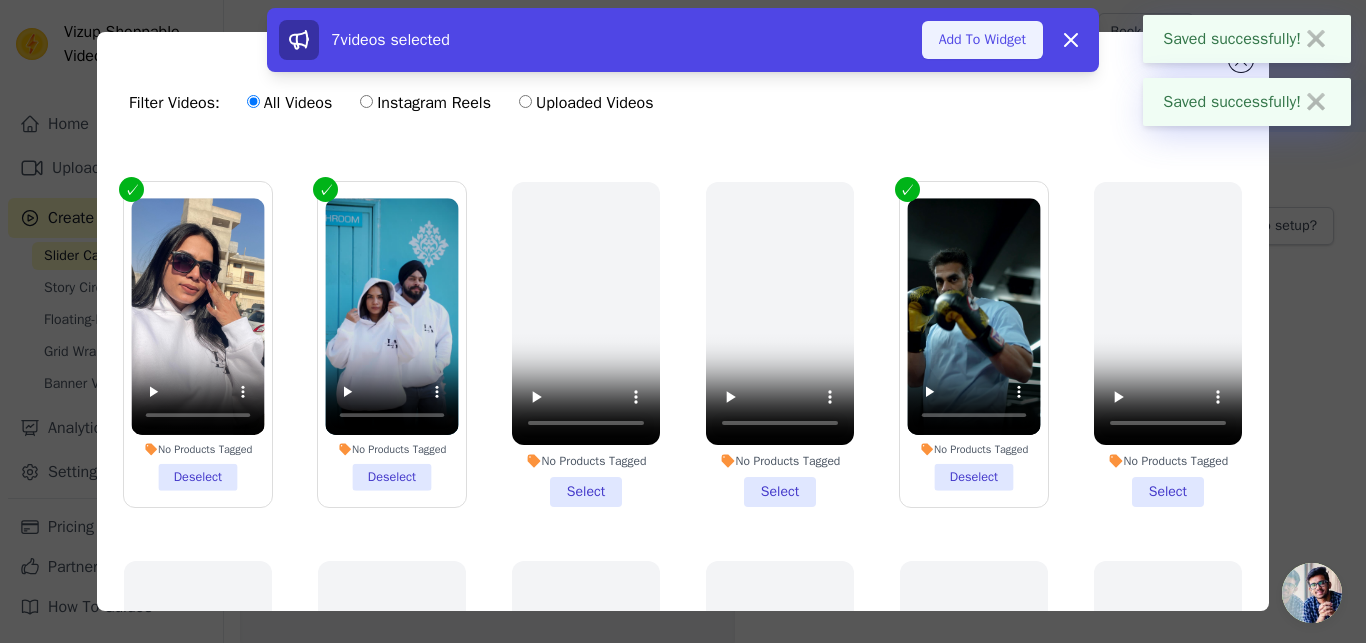 click on "Add To Widget" at bounding box center (982, 40) 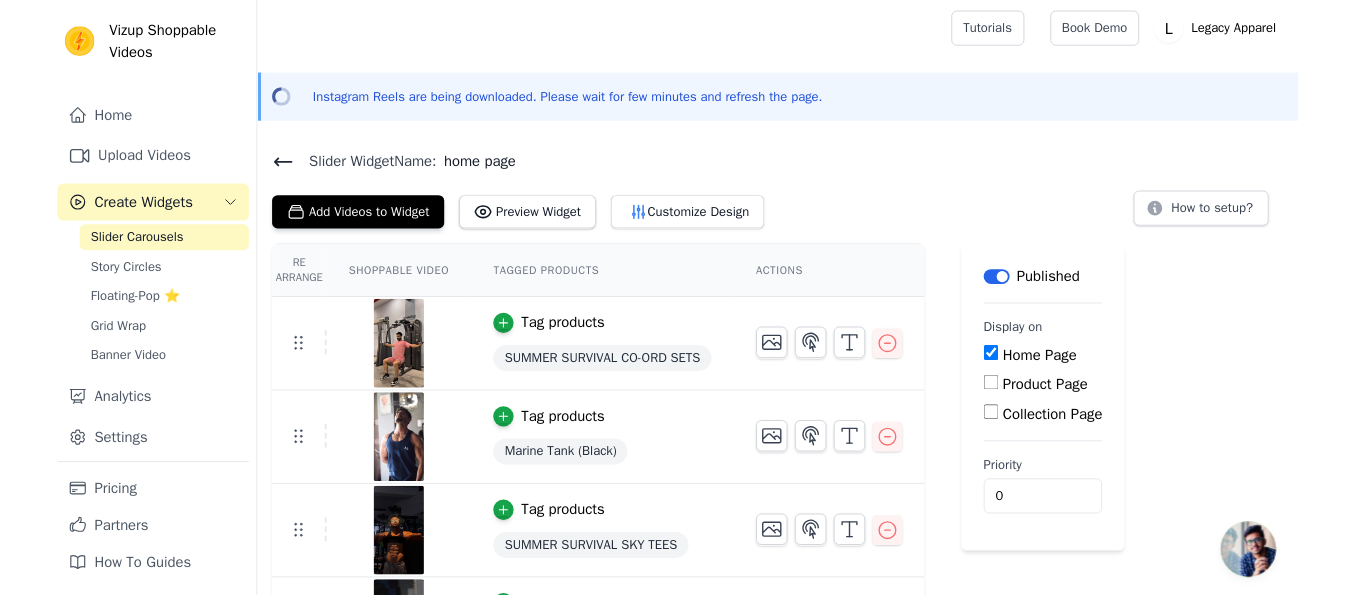 scroll, scrollTop: 0, scrollLeft: 0, axis: both 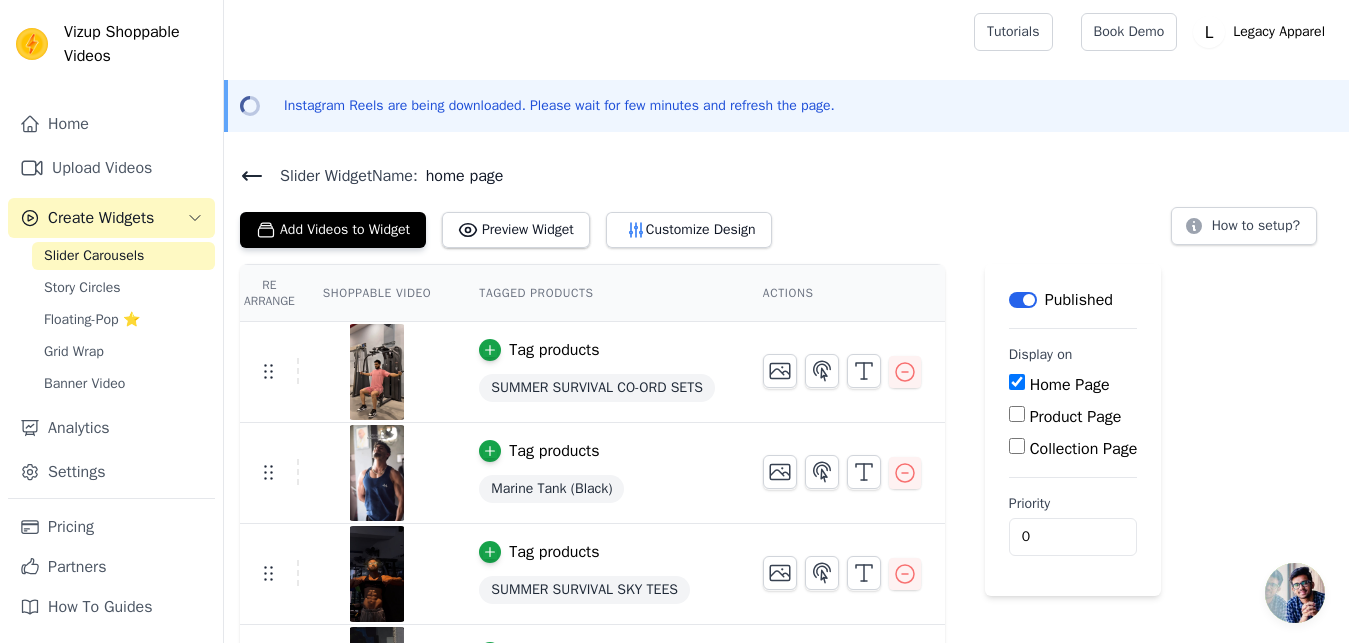 click on "Open sidebar       Tutorials     Book Demo   Open user menu   L   Legacy Apparel   Settings   Documentation   Sign out     Instagram Reels are being downloaded. Please wait for few minutes and refresh the page.     Slider Widget  Name:   home page
Add Videos to Widget
Preview Widget       Customize Design
How to setup?         Re Arrange   Shoppable Video   Tagged Products   Actions             Tag products   SUMMER SURVIVAL CO-ORD SETS                             Tag products   Marine Tank (Black)                             Tag products   SUMMER SURVIVAL SKY TEES                             Tag products   Acidic Co-ord Set Grey (Mens)                             Tag products                             Tag products                             Tag products                       Save Videos In This New Order   Save   Dismiss     Label     Published     Display on     Home Page     Product Page       Collection Page       Priority   0" at bounding box center (674, 511) 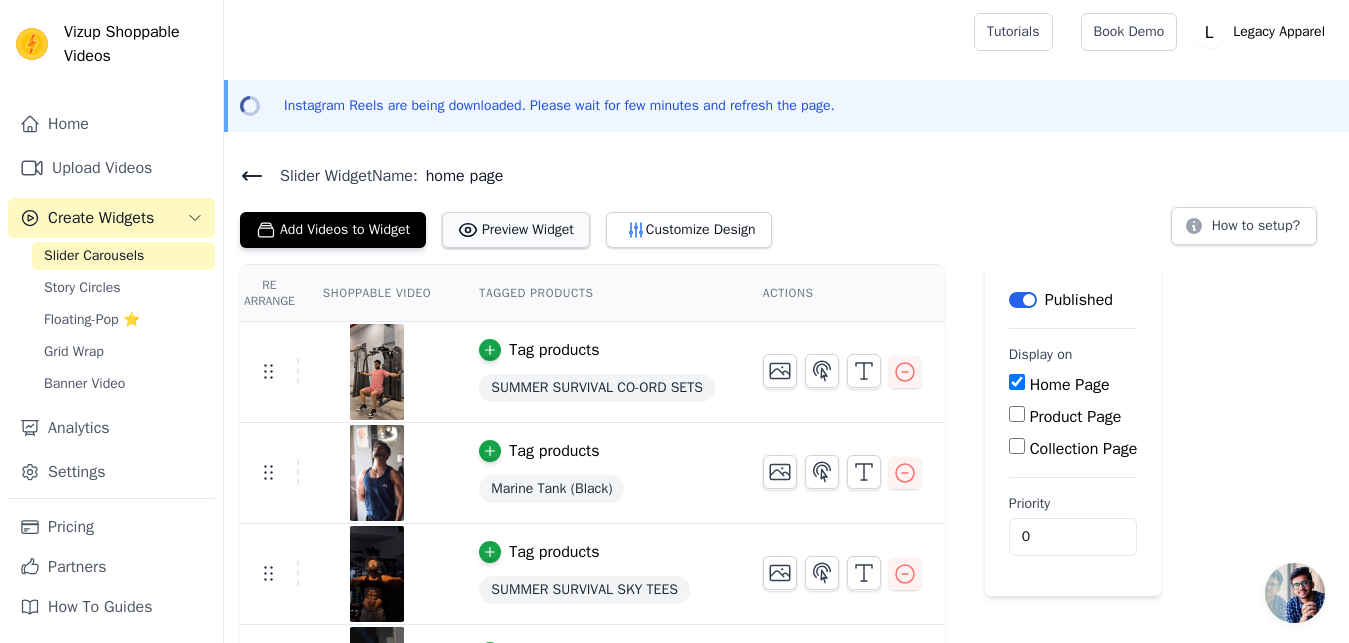 click on "Preview Widget" at bounding box center (516, 230) 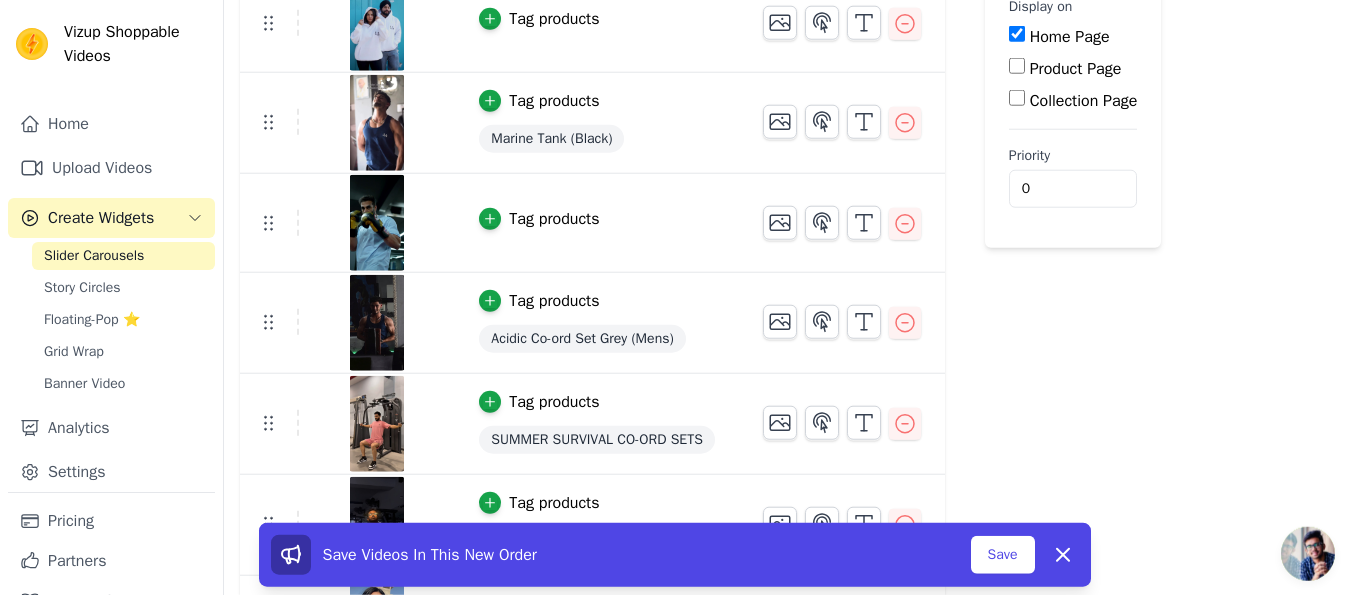 scroll, scrollTop: 428, scrollLeft: 0, axis: vertical 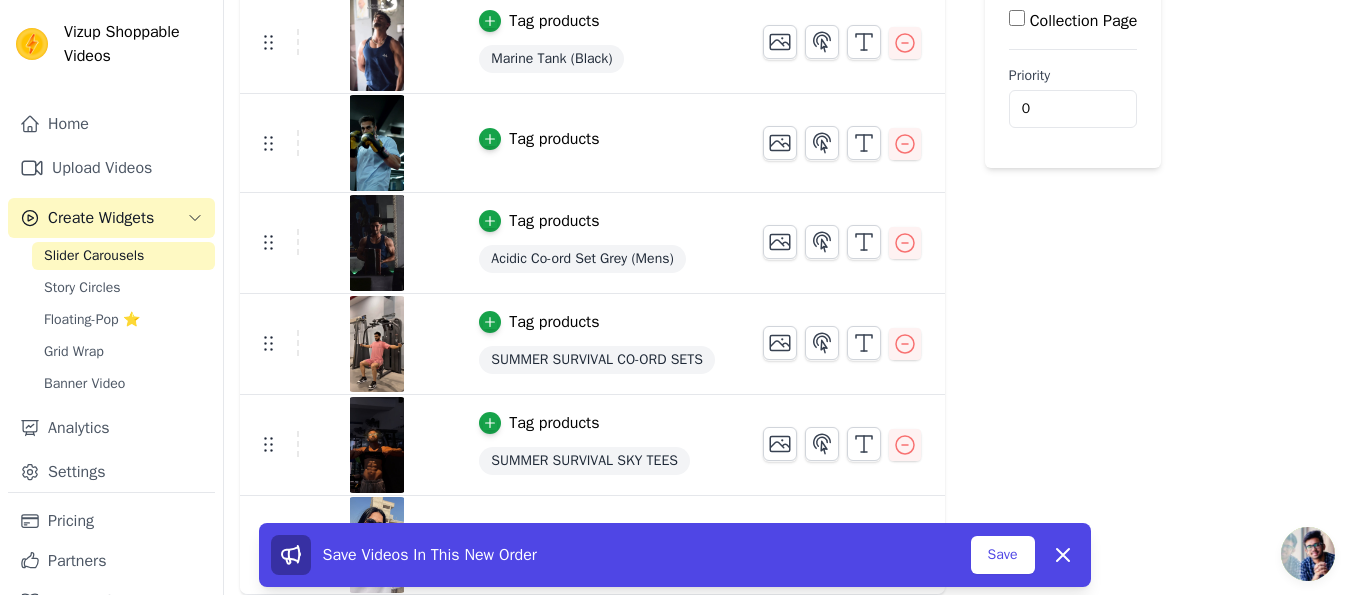 click on "Tag products   Acidic Co-ord Set Grey (Mens)" at bounding box center [592, 243] 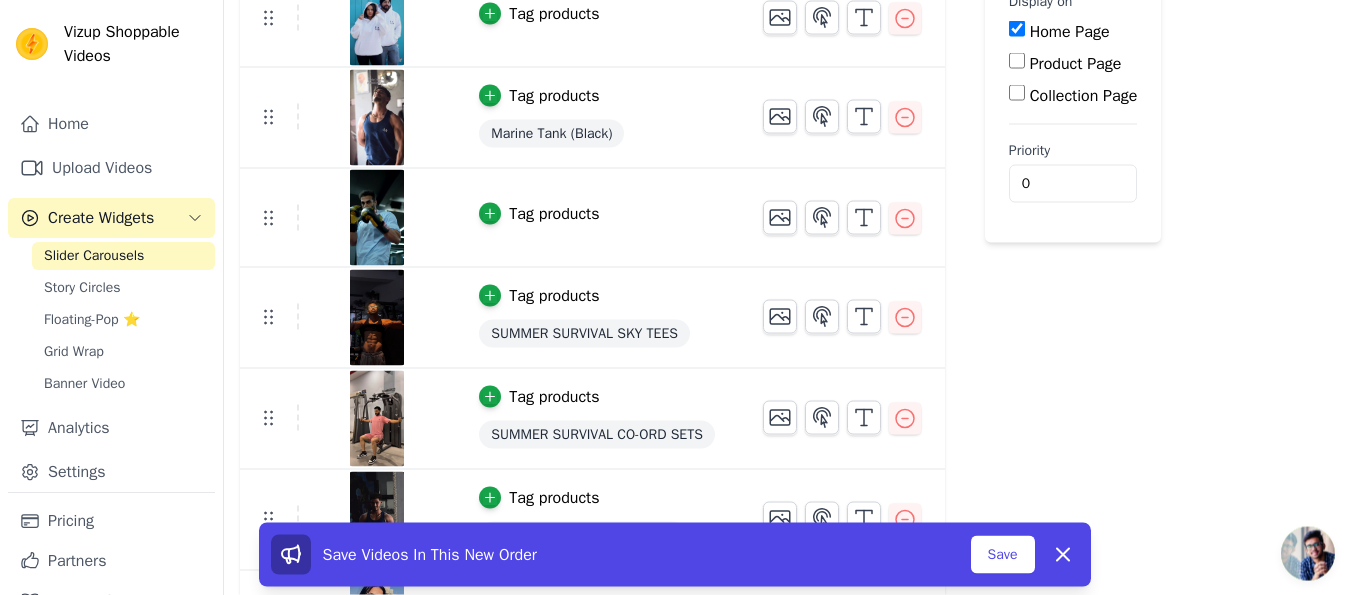 scroll, scrollTop: 36, scrollLeft: 0, axis: vertical 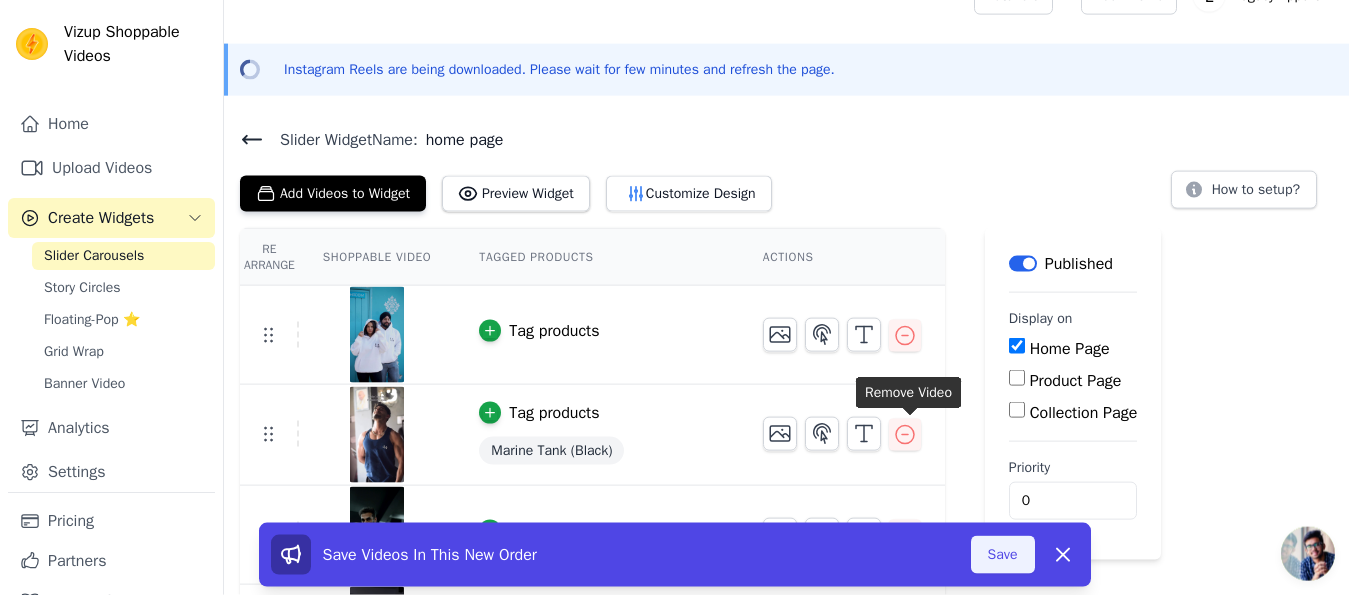 click on "Save" at bounding box center (1003, 555) 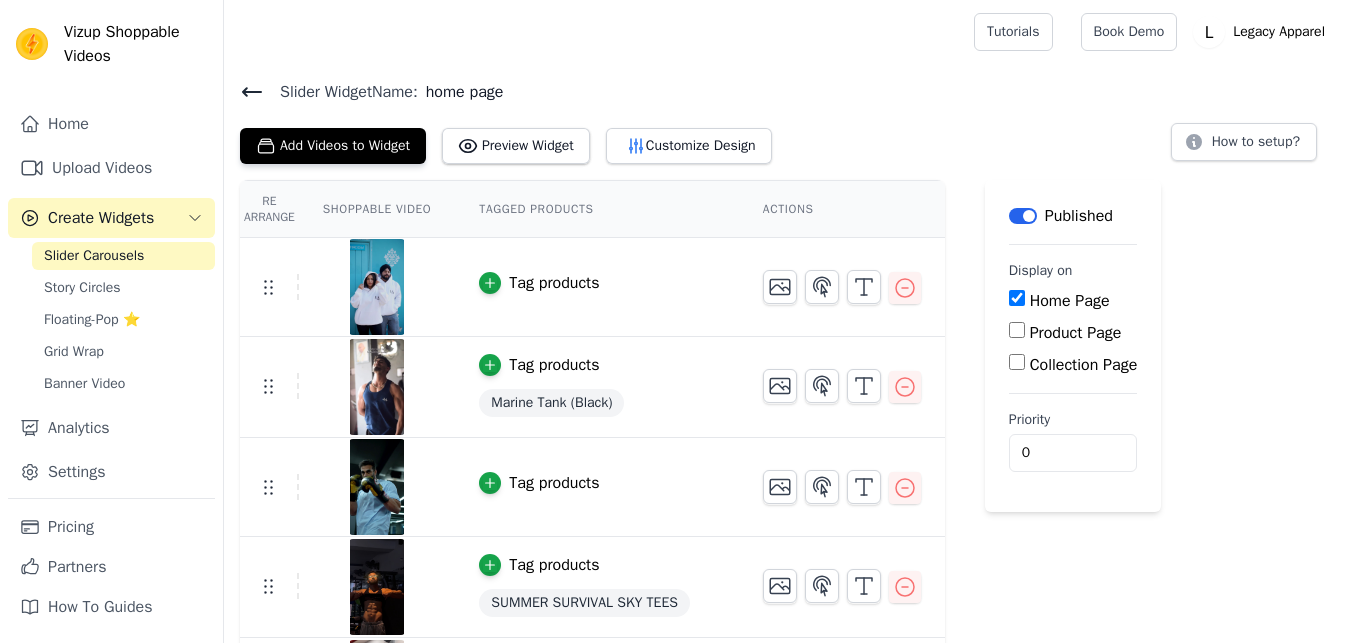 scroll, scrollTop: 36, scrollLeft: 0, axis: vertical 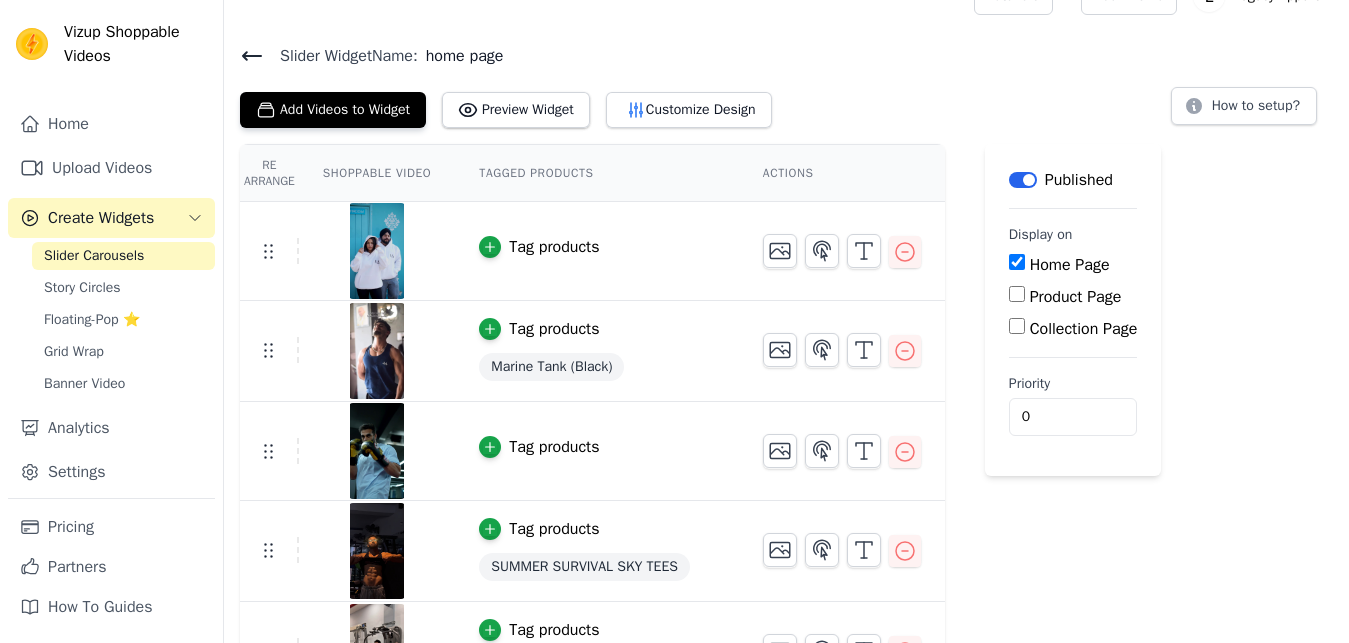 click on "Preview Widget" at bounding box center (516, 110) 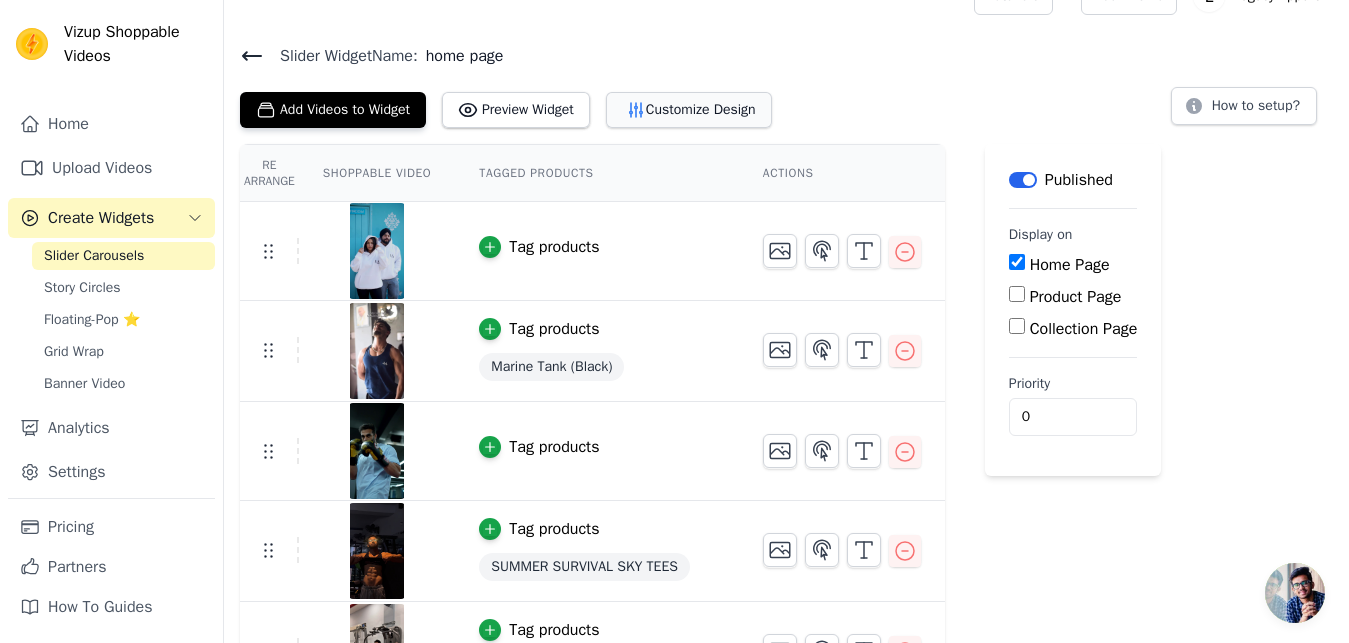click on "Customize Design" at bounding box center (689, 110) 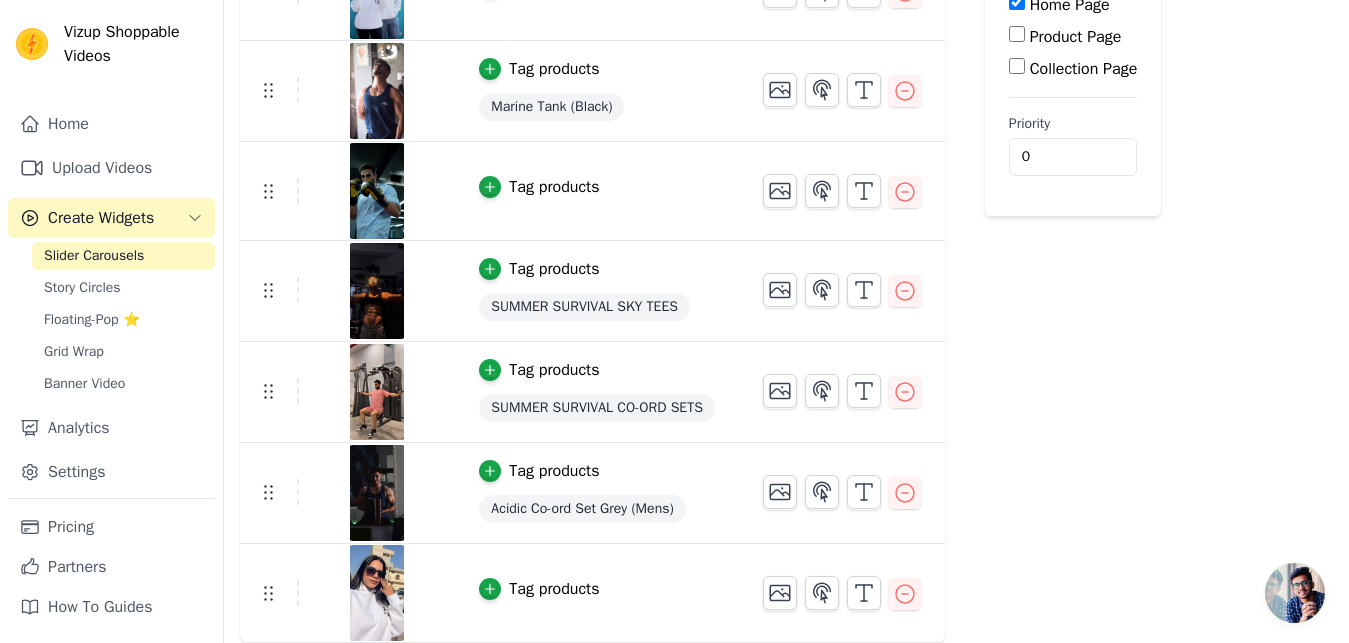 scroll, scrollTop: 0, scrollLeft: 0, axis: both 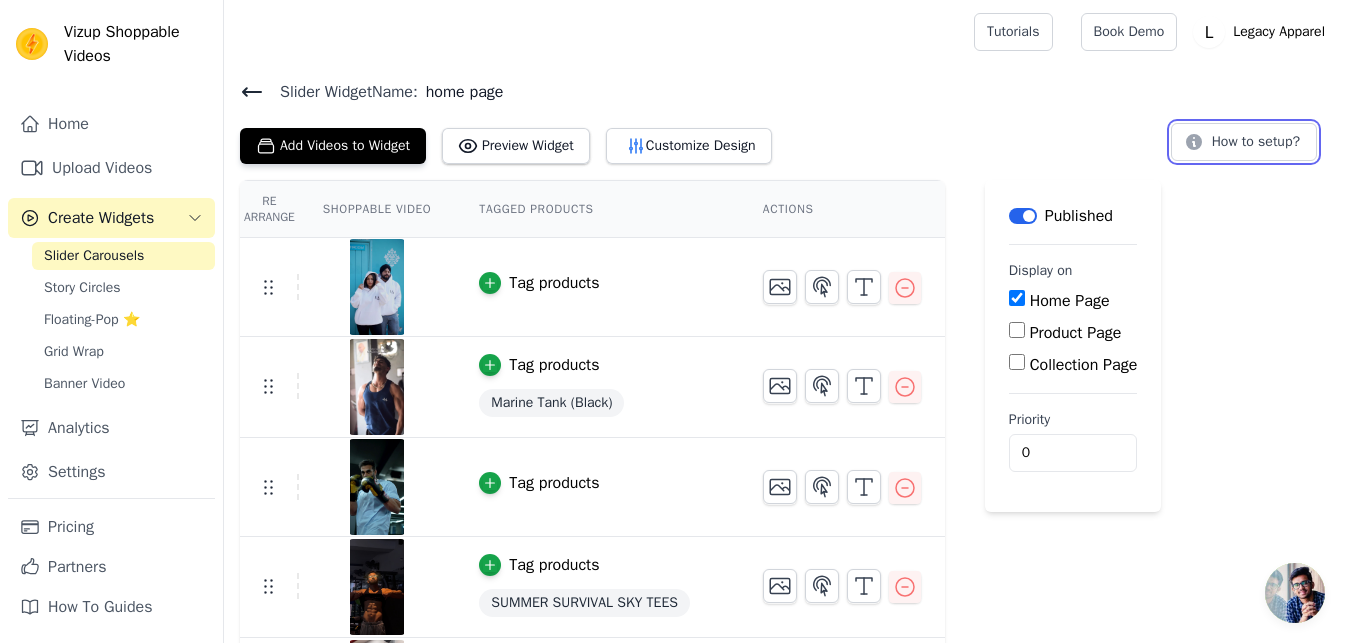 click on "How to setup?" at bounding box center (1244, 142) 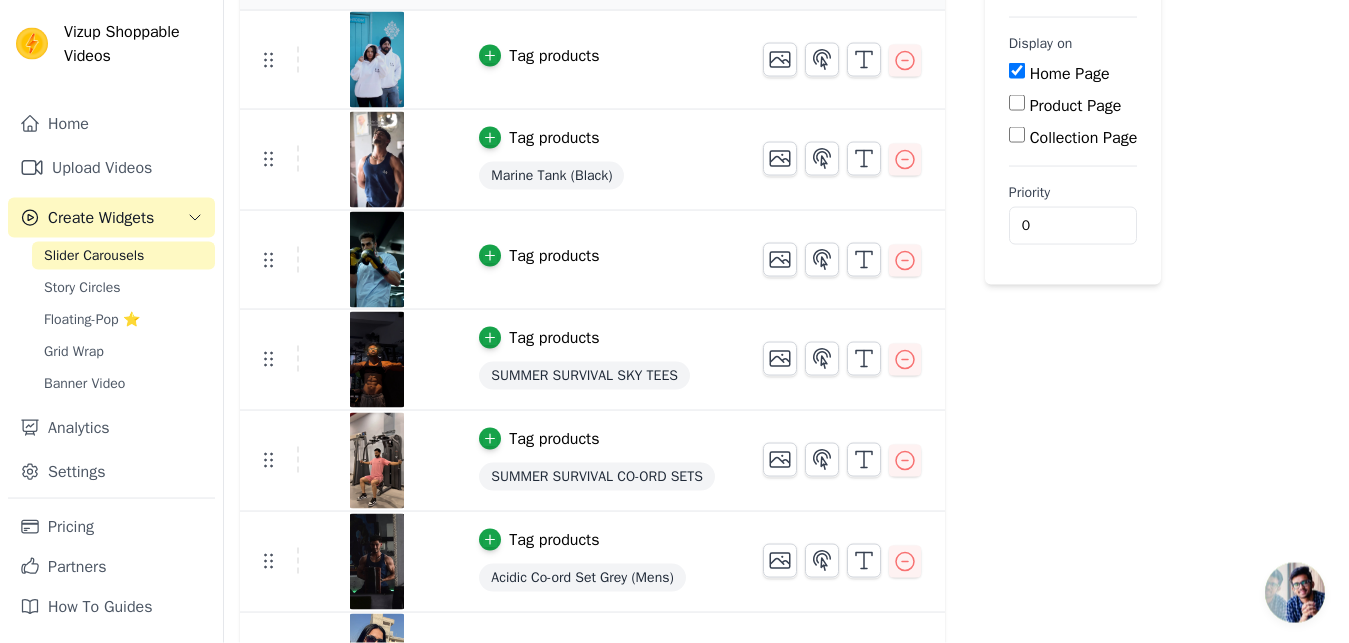 scroll, scrollTop: 296, scrollLeft: 0, axis: vertical 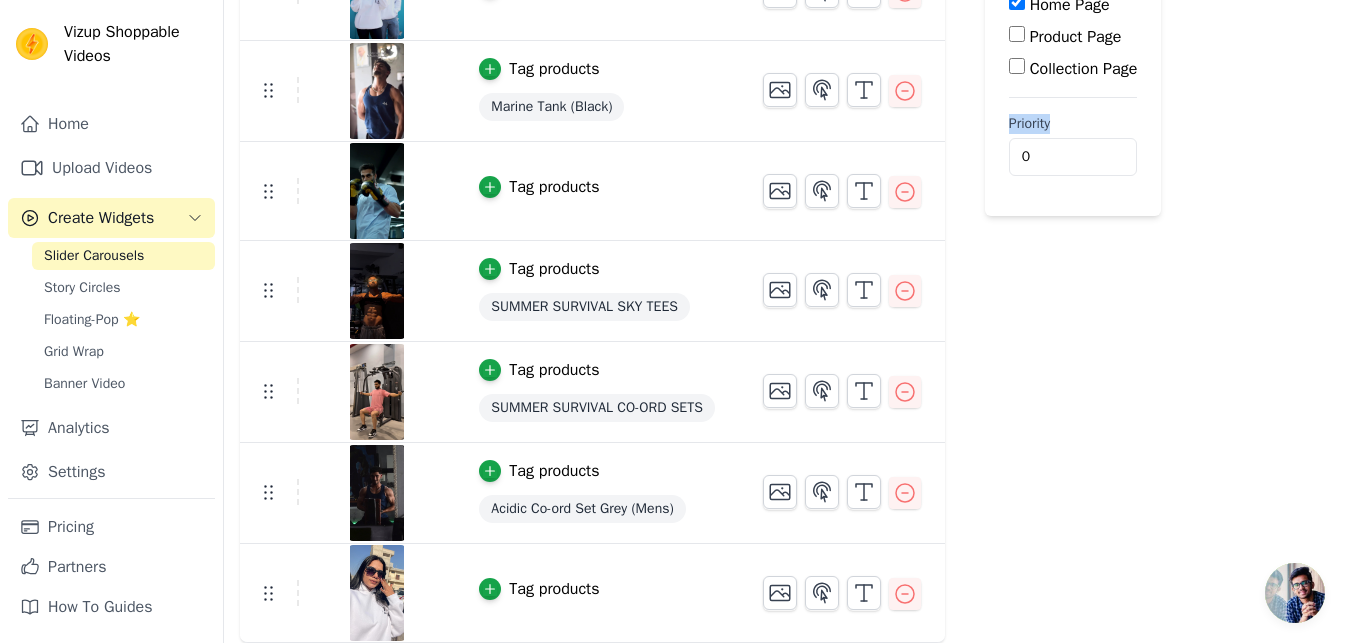 drag, startPoint x: 1362, startPoint y: 116, endPoint x: 1335, endPoint y: 57, distance: 64.884514 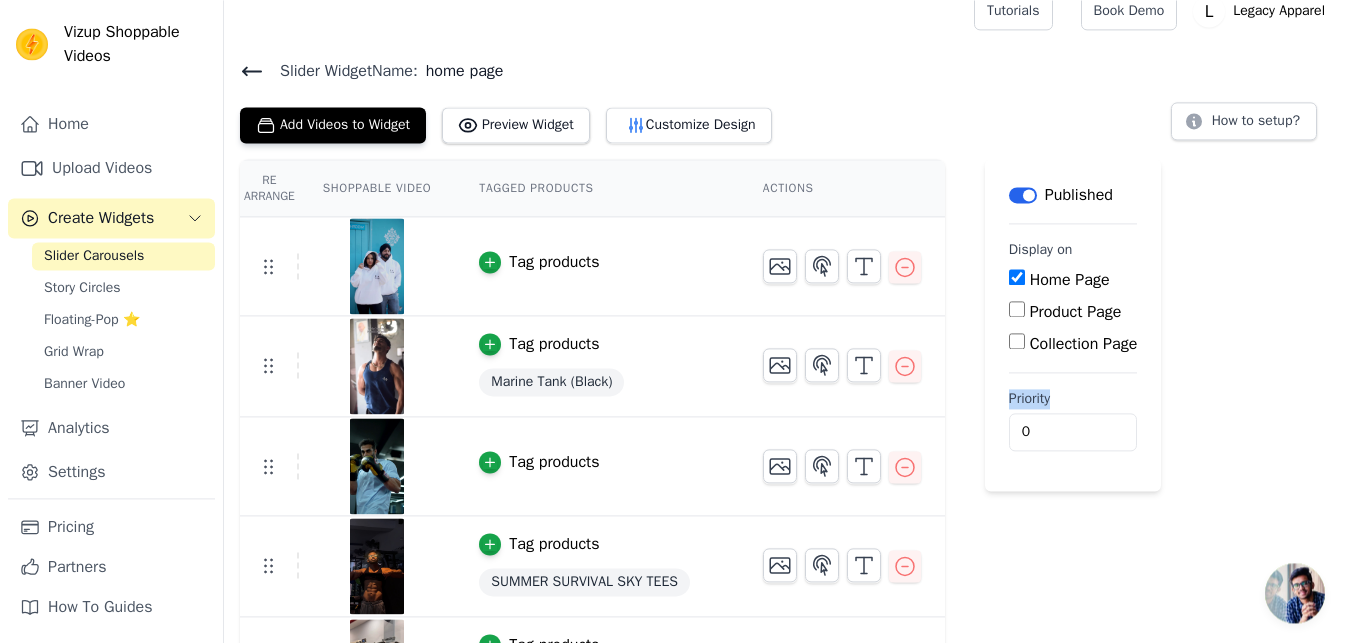 scroll, scrollTop: 0, scrollLeft: 0, axis: both 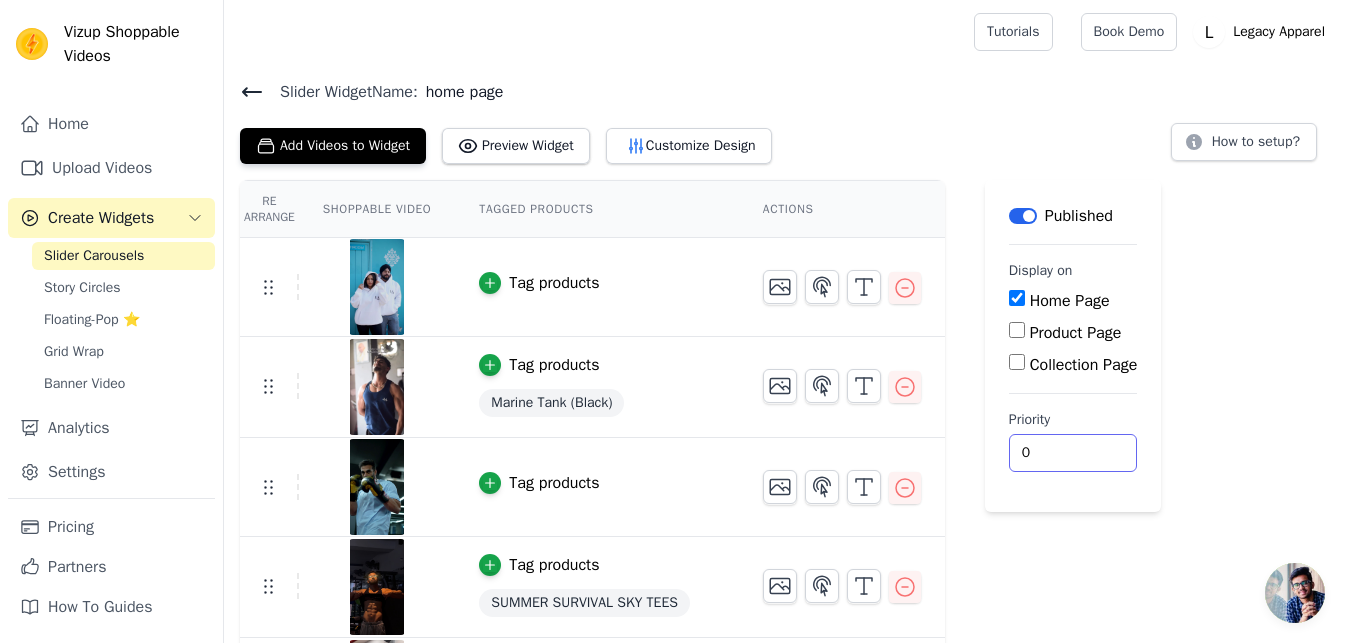 click on "0" at bounding box center [1073, 453] 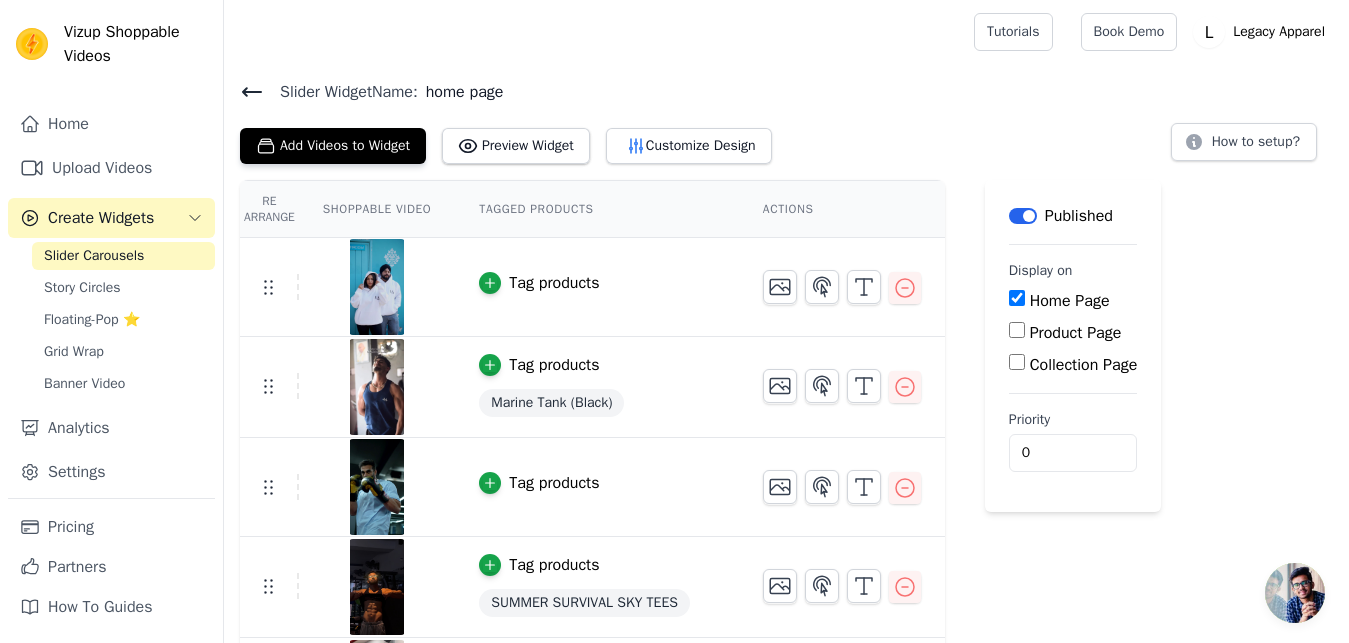 click on "Re Arrange   Shoppable Video   Tagged Products   Actions             Tag products                             Tag products   Marine Tank (Black)                             Tag products                             Tag products   SUMMER SURVIVAL SKY TEES                             Tag products   SUMMER SURVIVAL CO-ORD SETS                             Tag products   Acidic Co-ord Set Grey (Mens)                             Tag products                       Save Videos In This New Order   Save   Dismiss     Label     Published     Display on     Home Page     Product Page       Collection Page       Priority   0" at bounding box center (786, 559) 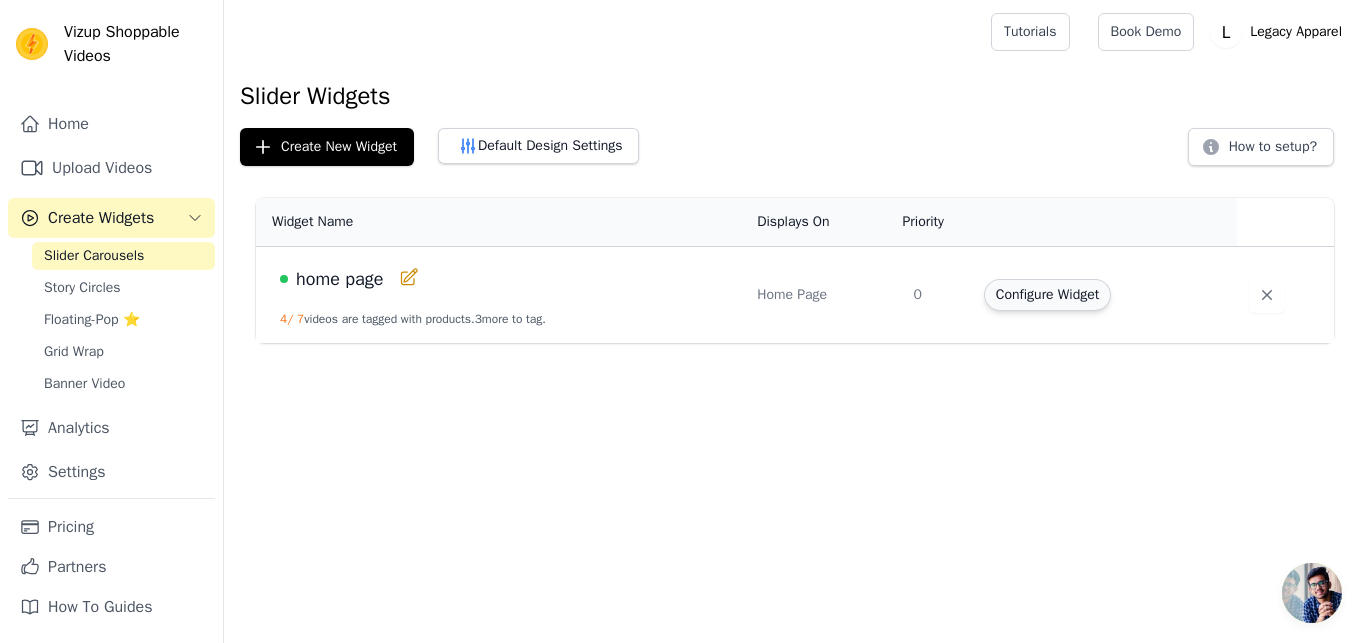 click on "Configure Widget" at bounding box center [1047, 295] 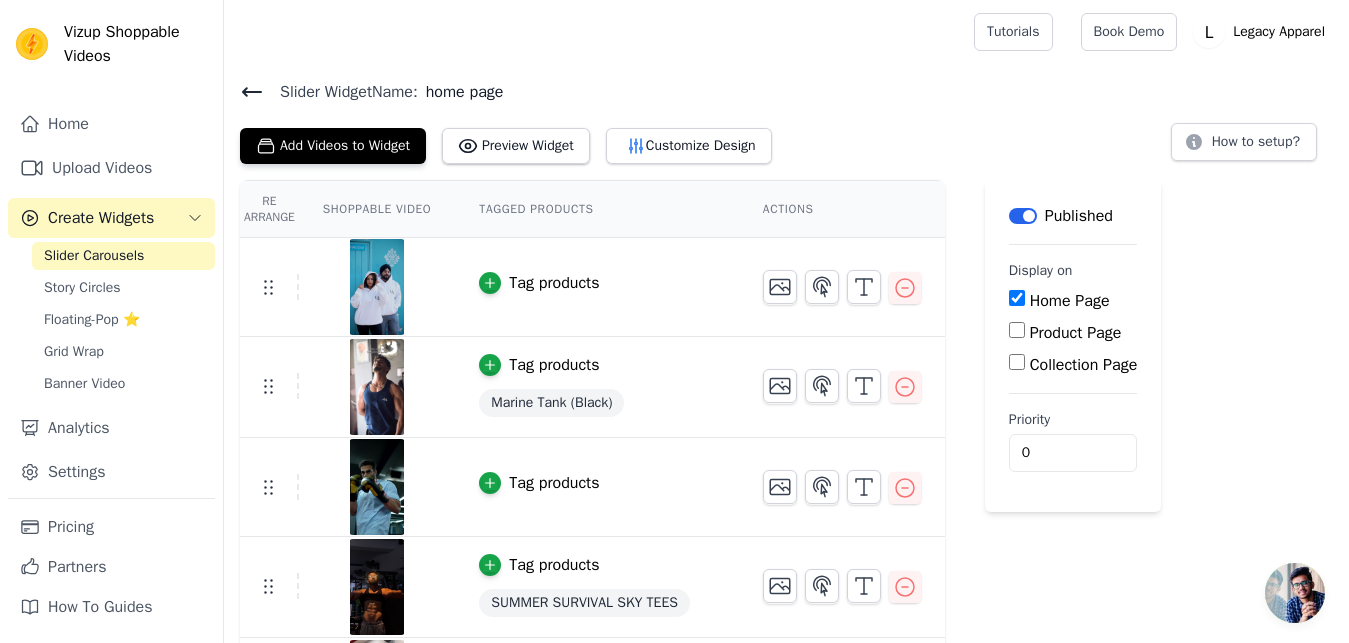 click 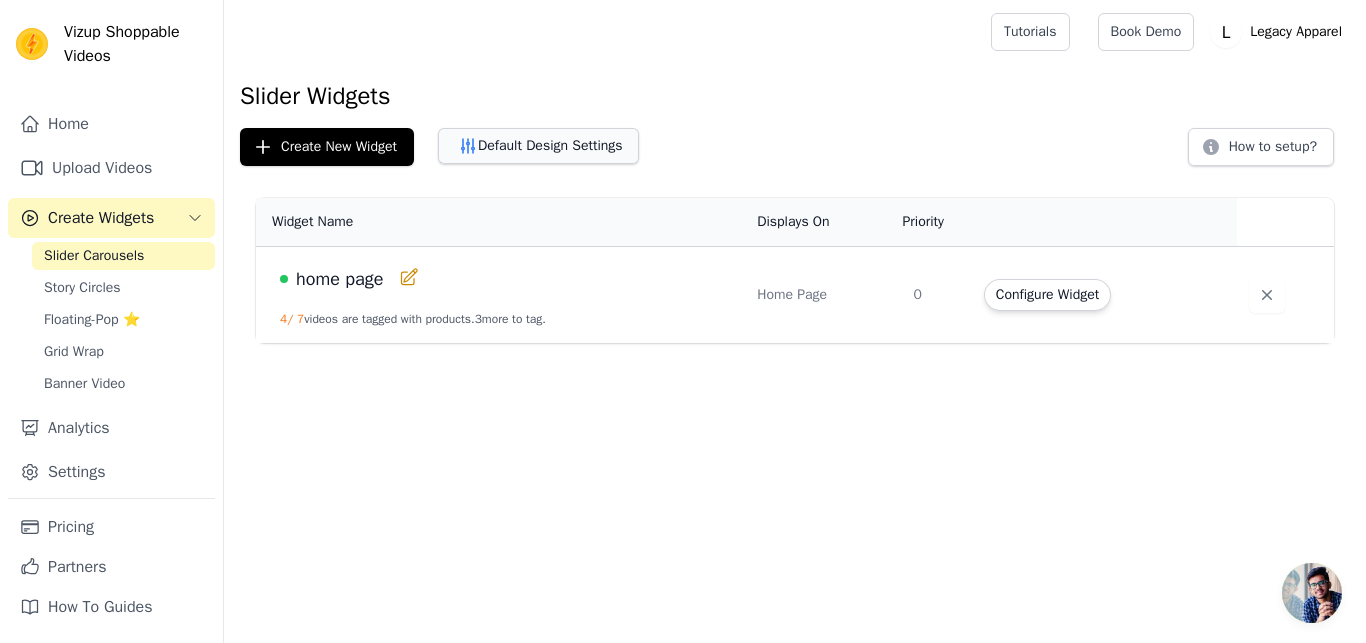 click on "Default Design Settings" at bounding box center [538, 146] 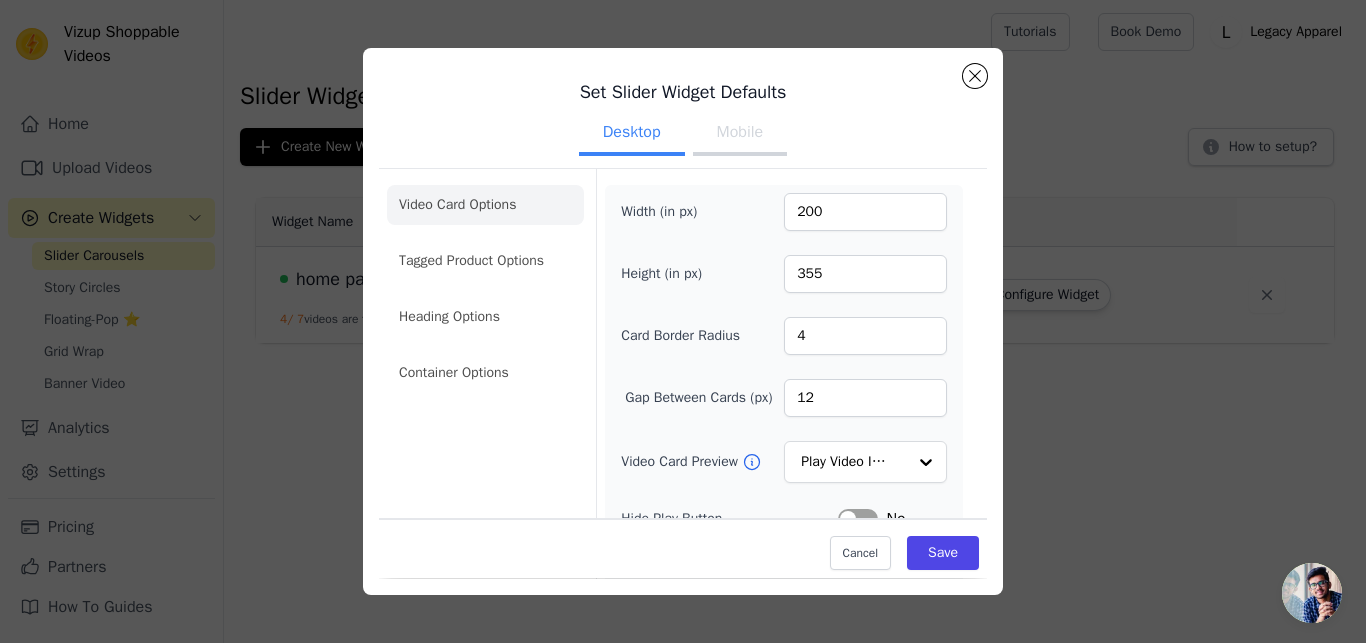 click on "Mobile" at bounding box center (740, 134) 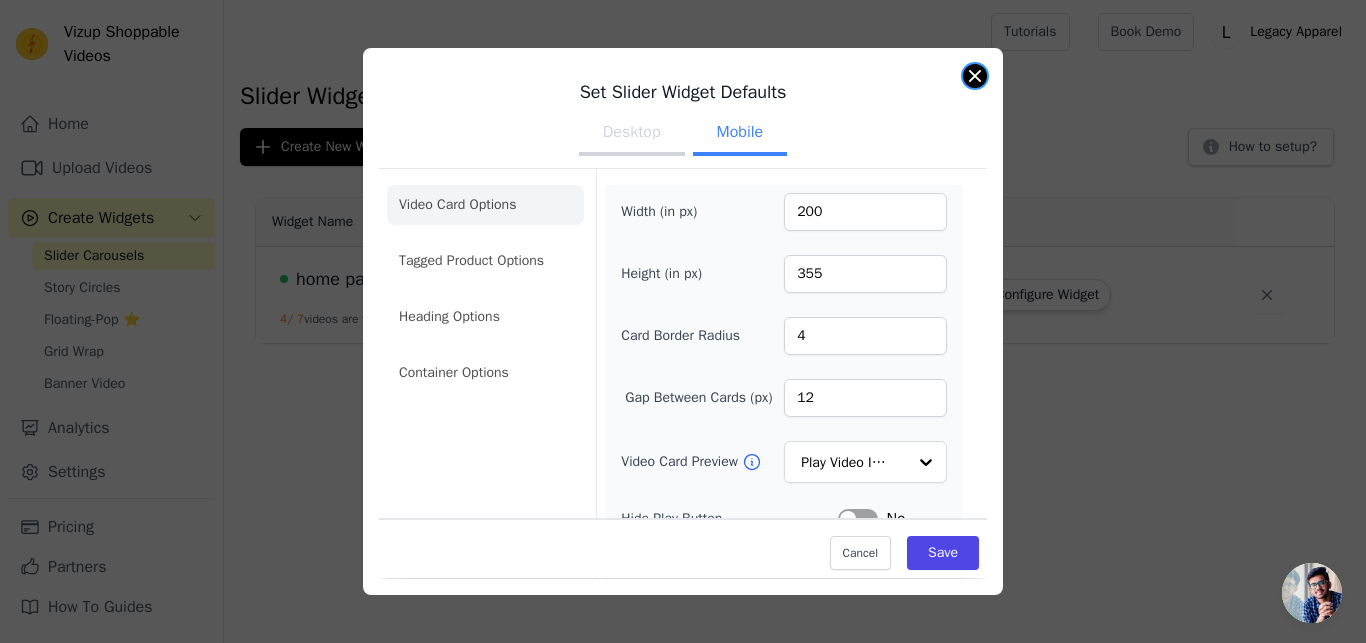 click at bounding box center [975, 76] 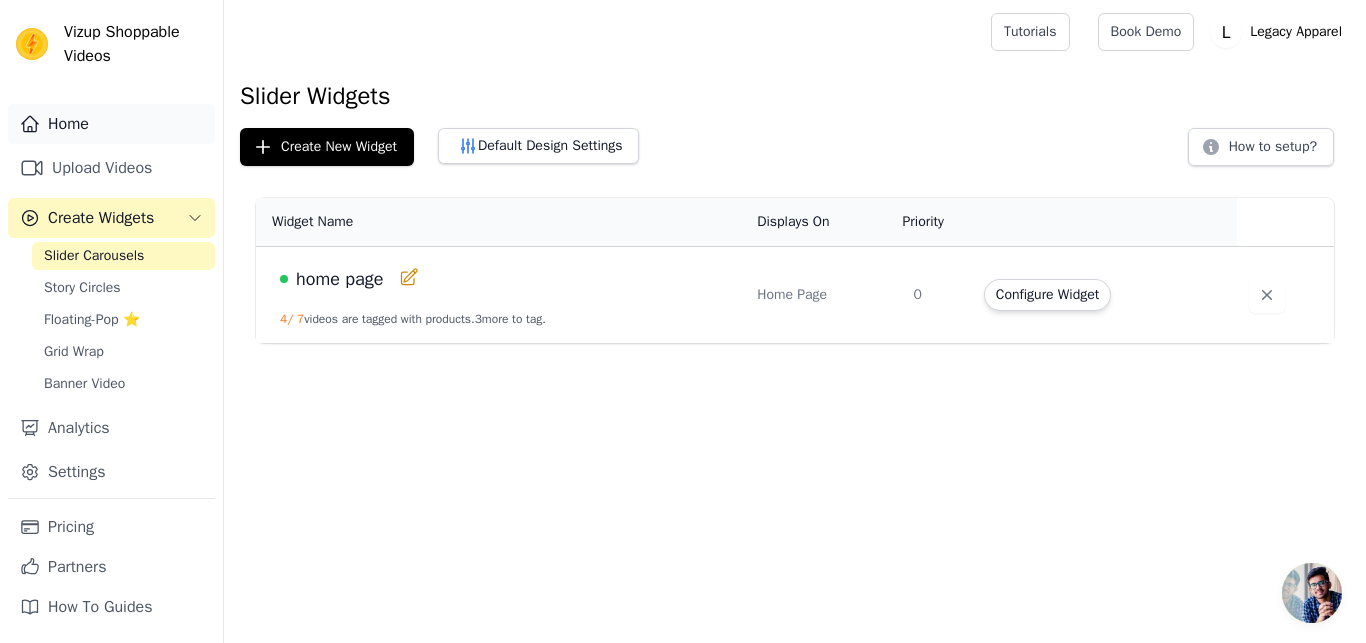 click on "Home" at bounding box center (111, 124) 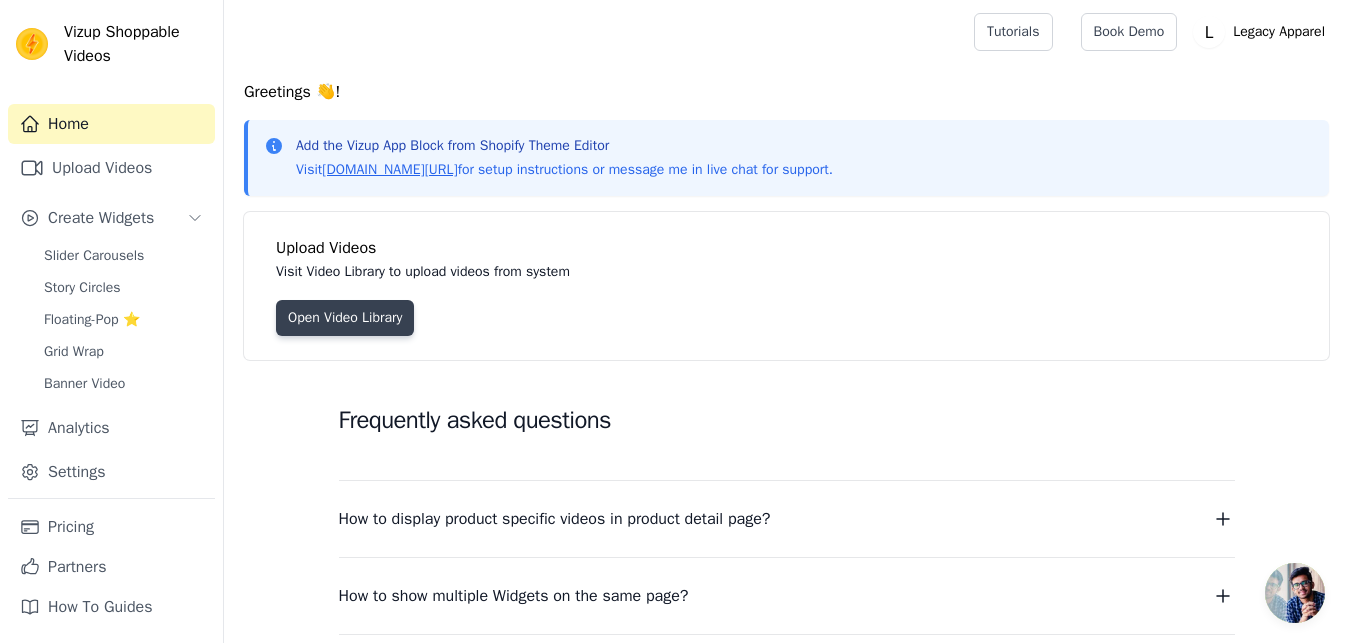 click on "Open Video Library" at bounding box center [345, 318] 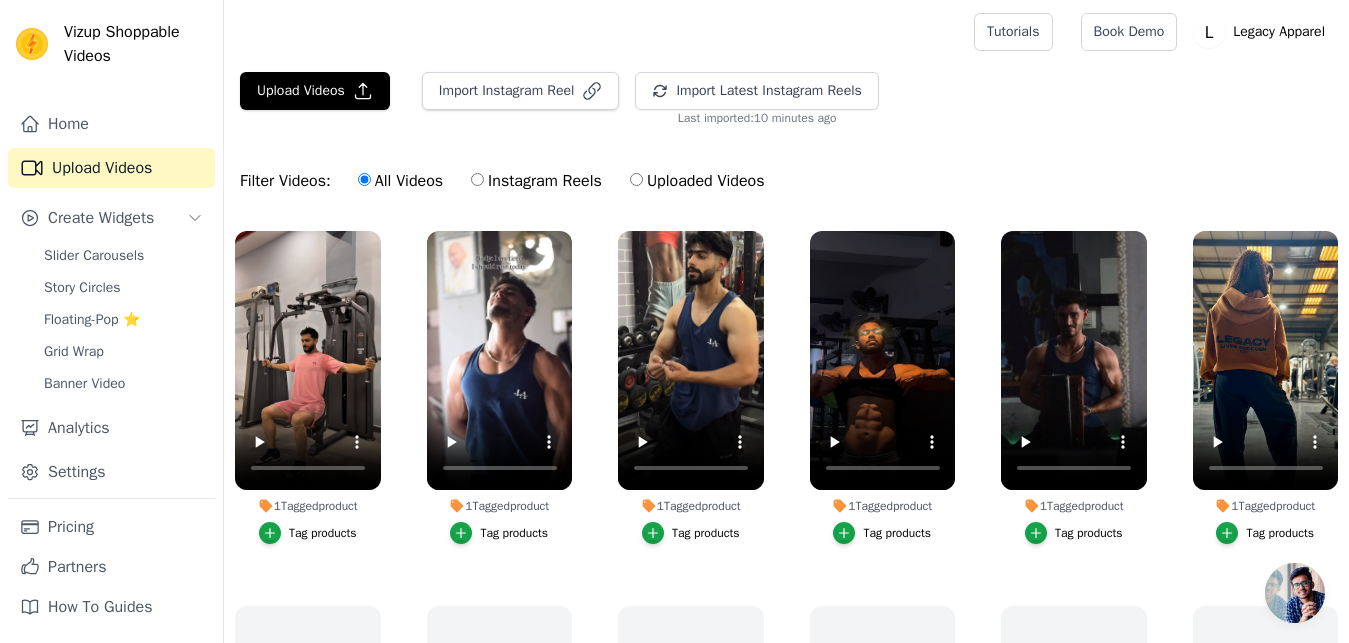 click on "Tag products" at bounding box center (514, 533) 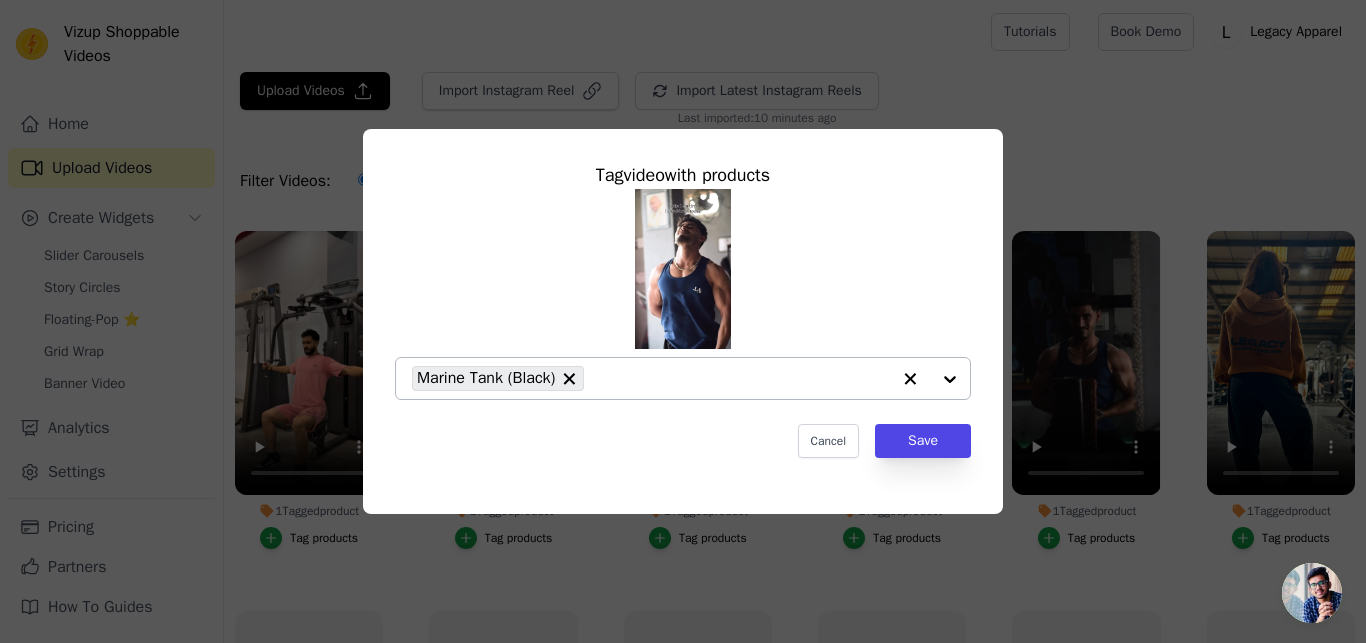 click 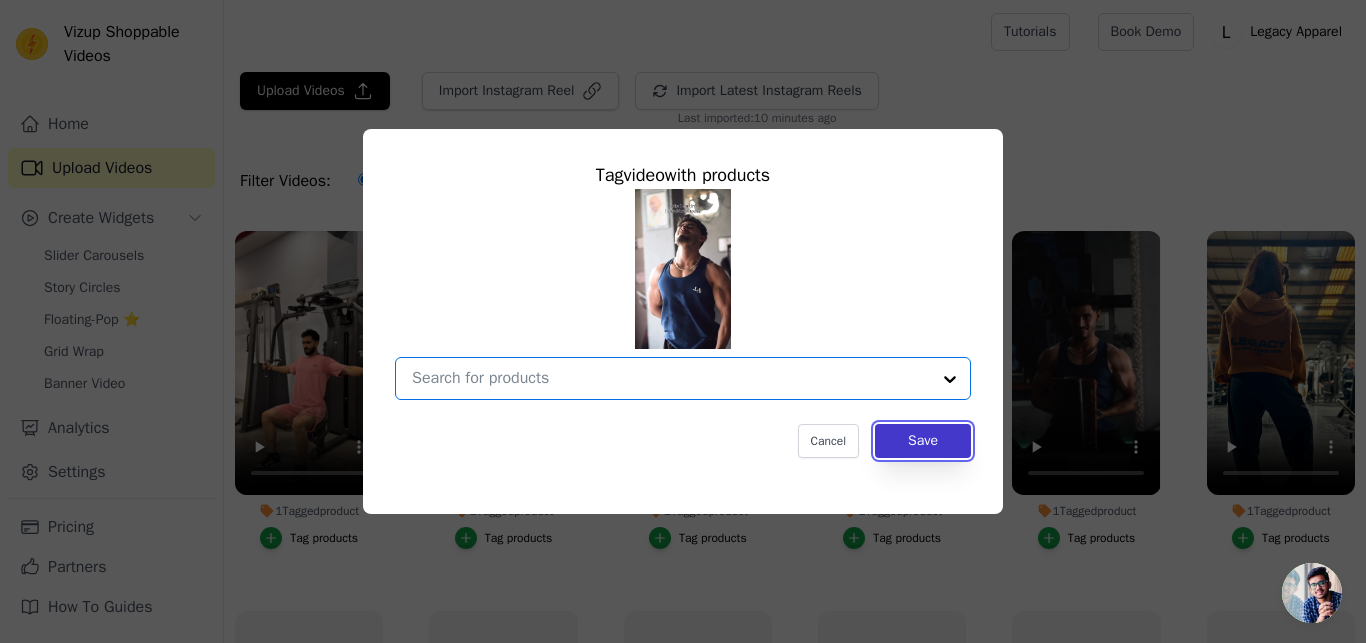 click on "Save" at bounding box center (923, 441) 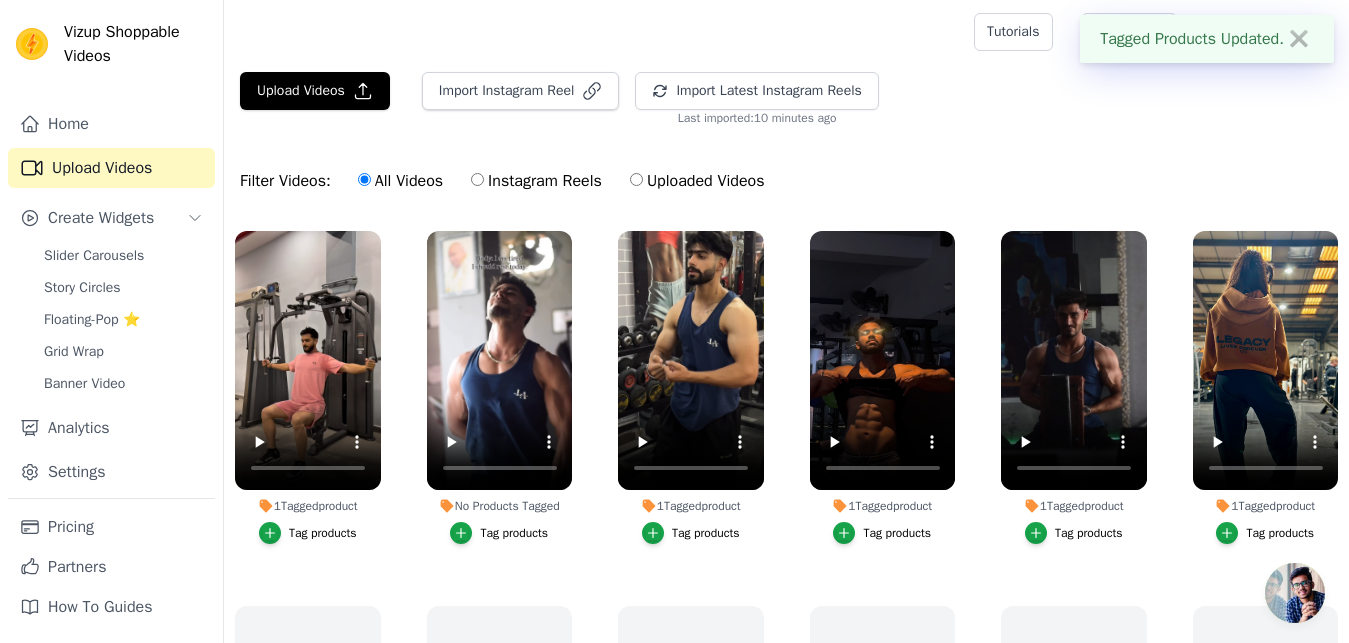 click on "Tag products" at bounding box center (323, 533) 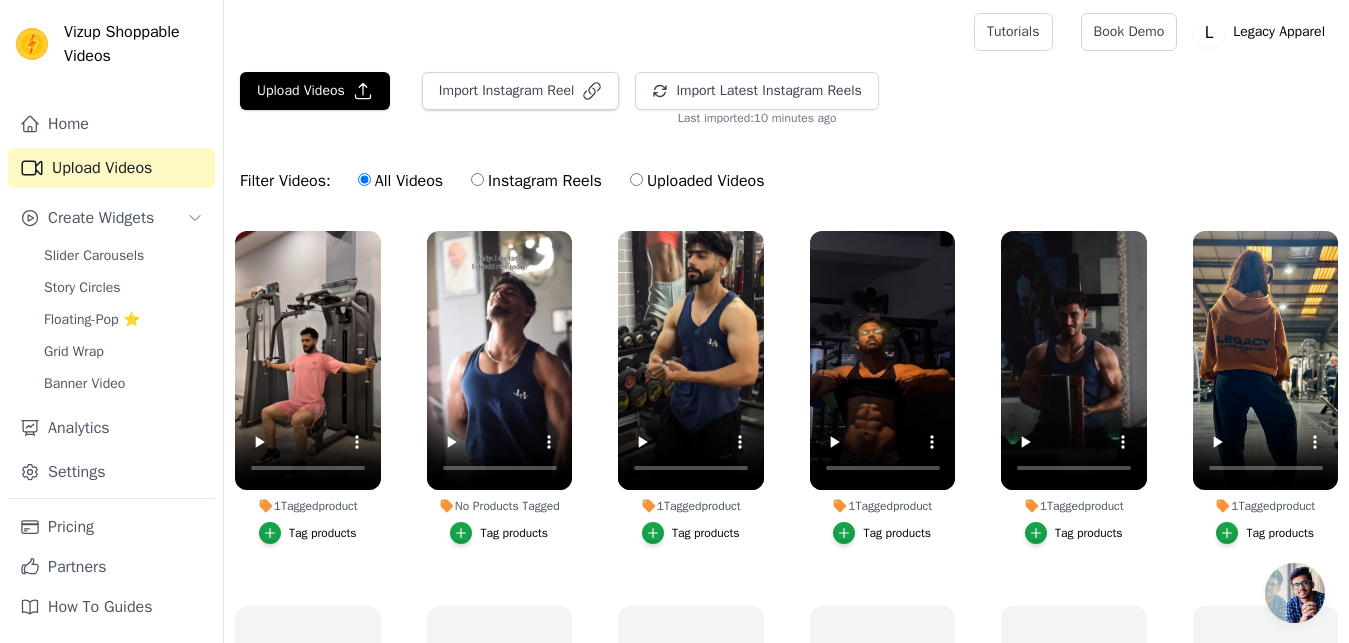 click on "1  Tagged  product" at bounding box center (308, 506) 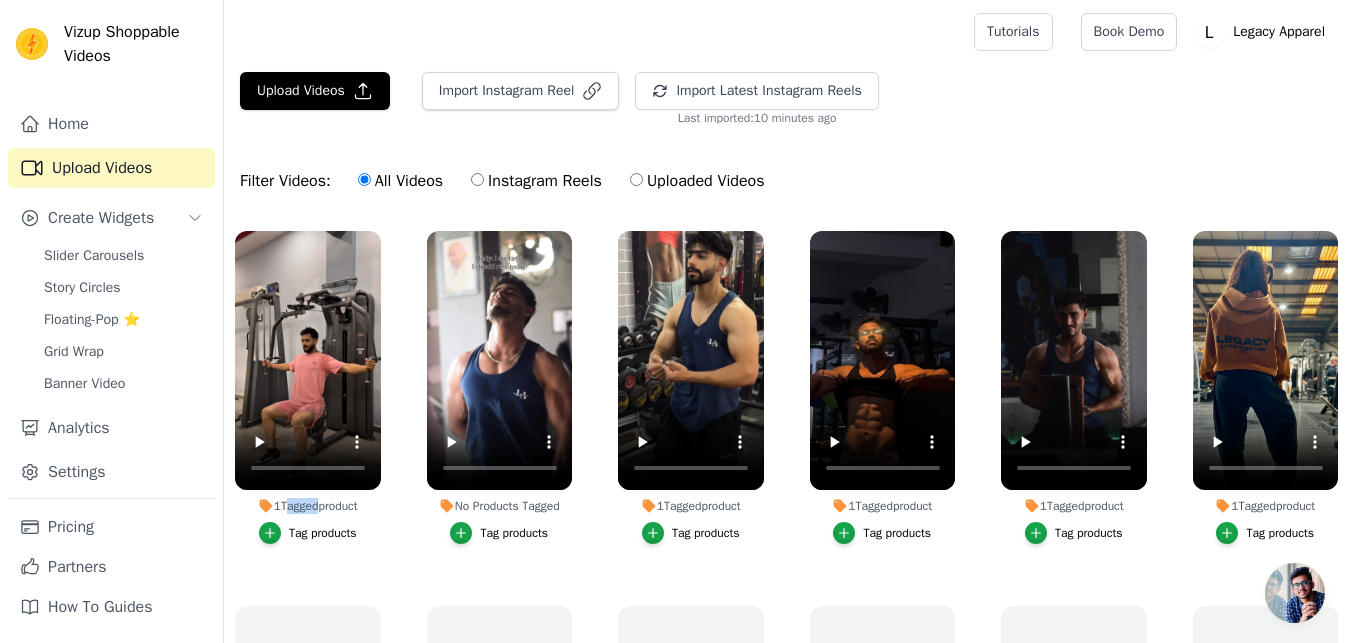 click on "1  Tagged  product" at bounding box center (308, 506) 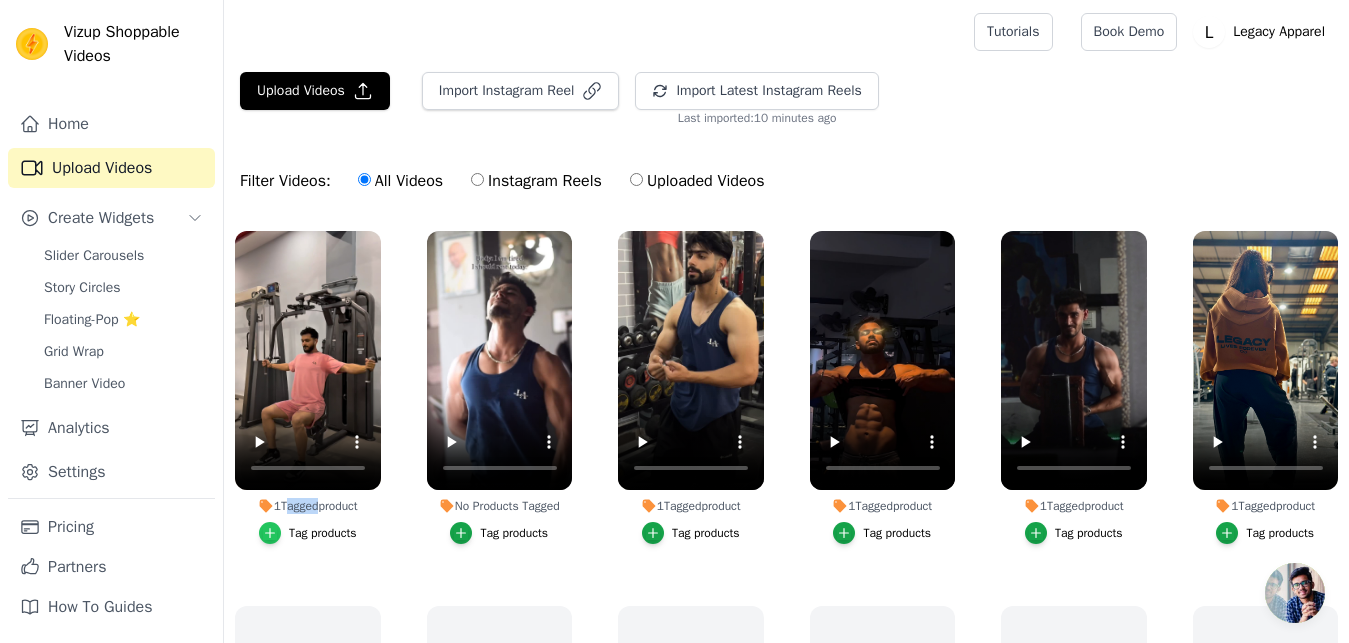 click at bounding box center (270, 533) 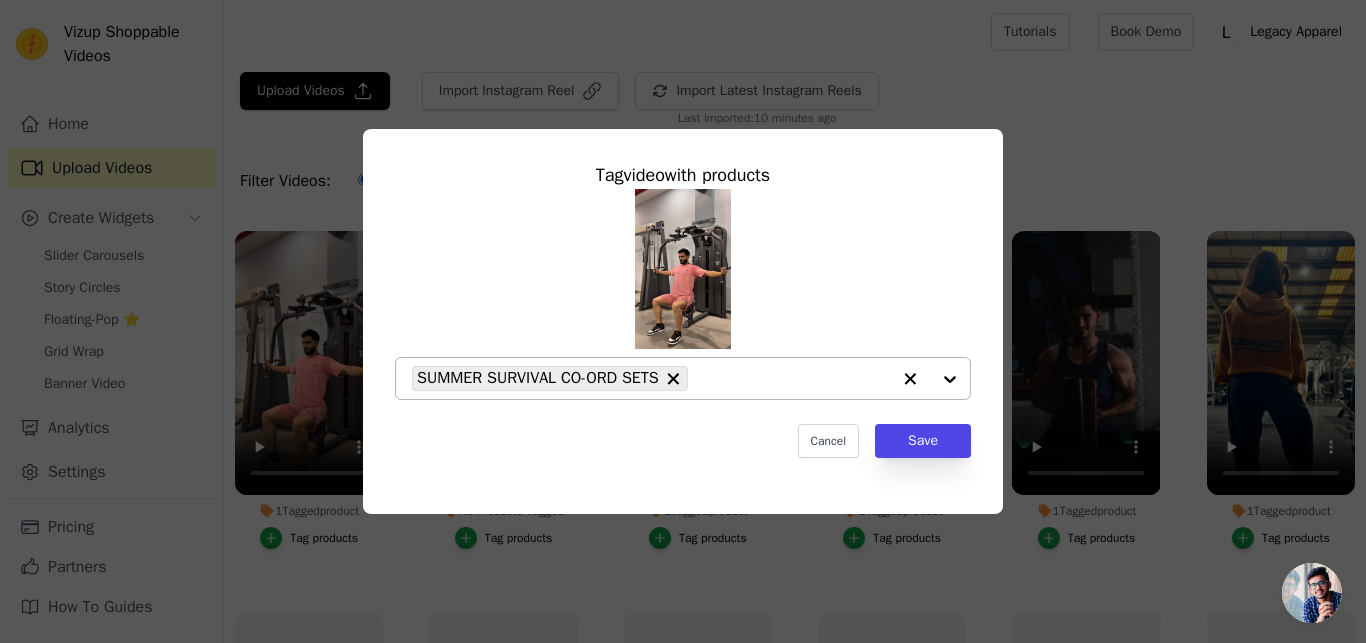 click 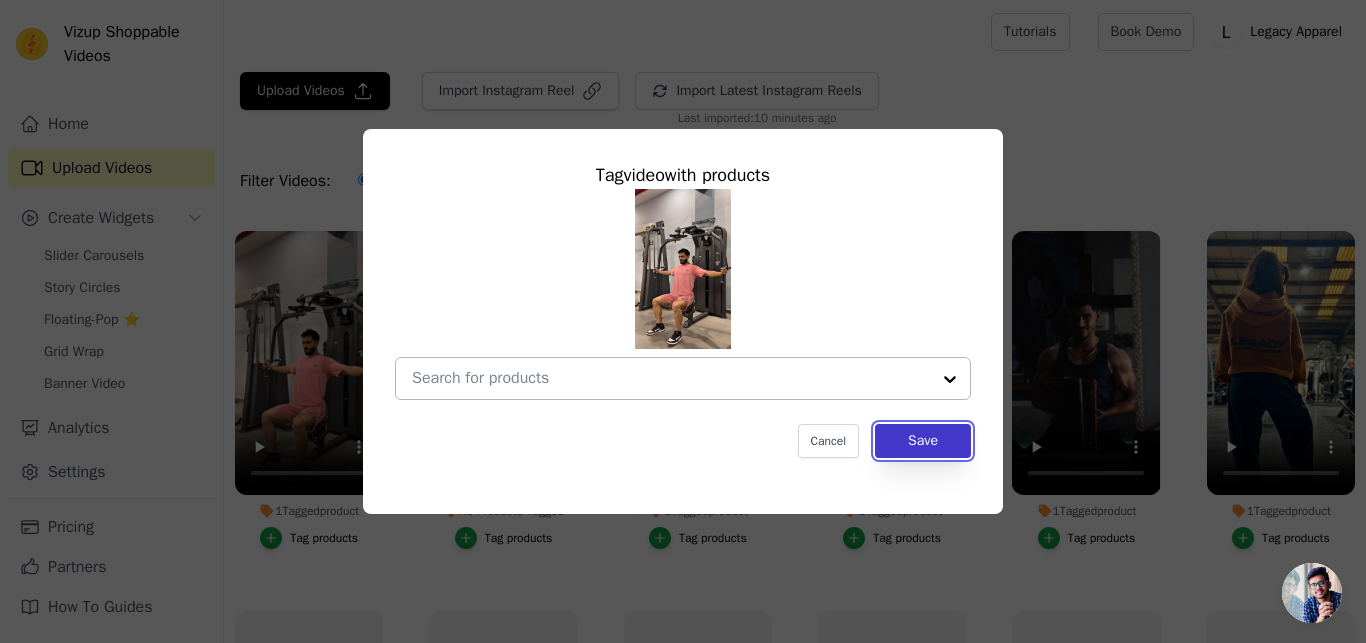 click on "Save" at bounding box center [923, 441] 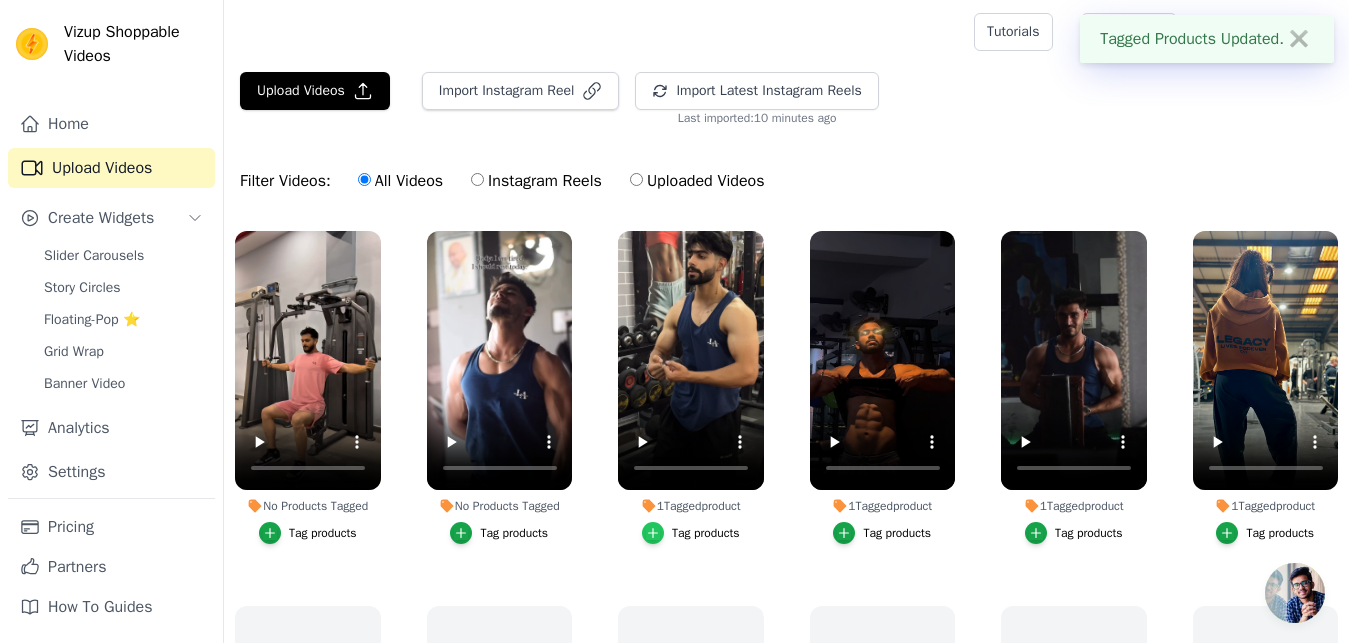 click at bounding box center (653, 533) 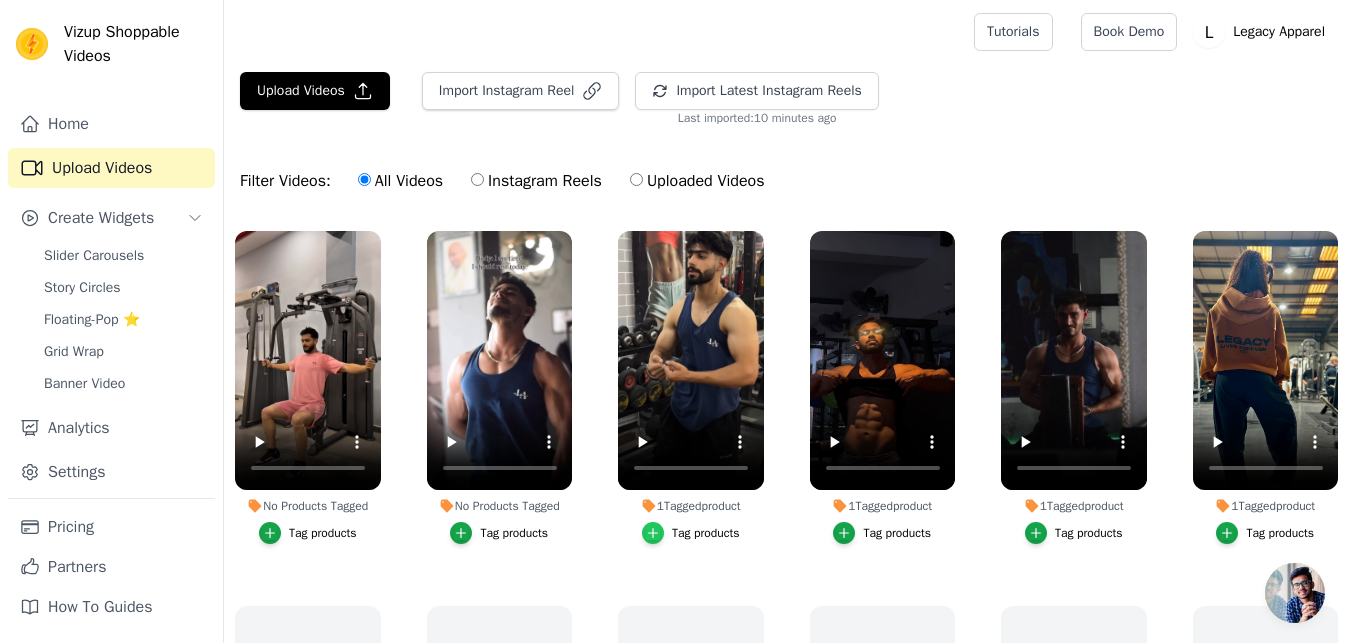 click 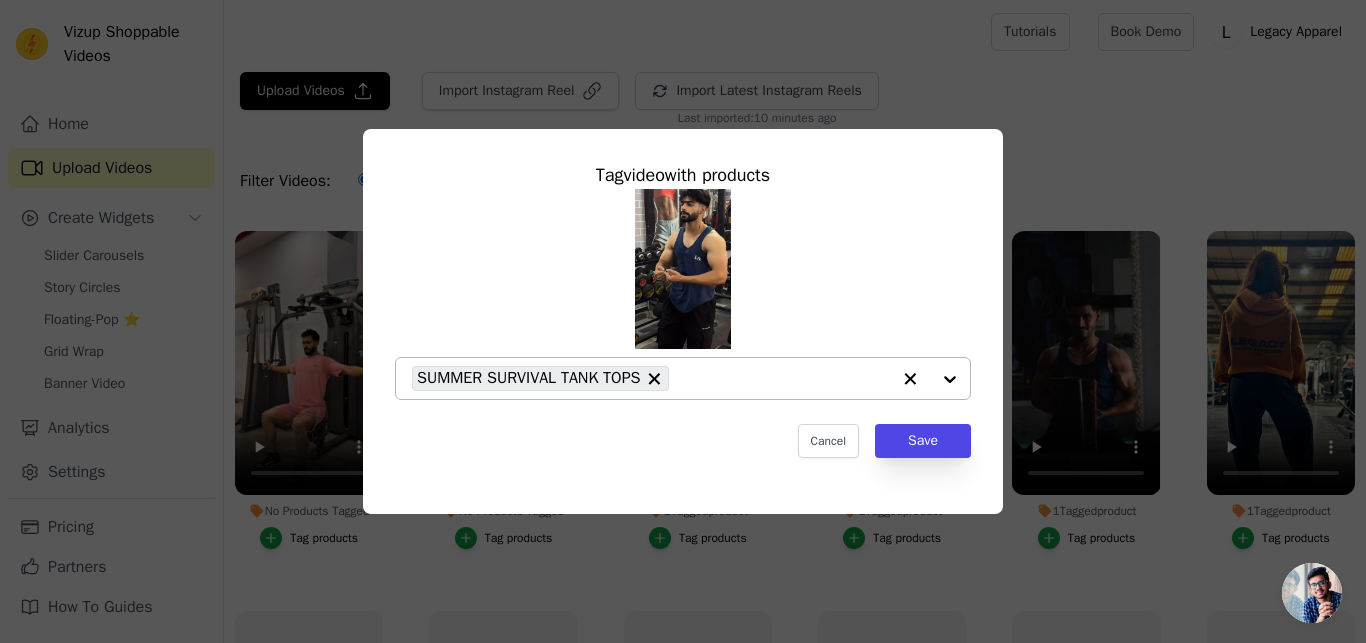 click 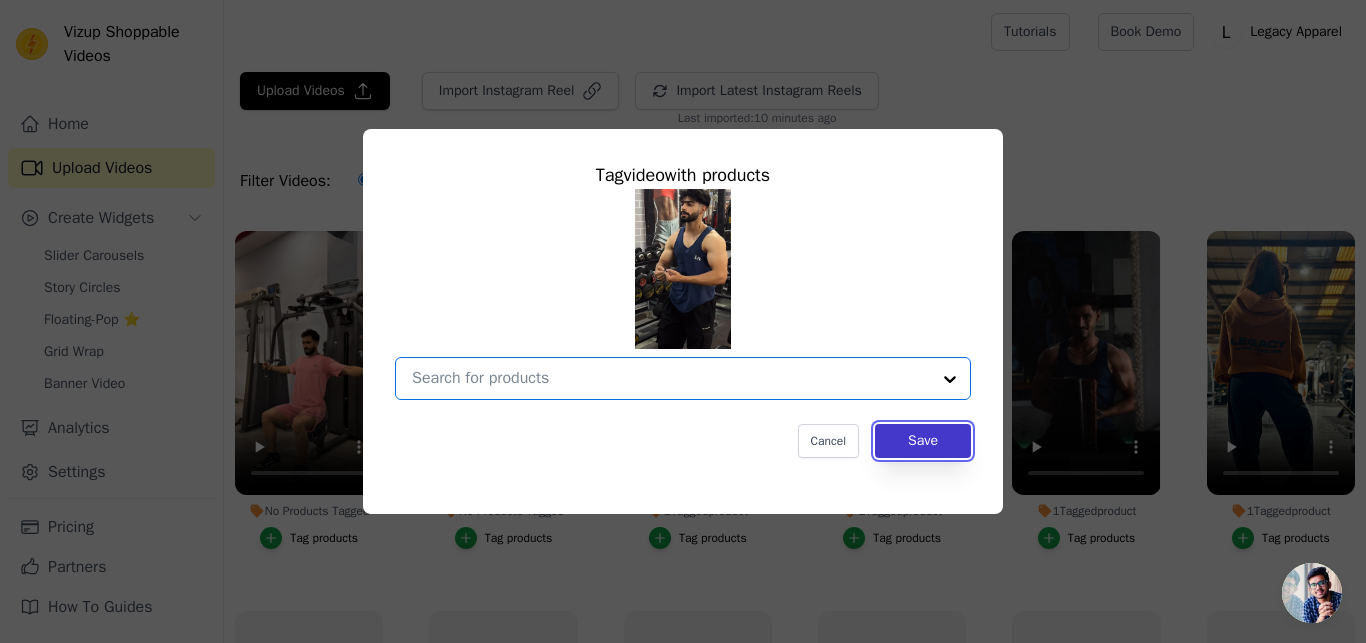 click on "Save" at bounding box center (923, 441) 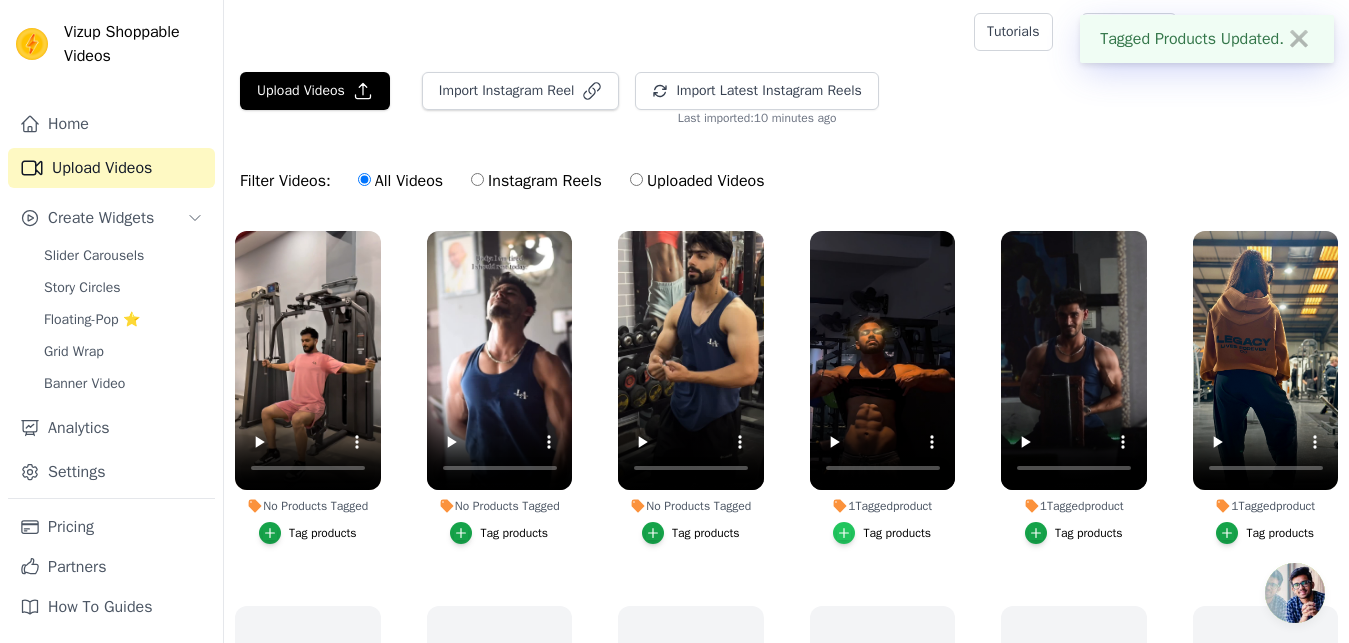 click 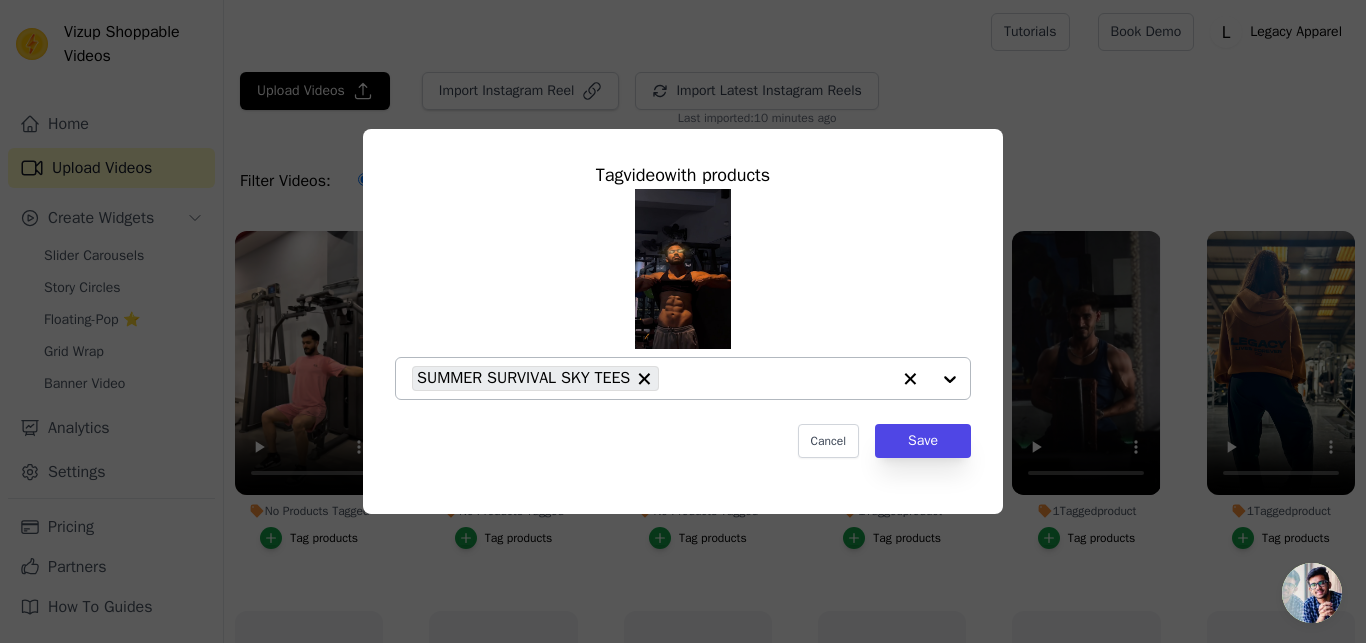 click 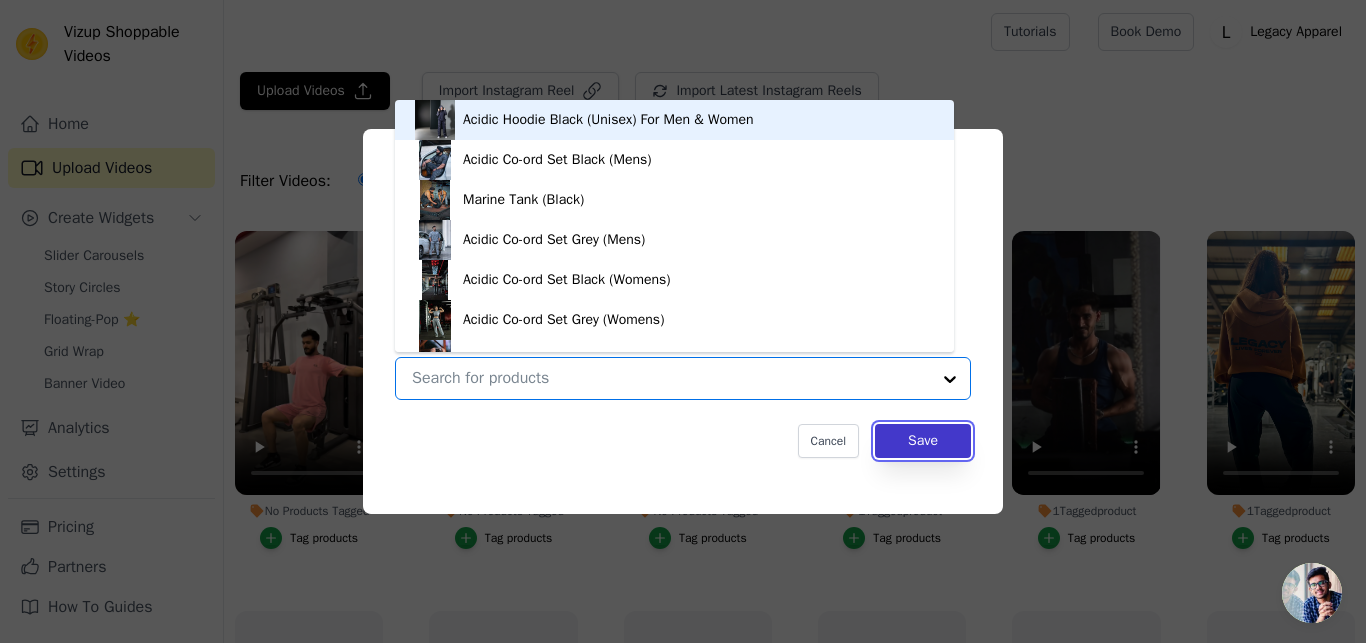 click on "Save" at bounding box center (923, 441) 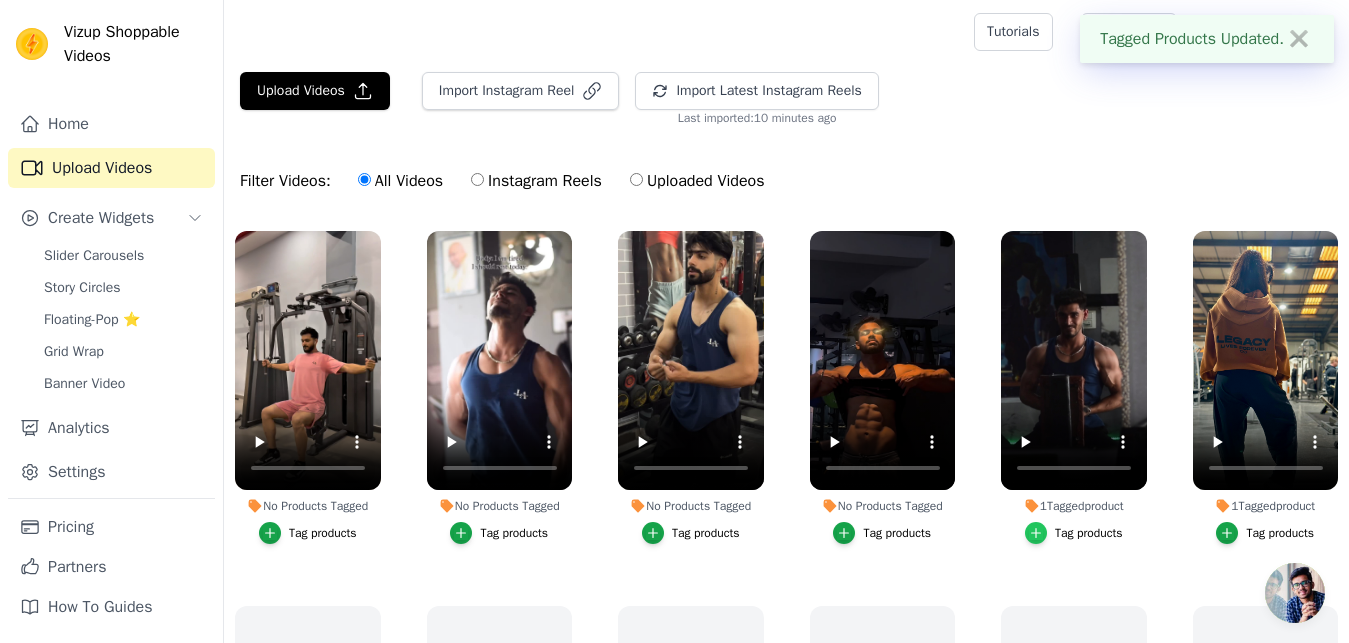 click 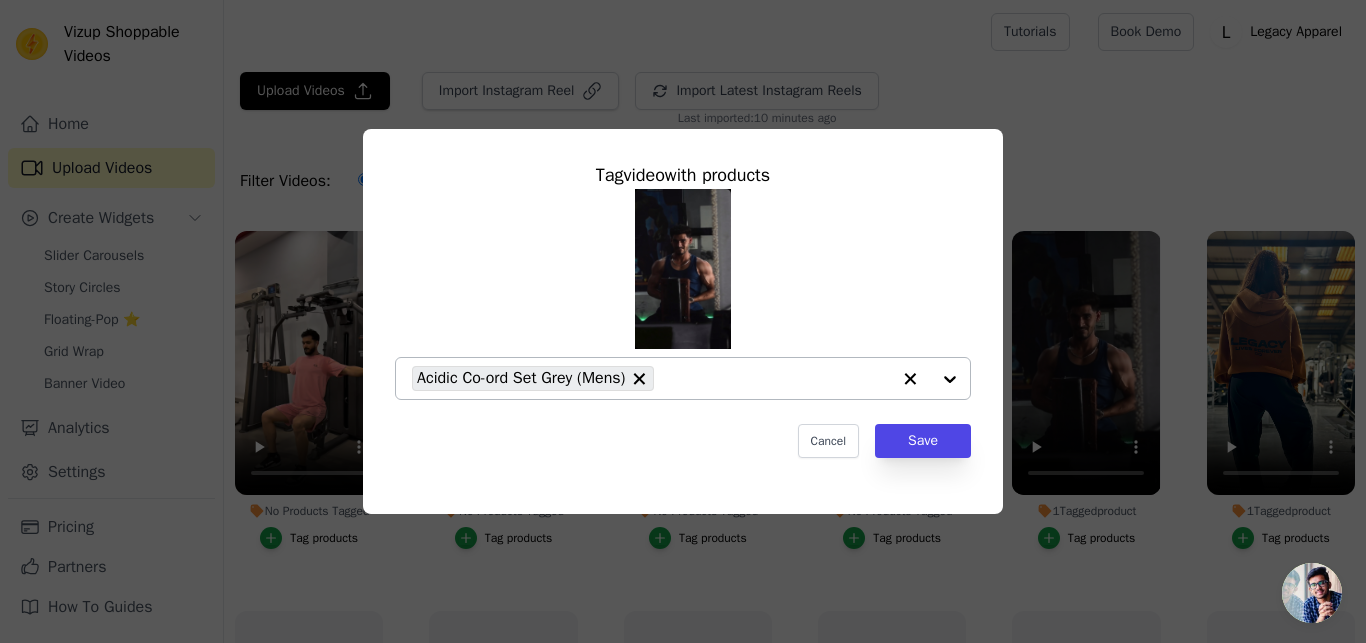 click on "1  Tagged  product     Tag  video  with products           Acidic Co-ord Set Grey (Mens)                   Cancel   Save     Tag products" 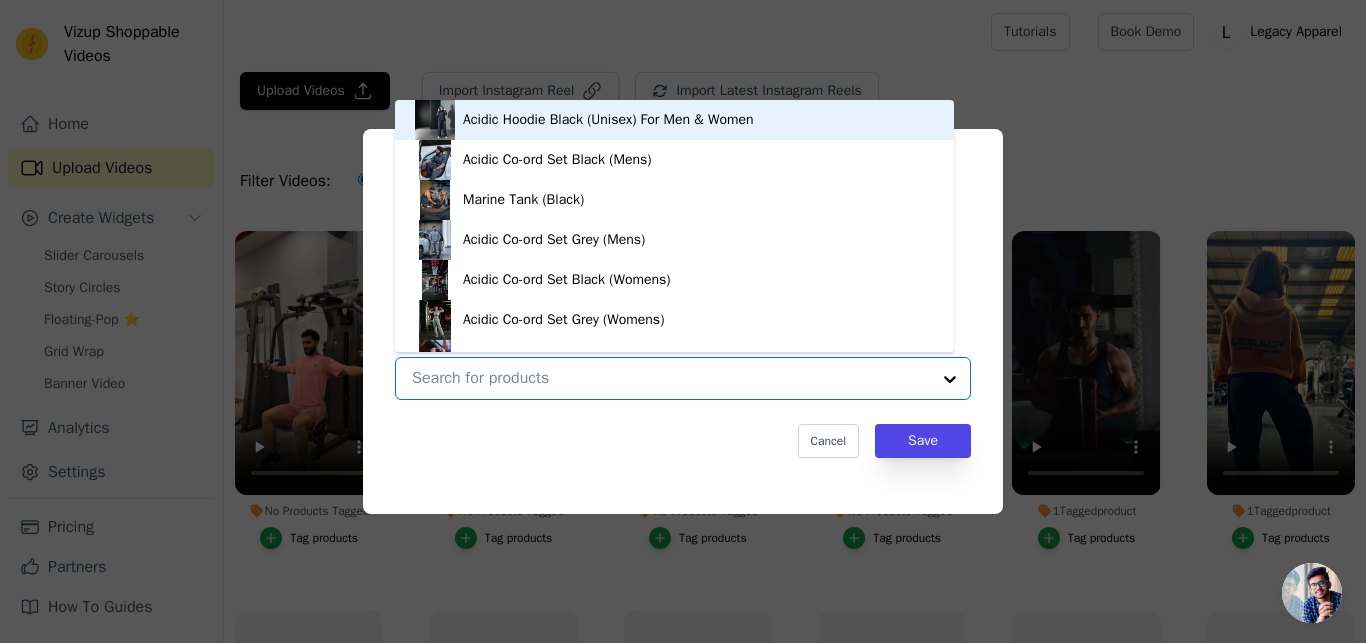 click on "Tag  video  with products         Acidic Hoodie Black (Unisex) For Men & Women     Acidic Co-ord Set Black (Mens)     Marine Tank (Black)     Acidic Co-ord Set Grey (Mens)     Acidic Co-ord Set Black (Womens)     Acidic Co-ord Set Grey (Womens)     Acidic Hoodie Grey (Unisex) For Men & Women     Marine Tank (Grey)     Combo Co-ord Set Mens (Acidic Black)     Combo Co-ord Set Mens (Acidic Grey)     Couple Co-ord Sets     Acidic Pants Womens     SUMMER SURVIVAL SKY SHORTS     SUMMER SURVIVAL SKY TEES     SUMMER SURVIVAL PISTA SHORTS     SUMMER SURVIVAL PISTA TEES     SUMMER SURVIVAL BLACK TEES     SUMMER SURVIVAL BLACK SHORTS     SUMMER SURVIVAL CO-CORD SET BLACK     SUMMER SURVIVAL CO-CORD SET SKY     SUMMER SURVIVAL CO-CORD SET PISTA     SUMMER SURVIVAL TANK TOPS     SUMMER SURVIVAL CO-ORD SETS     SUMMER SURVIVAL ONION TEES     SUMMER SURVIVAL ONION SHORTS     SUMMER SURVIVAL DENIM SHORTS     Legacy's Oversized Hoodie (UNISEX) For Male & Female Both       Option undefined, selected." at bounding box center (683, 309) 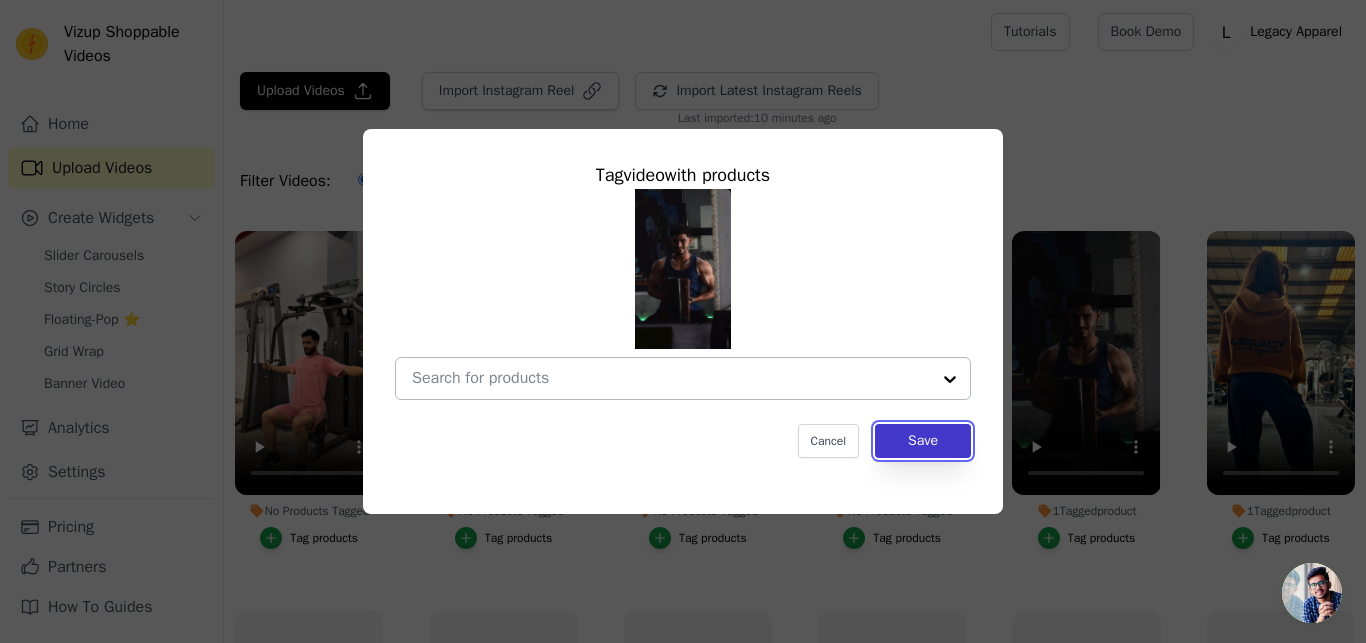 click on "Save" at bounding box center [923, 441] 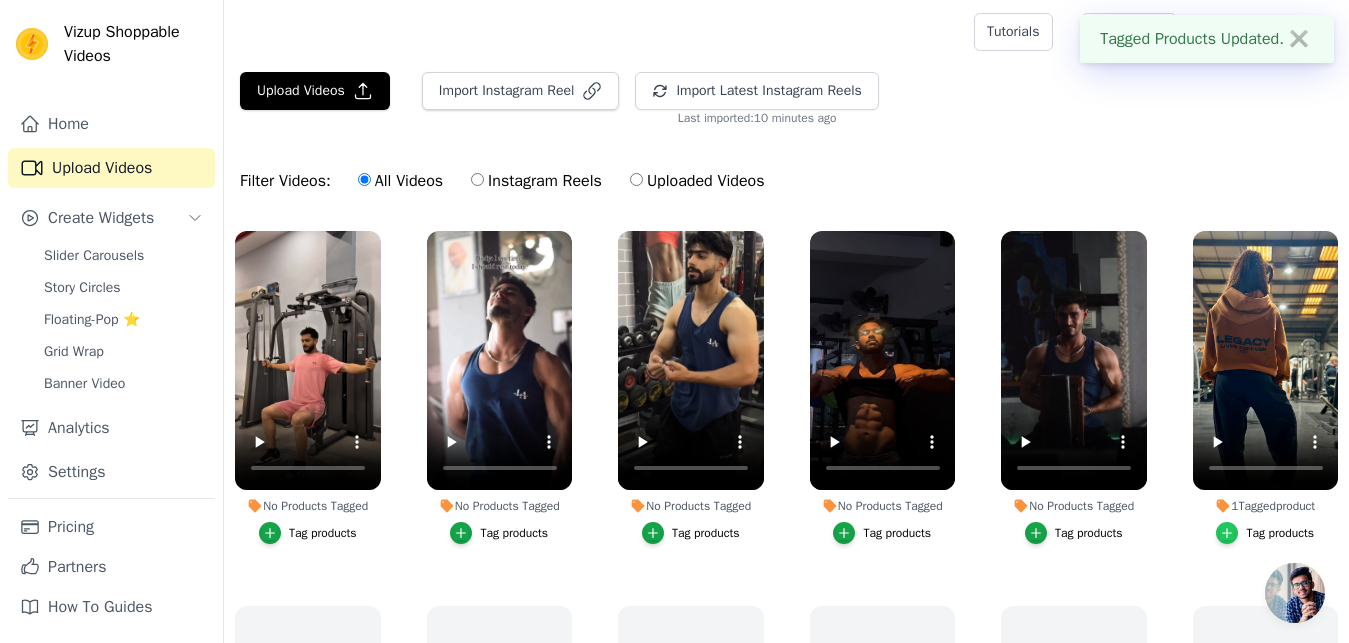click 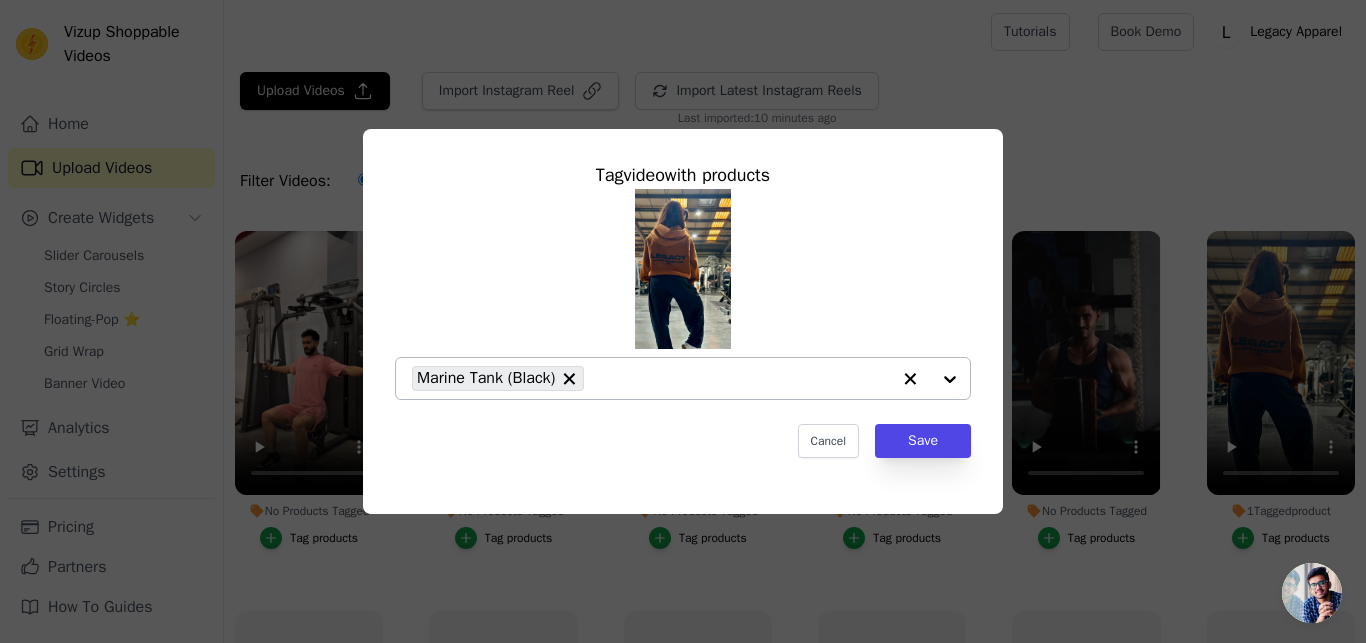 click 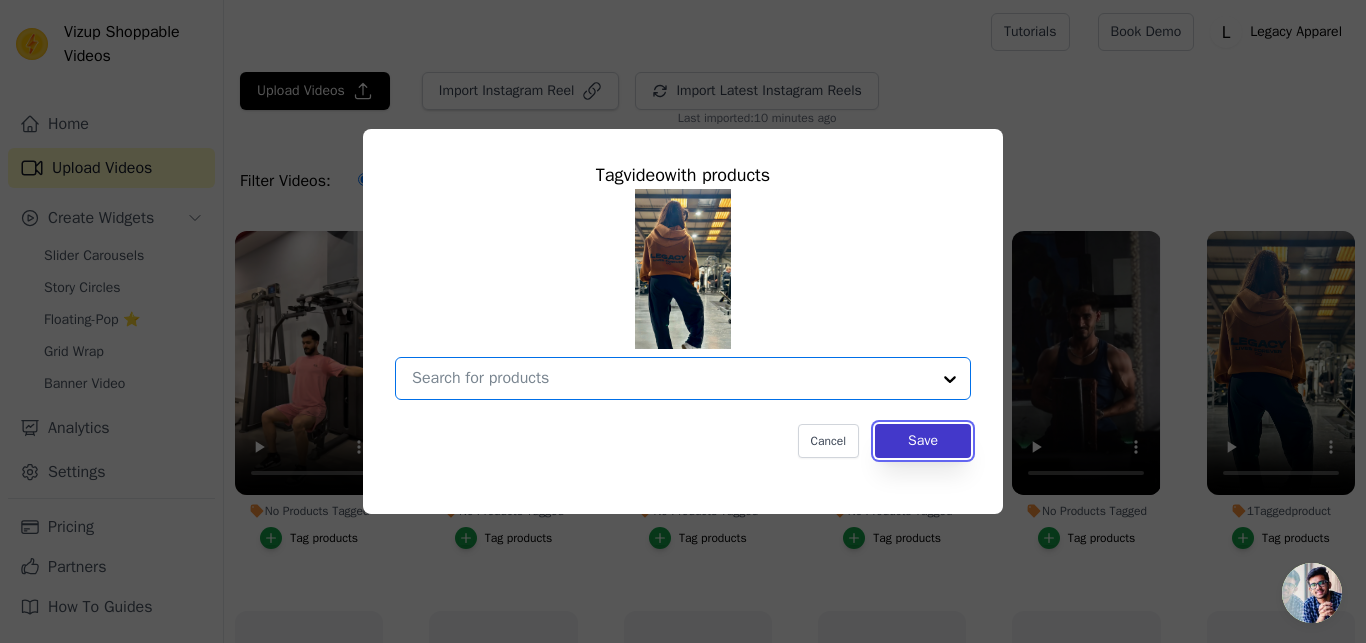 click on "Save" at bounding box center [923, 441] 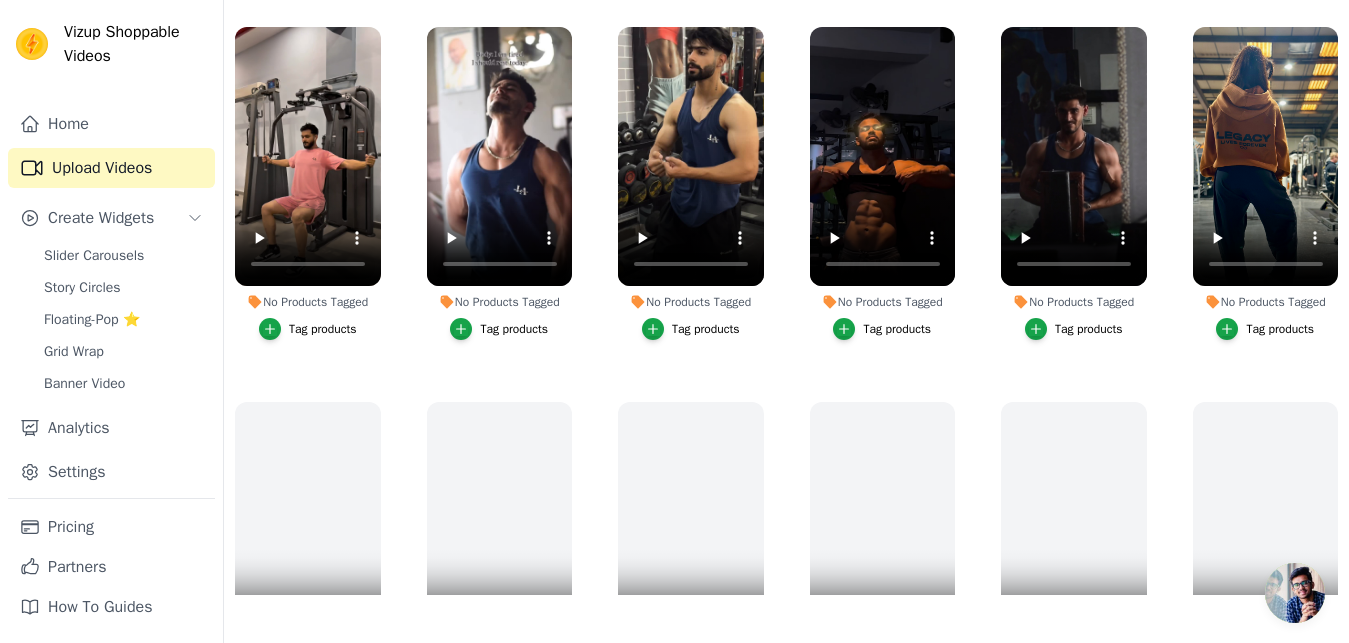 scroll, scrollTop: 0, scrollLeft: 0, axis: both 